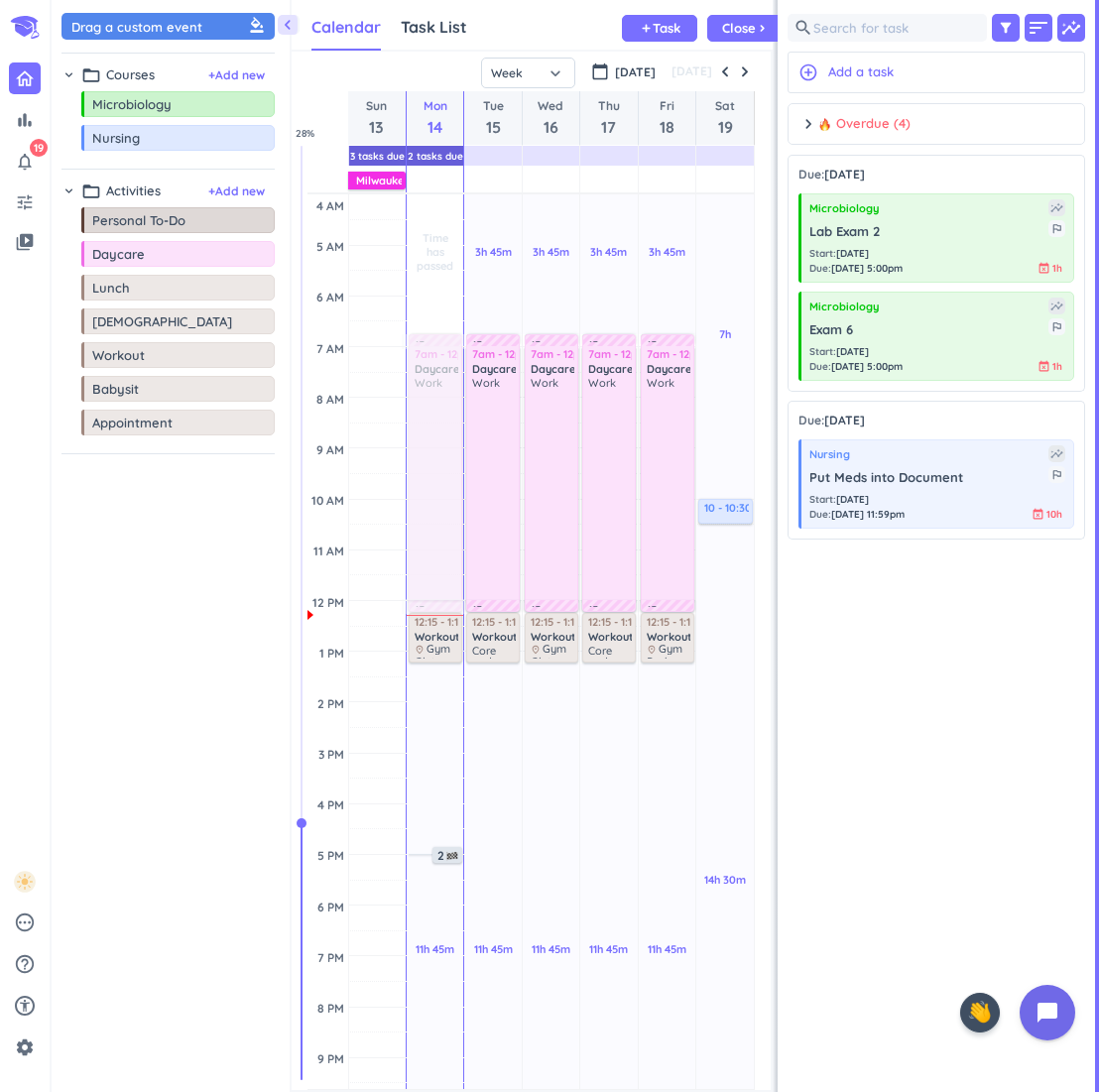scroll, scrollTop: 0, scrollLeft: 0, axis: both 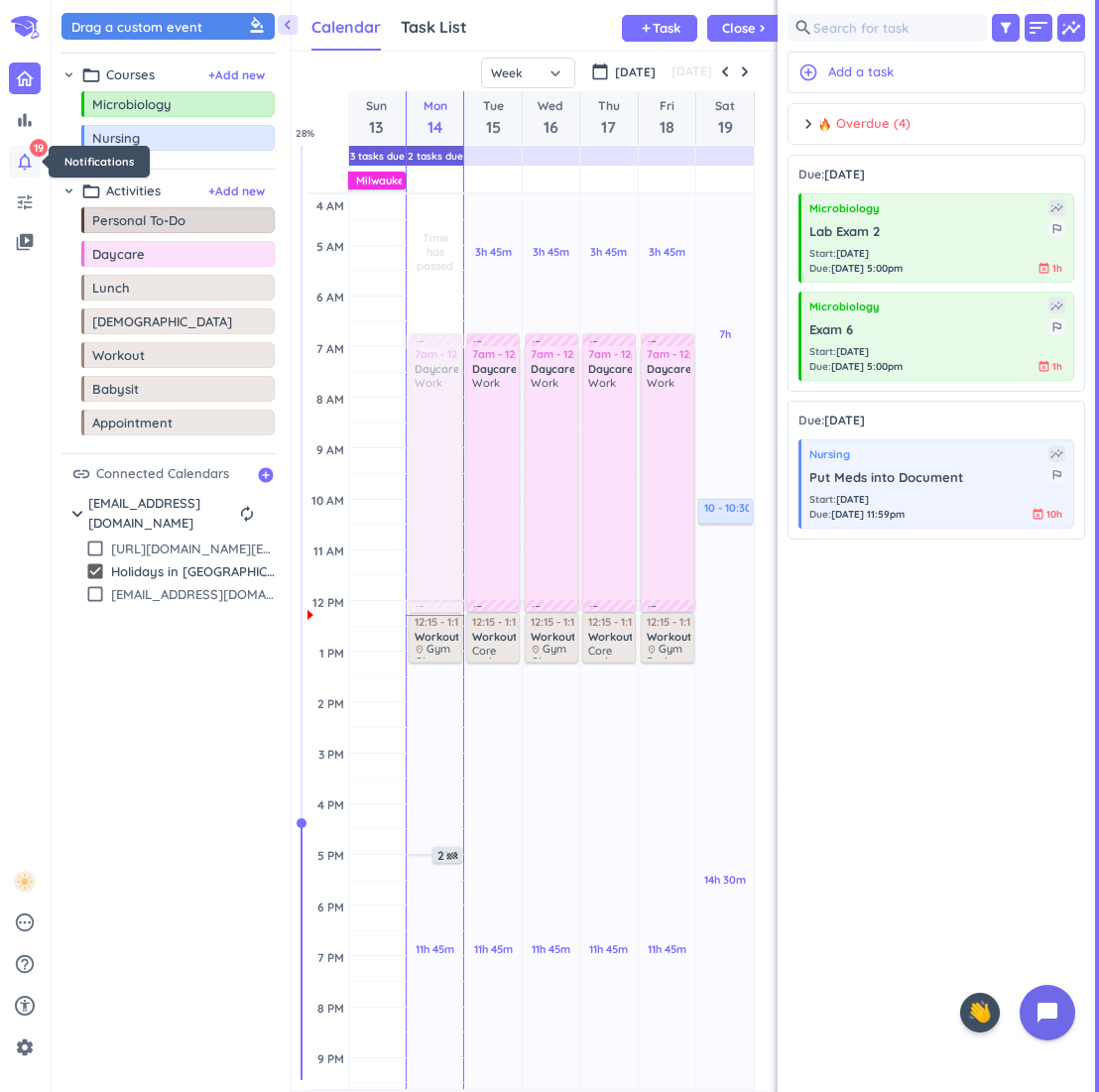 click on "notifications_none" at bounding box center [25, 162] 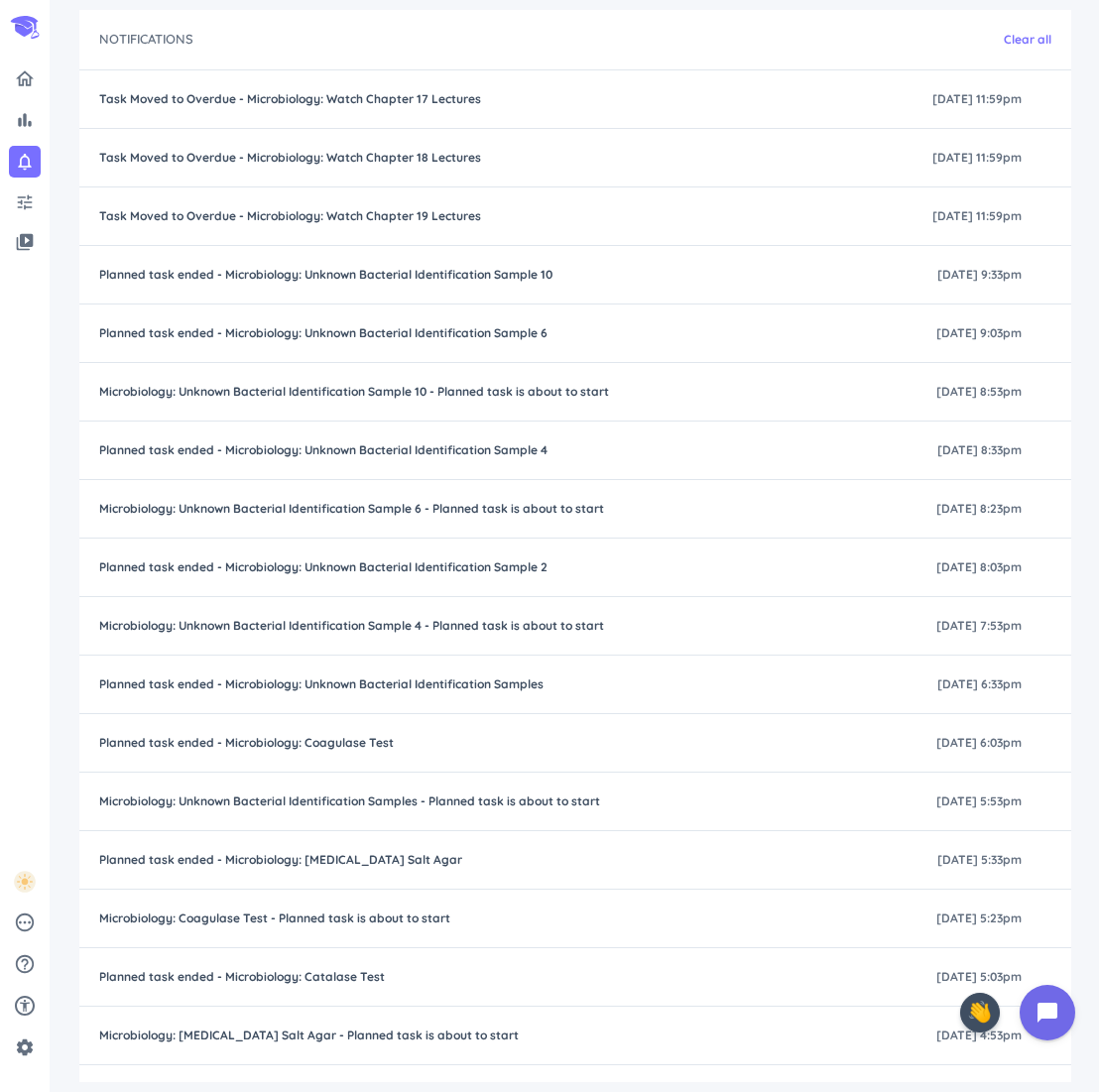 click on "Clear all" at bounding box center (1028, 40) 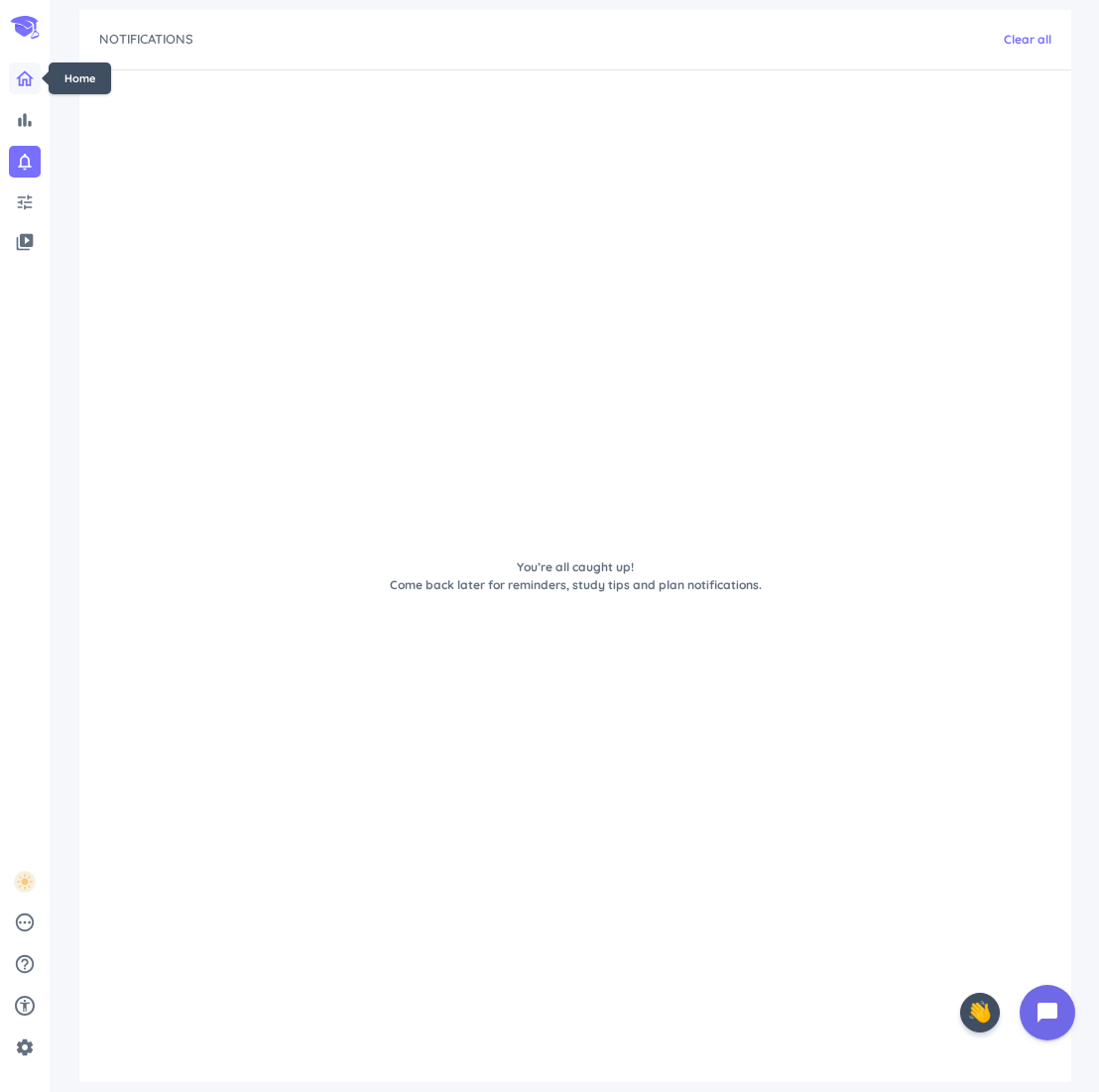 click at bounding box center (25, 78) 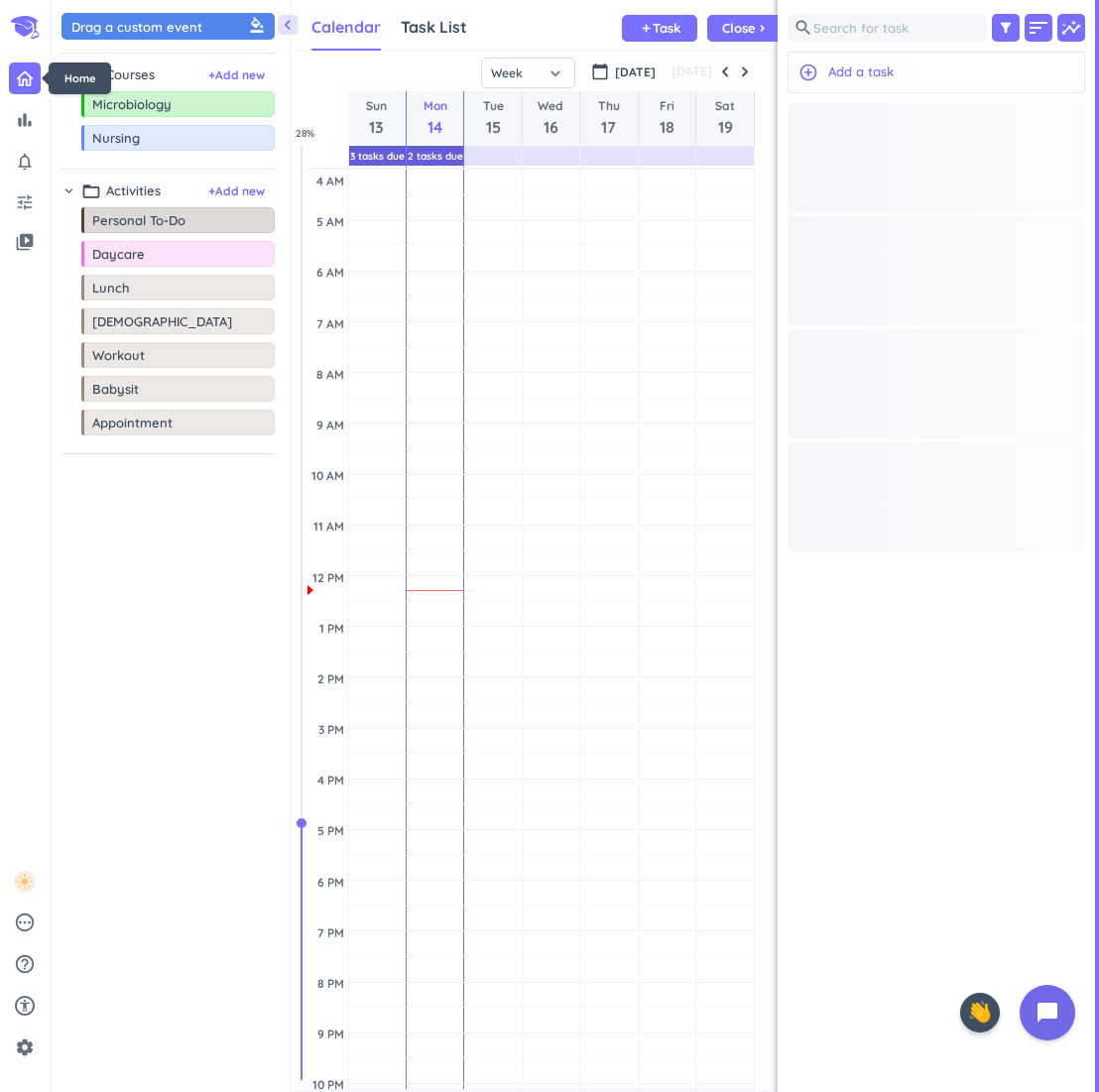 scroll, scrollTop: 1, scrollLeft: 1, axis: both 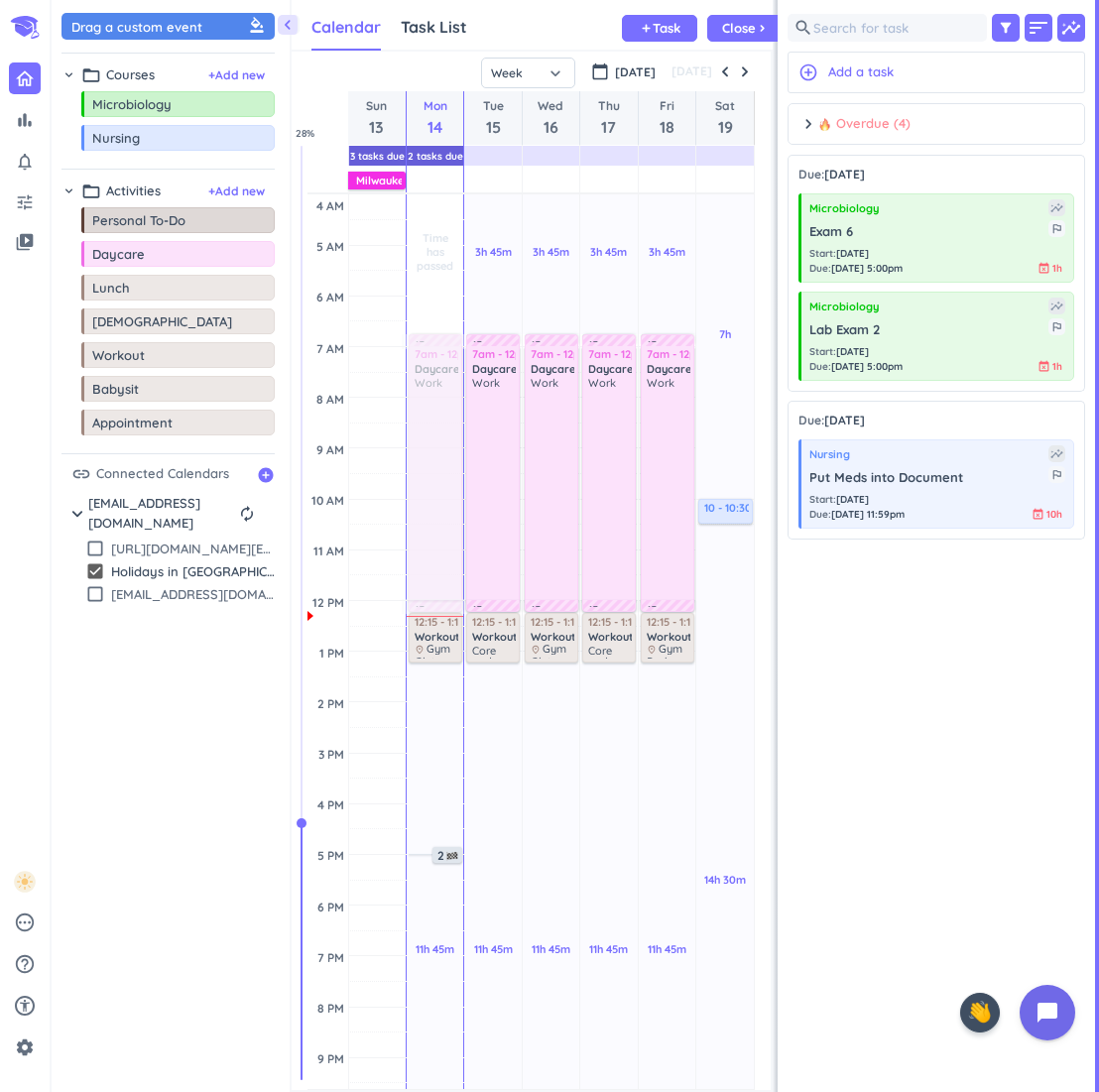 click on "chevron_right Overdue (4) done Mark all complete" at bounding box center (936, 129) 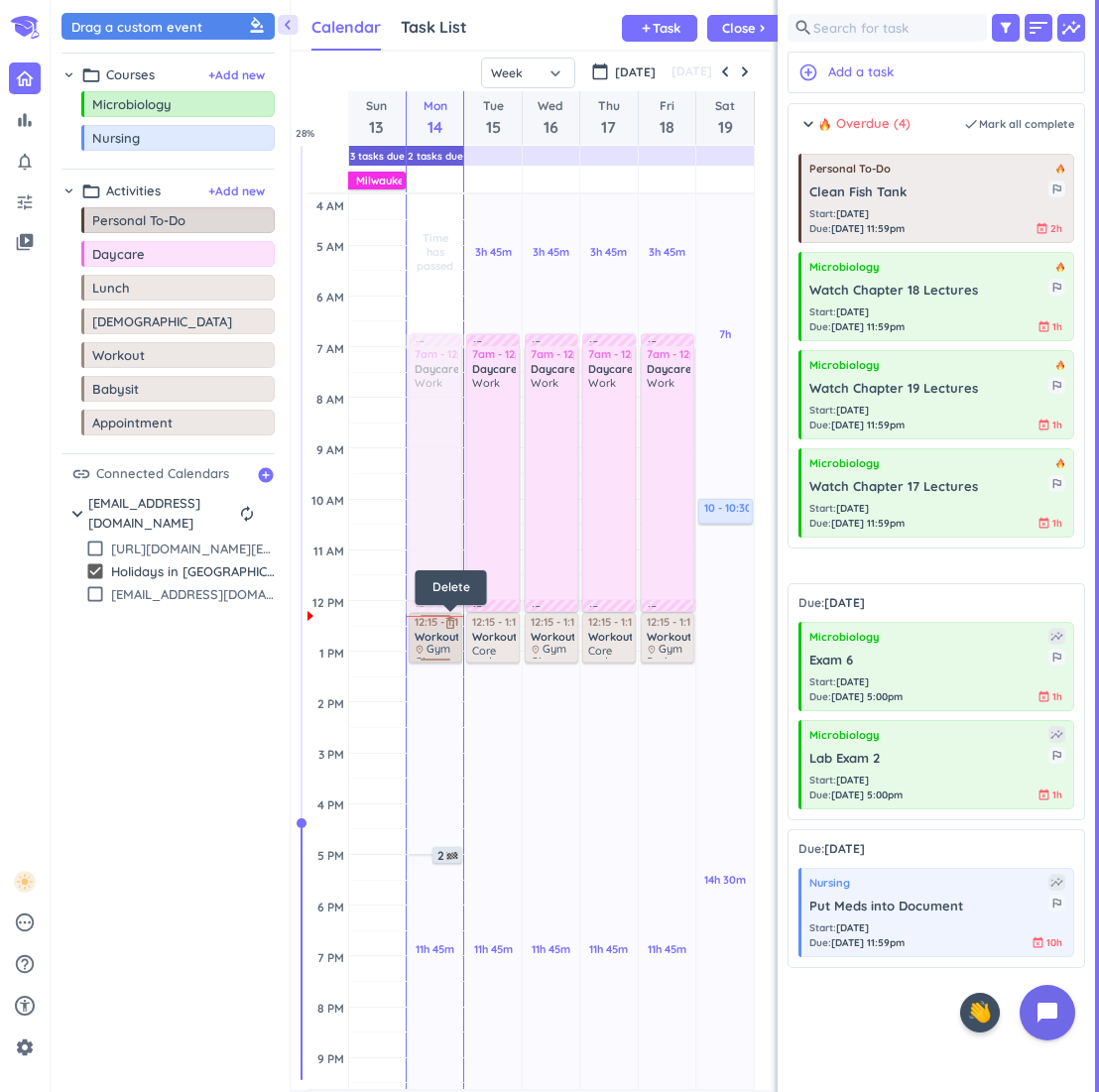click on "delete_outline" at bounding box center [450, 623] 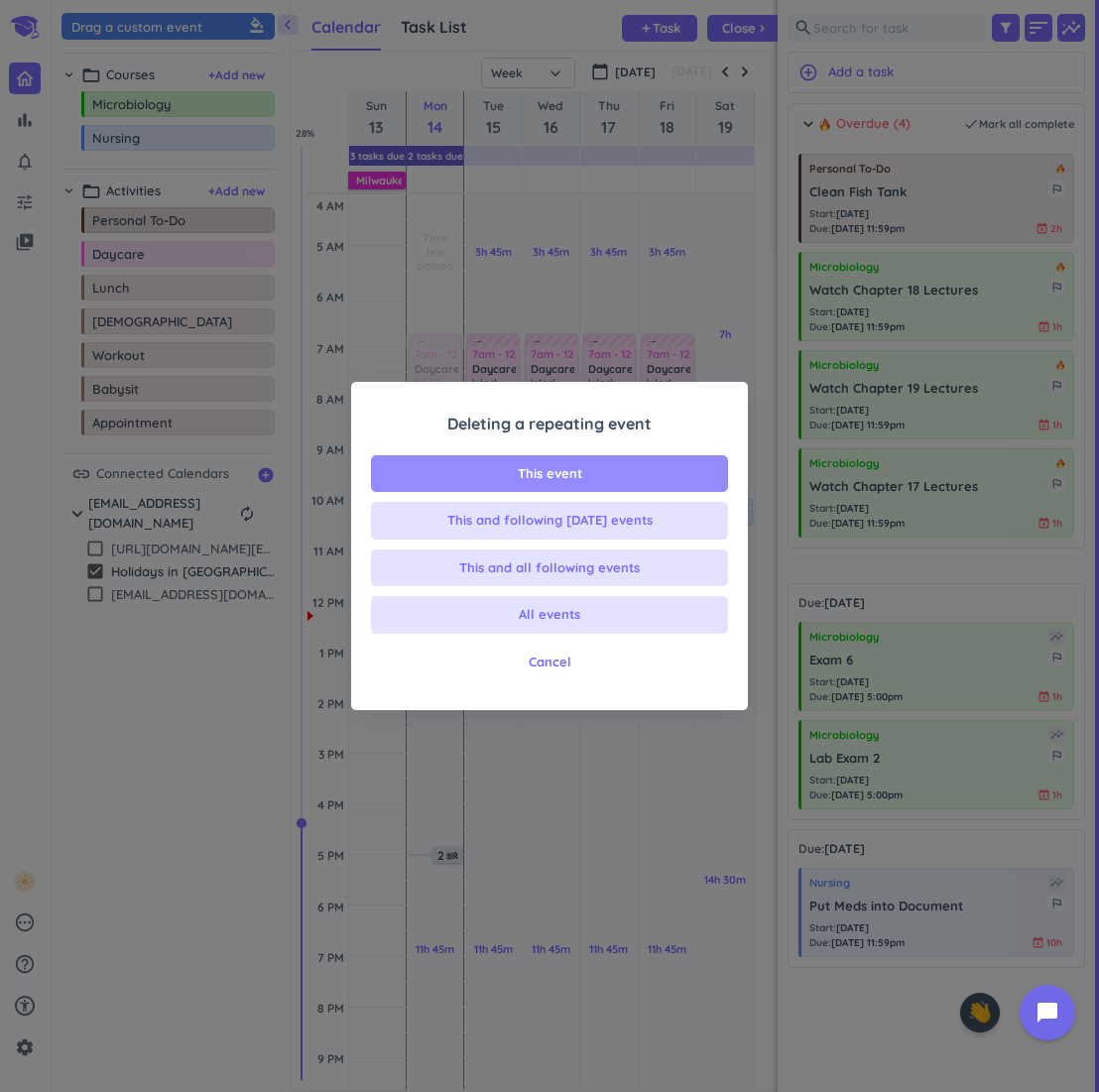 click on "This event" at bounding box center (550, 474) 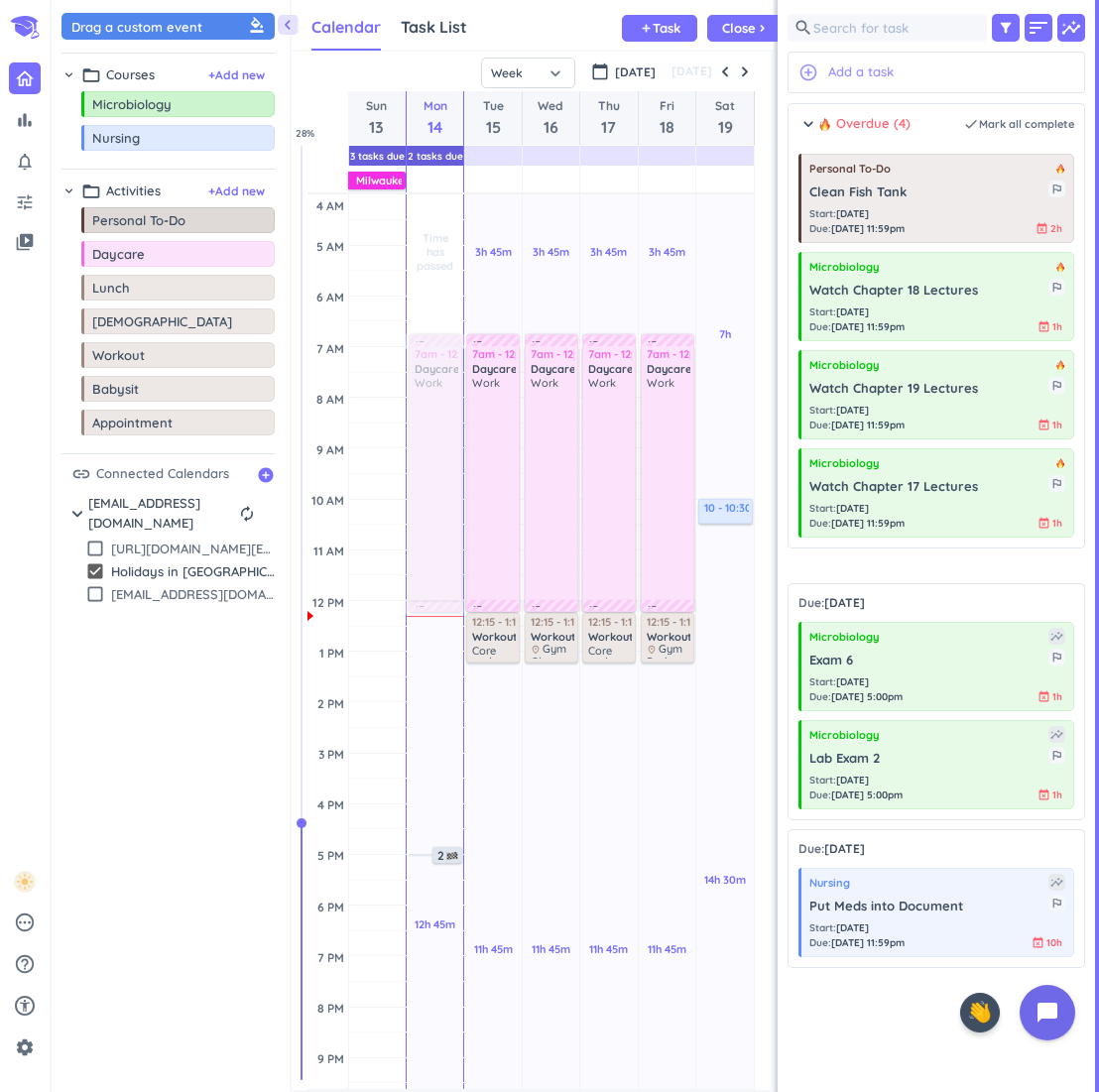 click on "add_circle_outline Add a task" at bounding box center [936, 72] 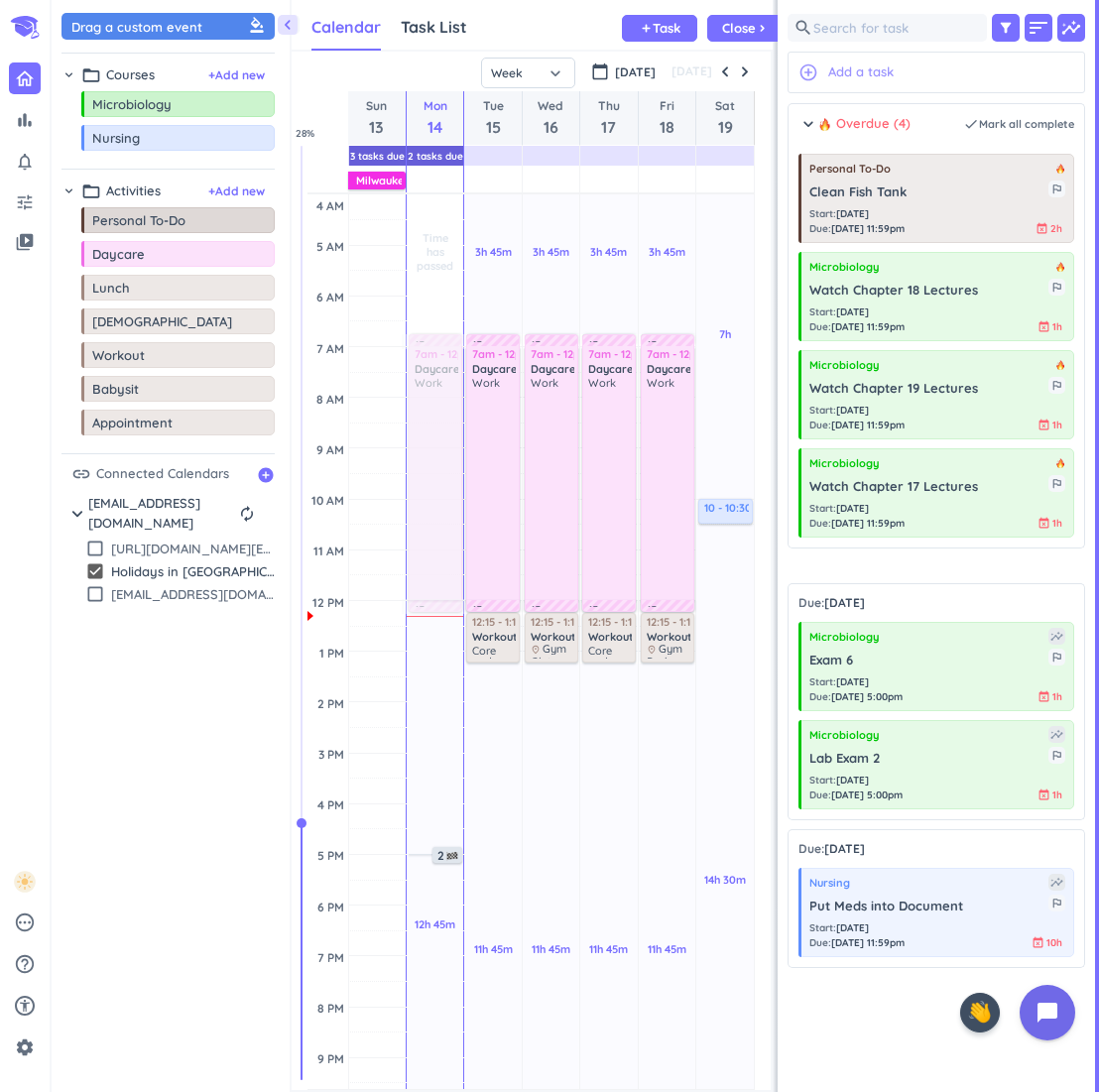 scroll, scrollTop: 845, scrollLeft: 298, axis: both 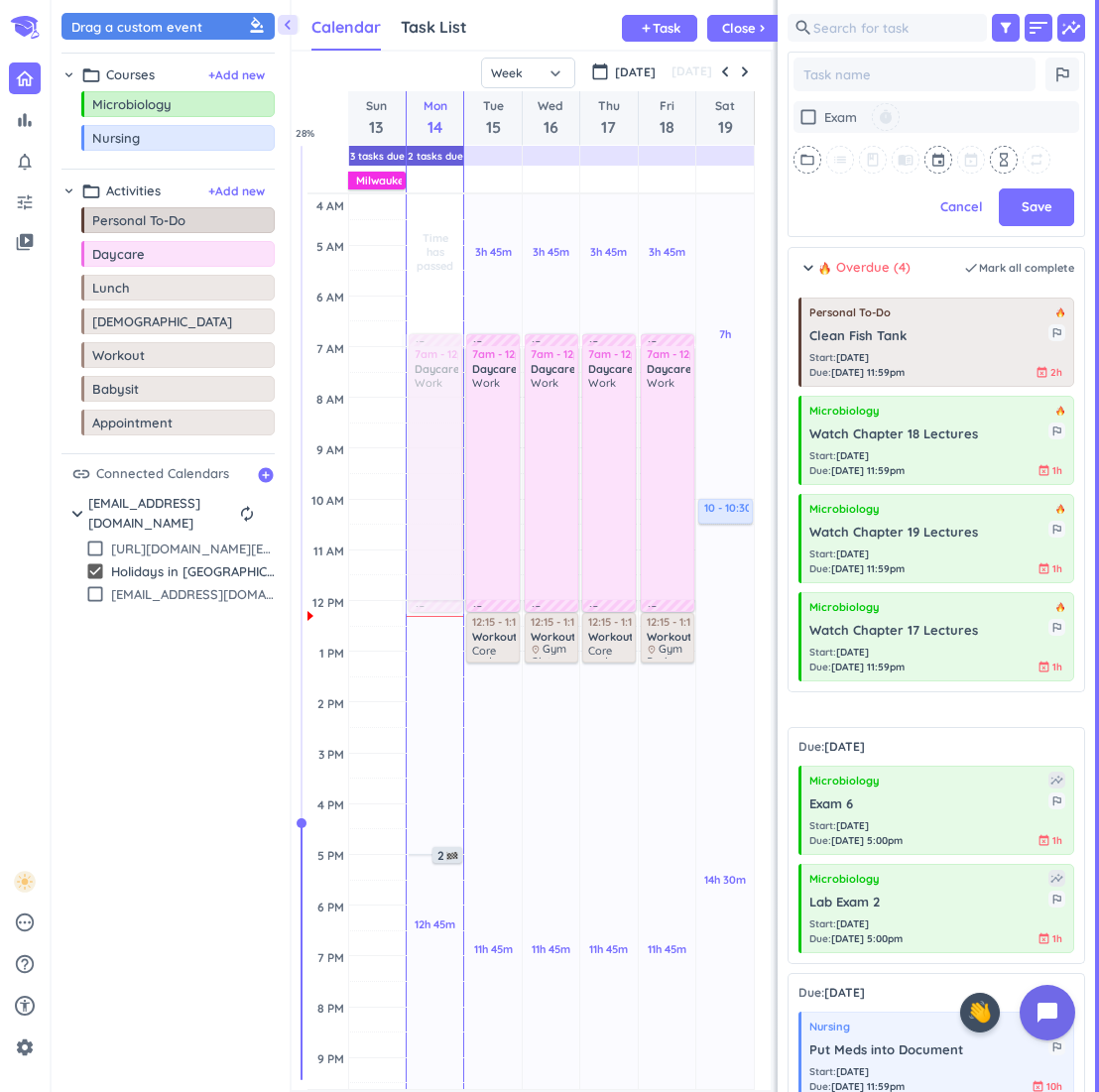 type on "x" 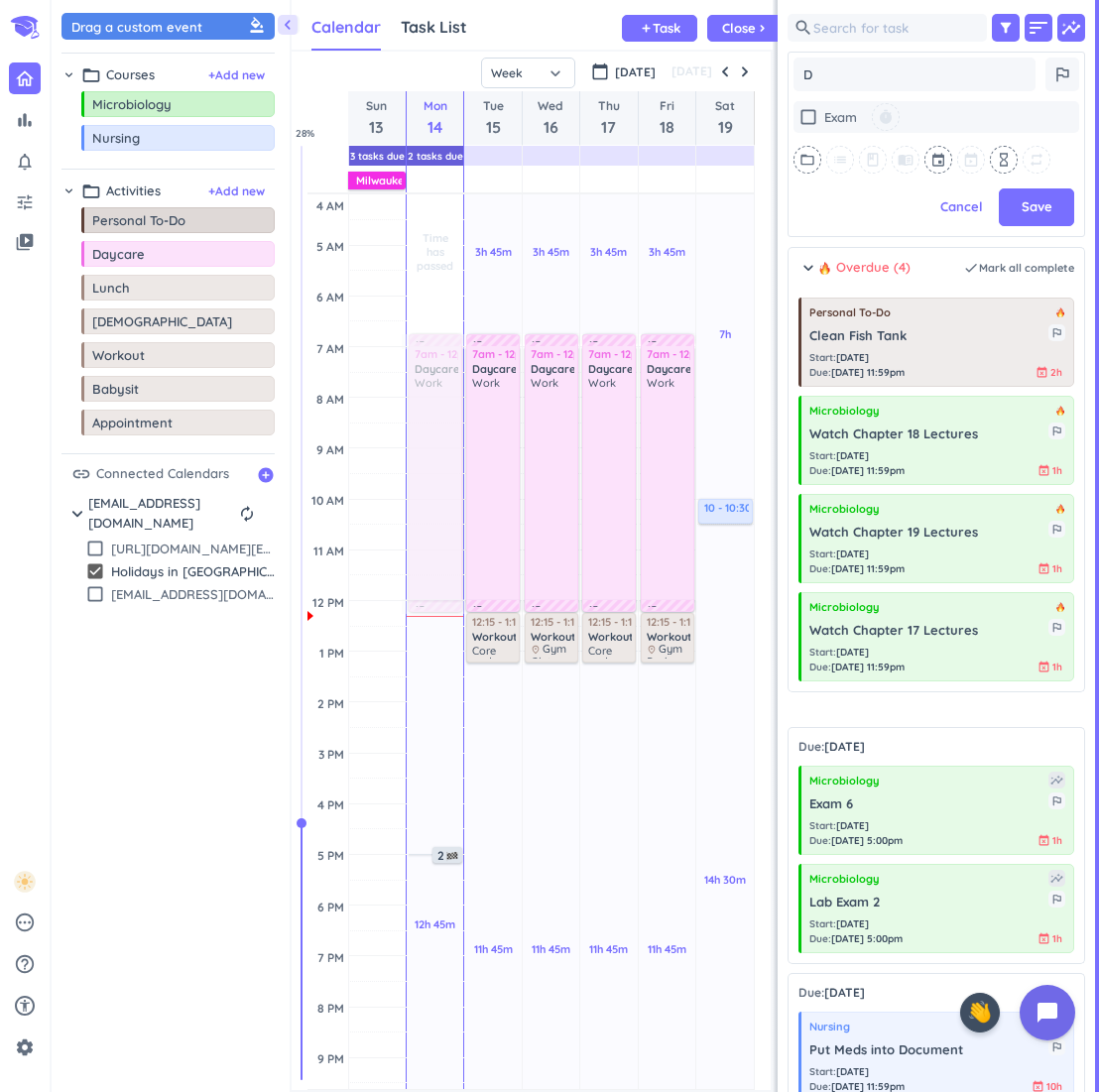 type on "x" 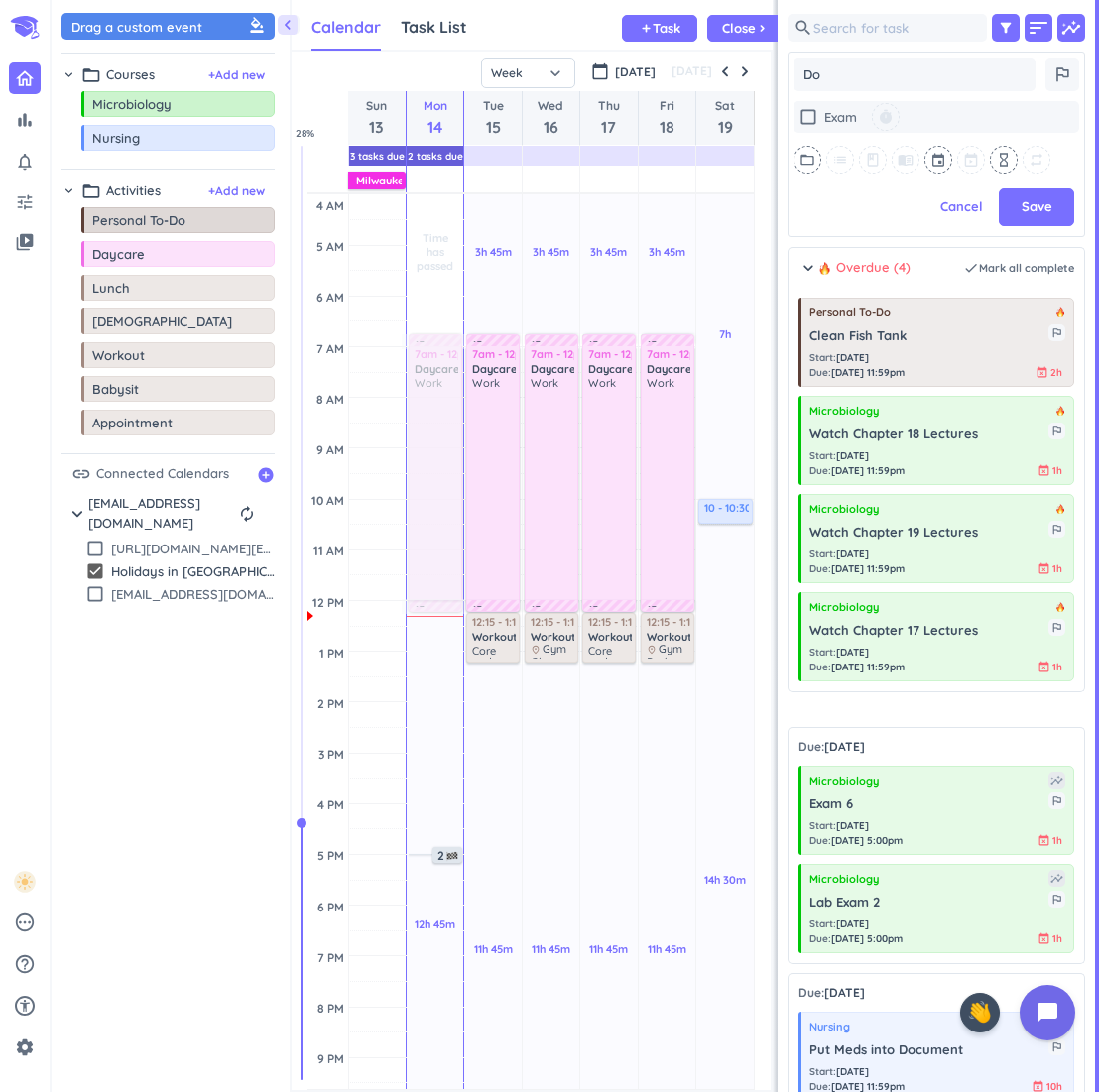 type on "x" 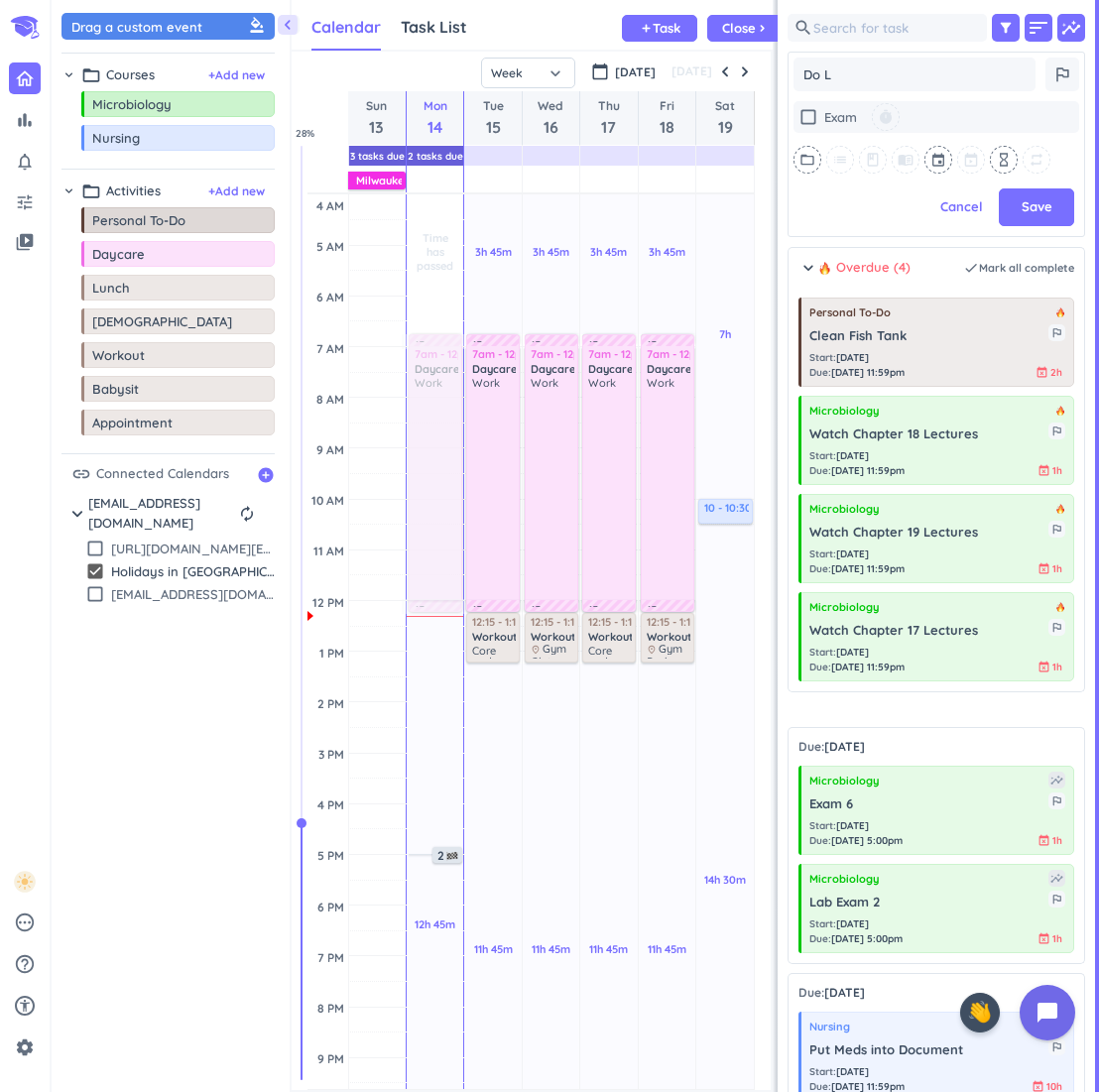 type on "x" 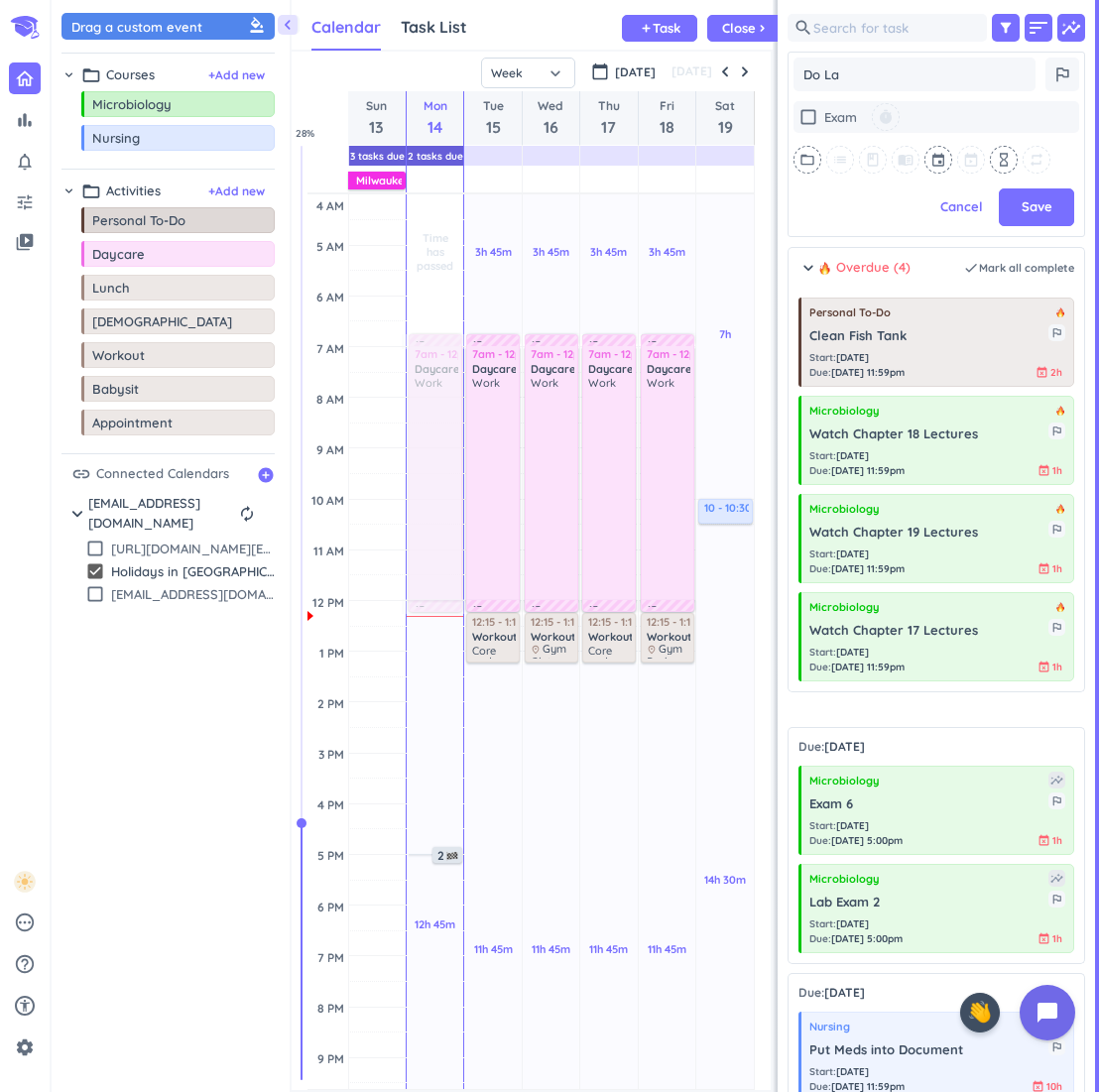 type on "x" 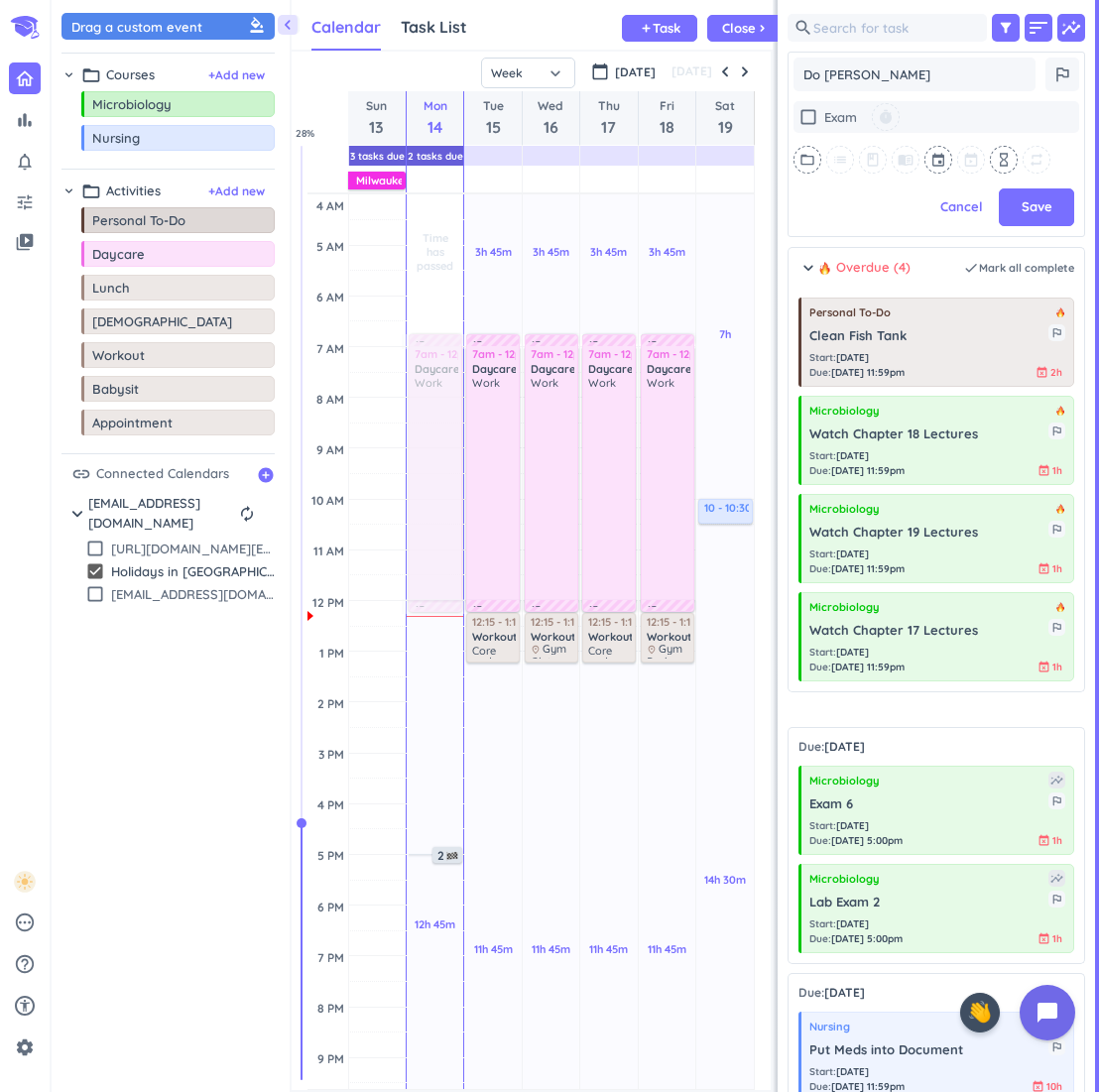 type on "x" 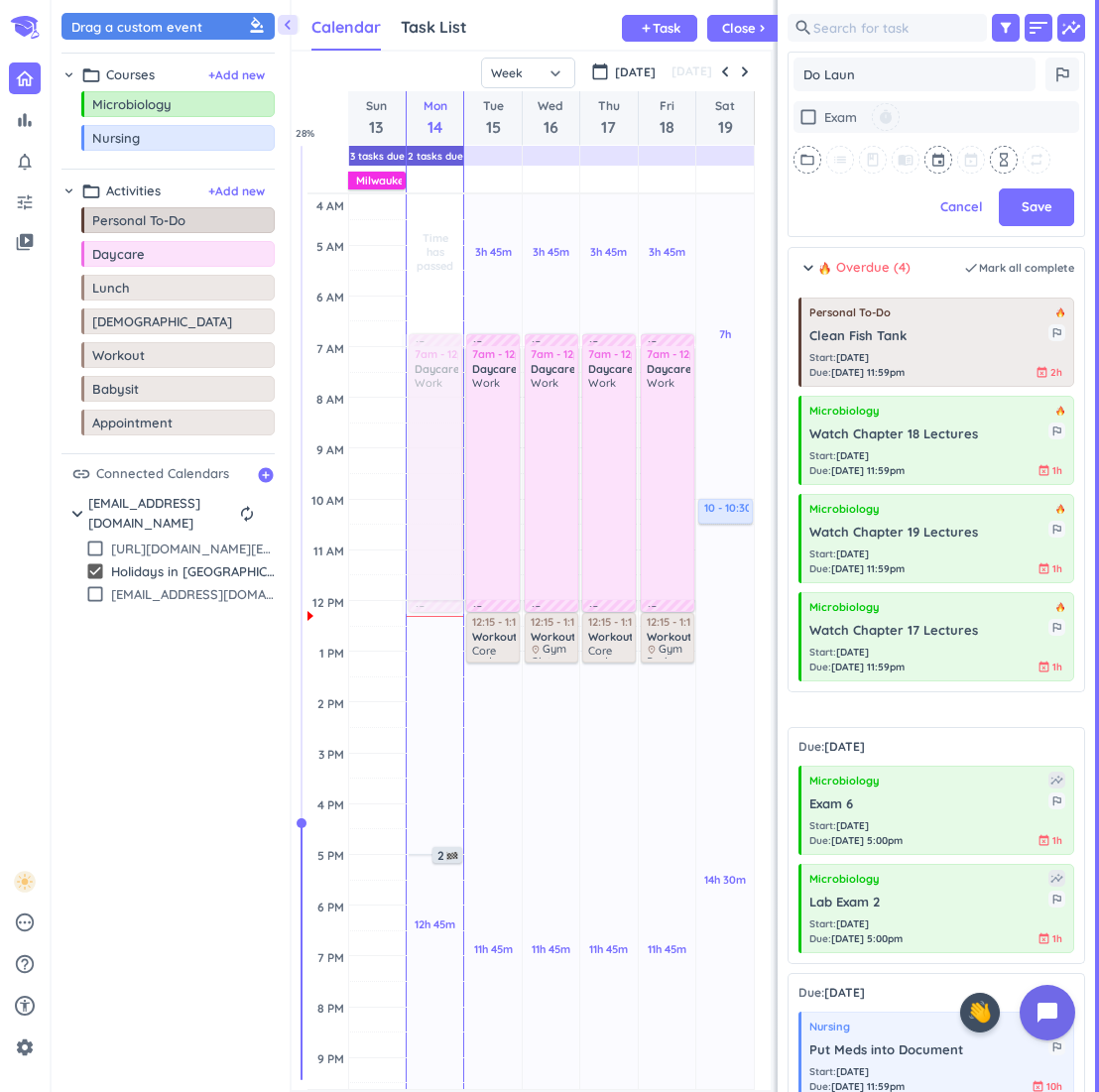 type on "Do Laund" 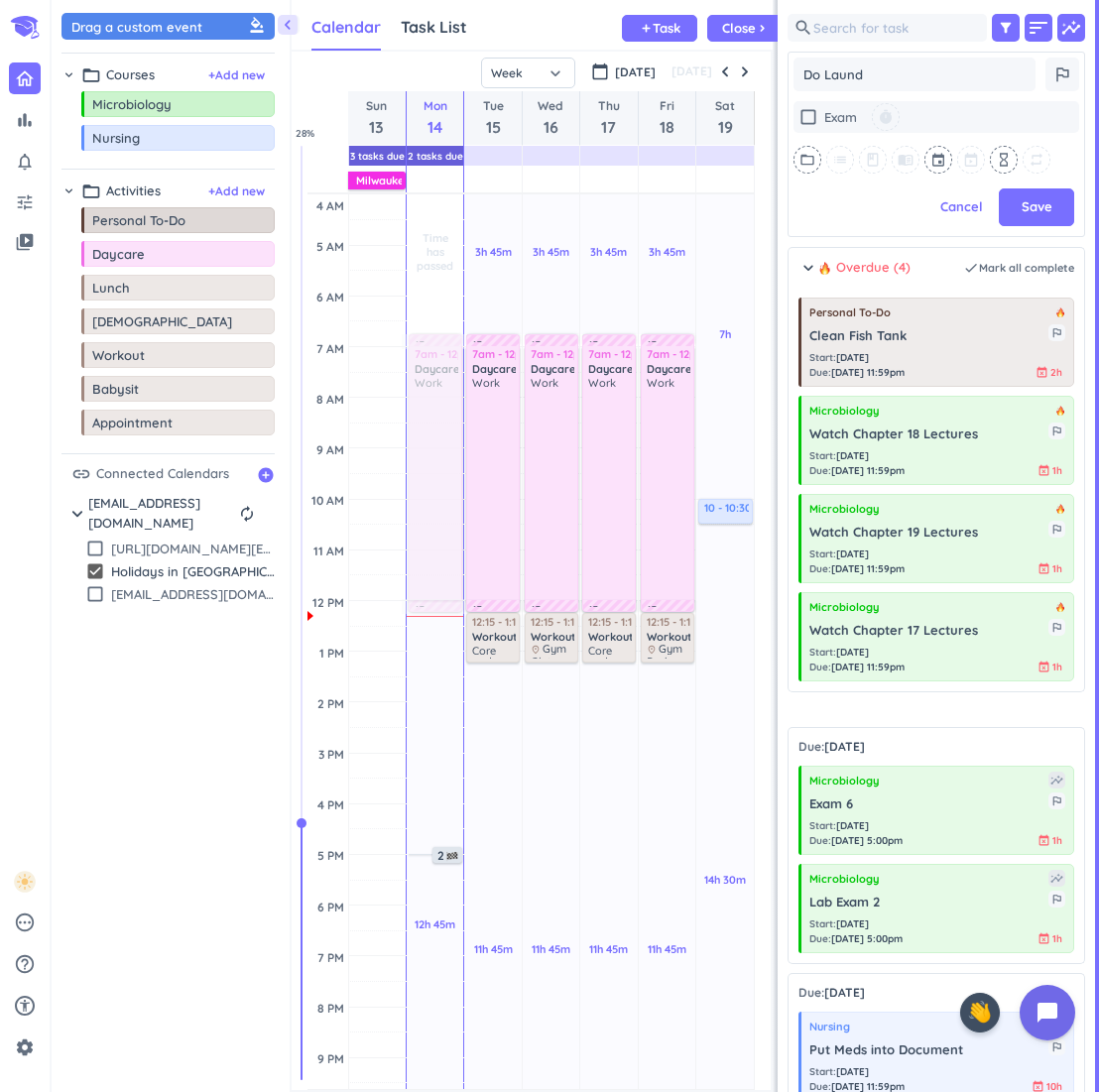 type on "x" 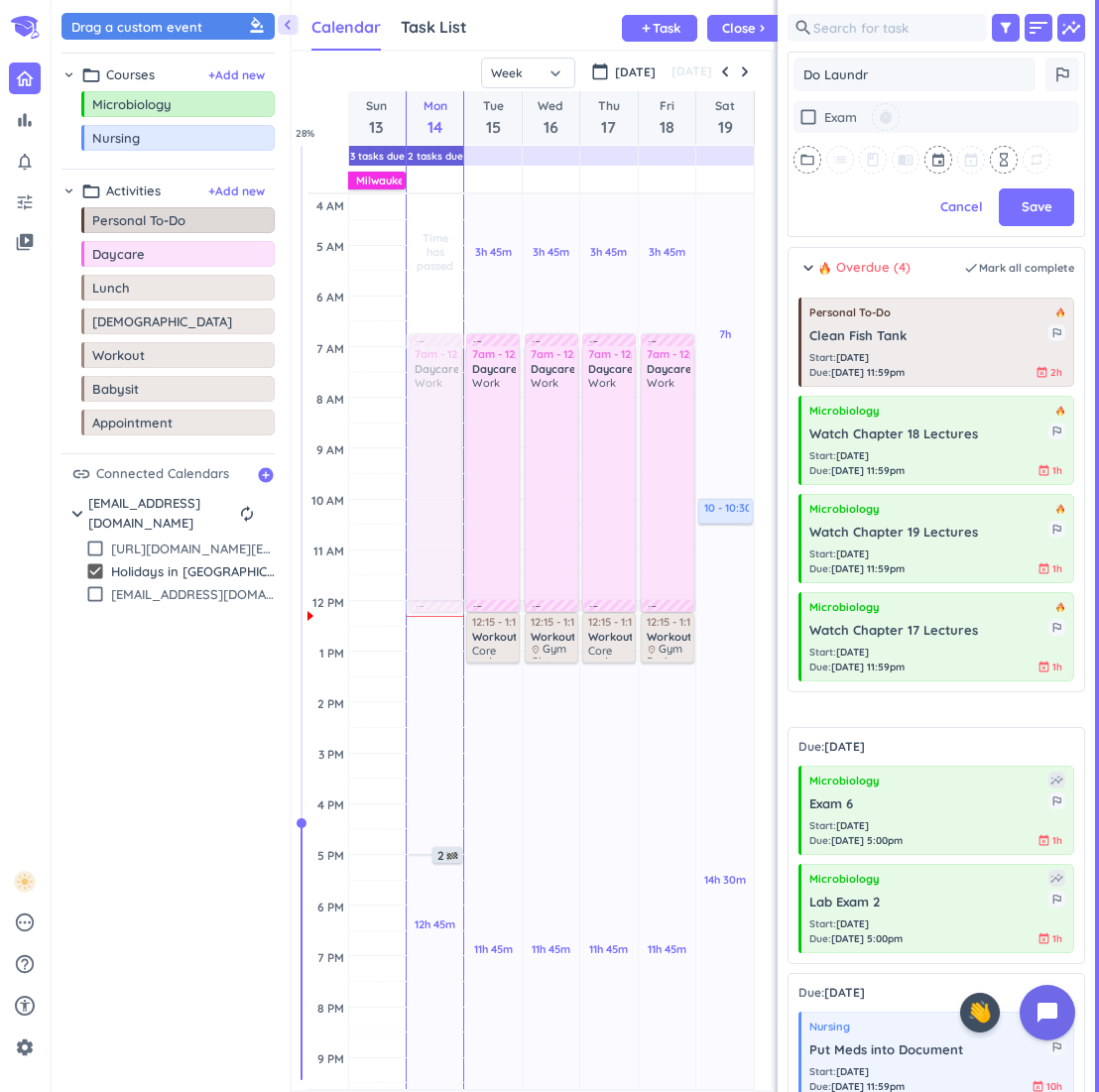 type on "x" 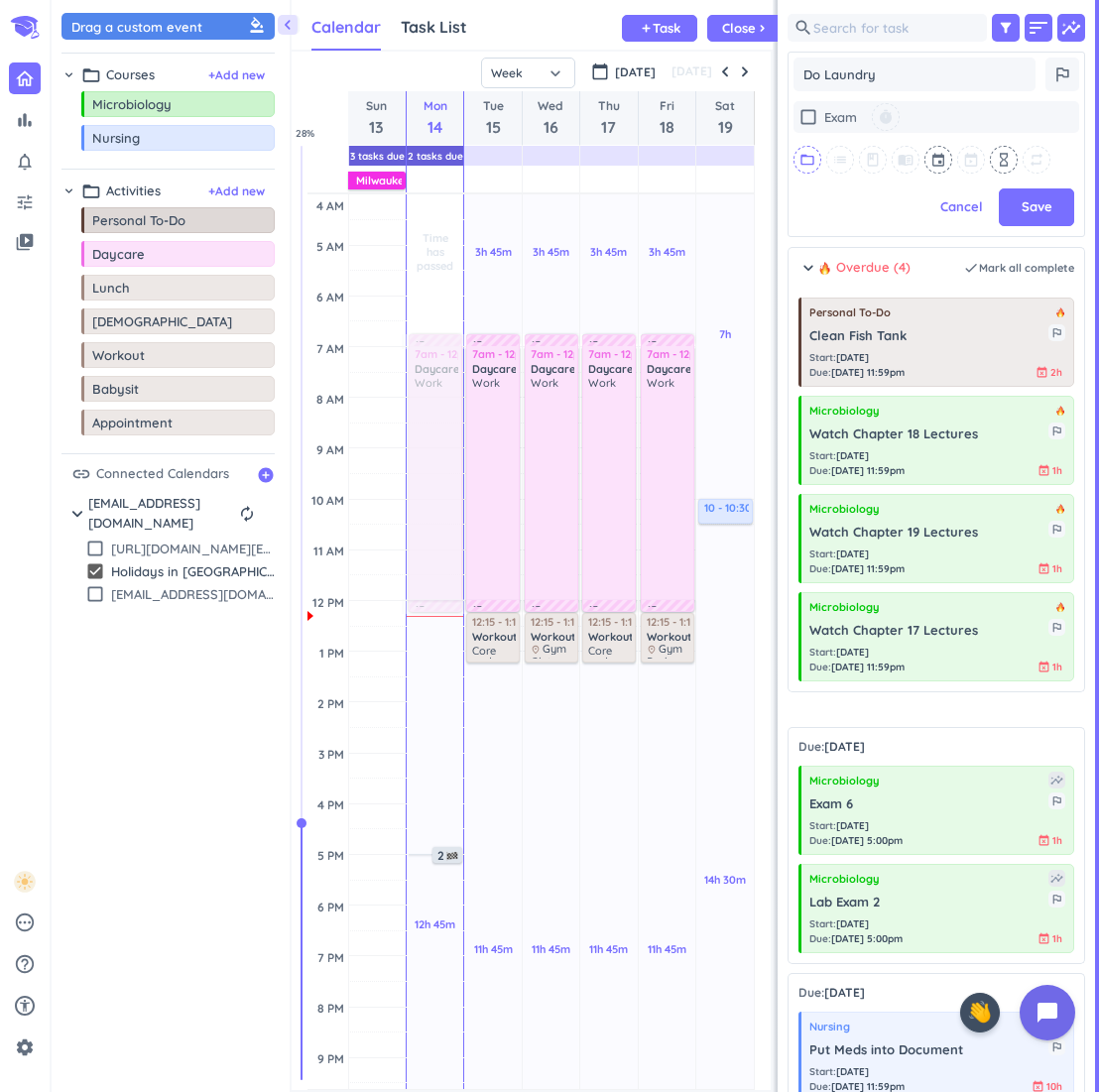 type on "Do Laundry" 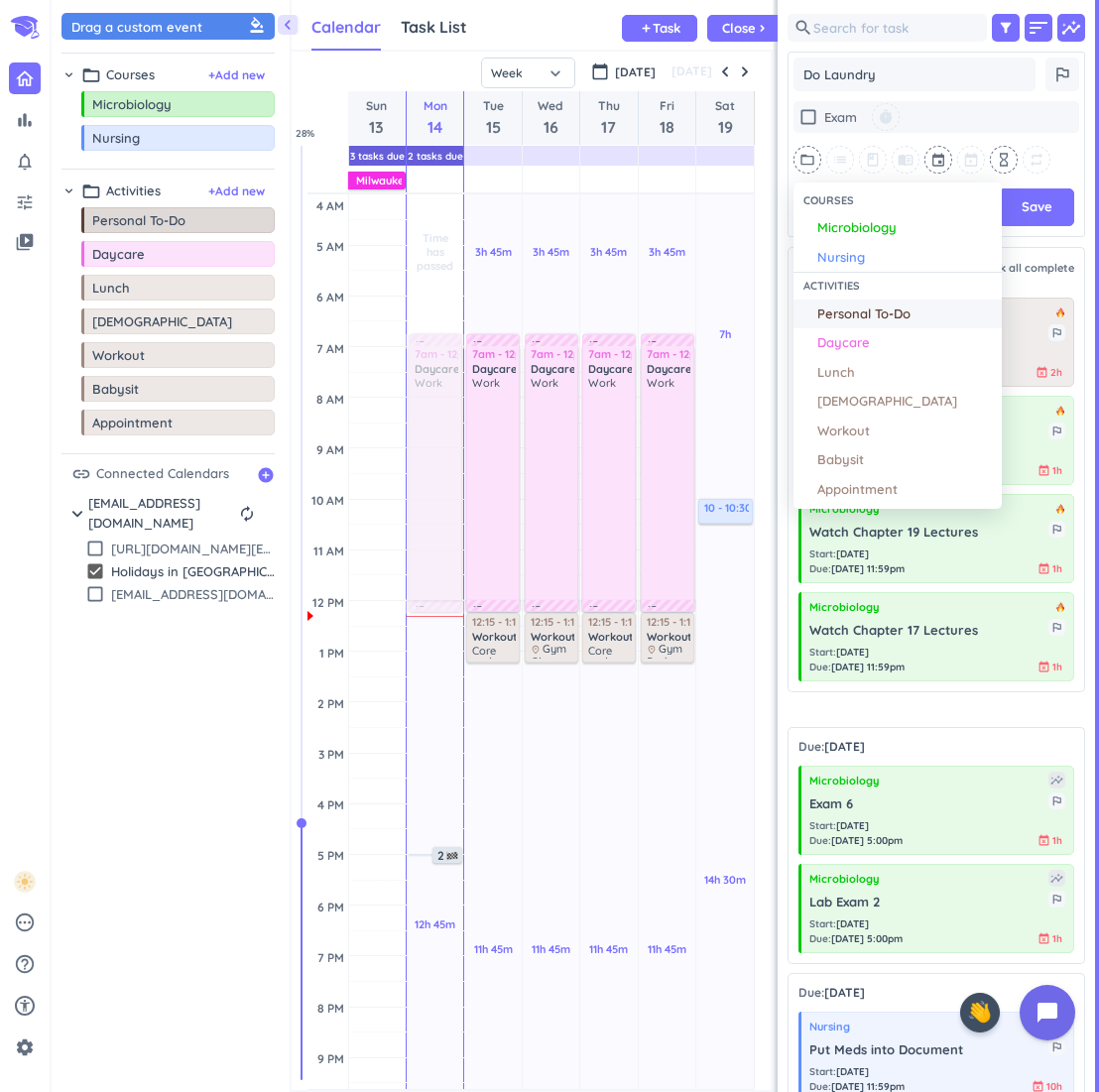 click on "Personal To-Do" at bounding box center [864, 314] 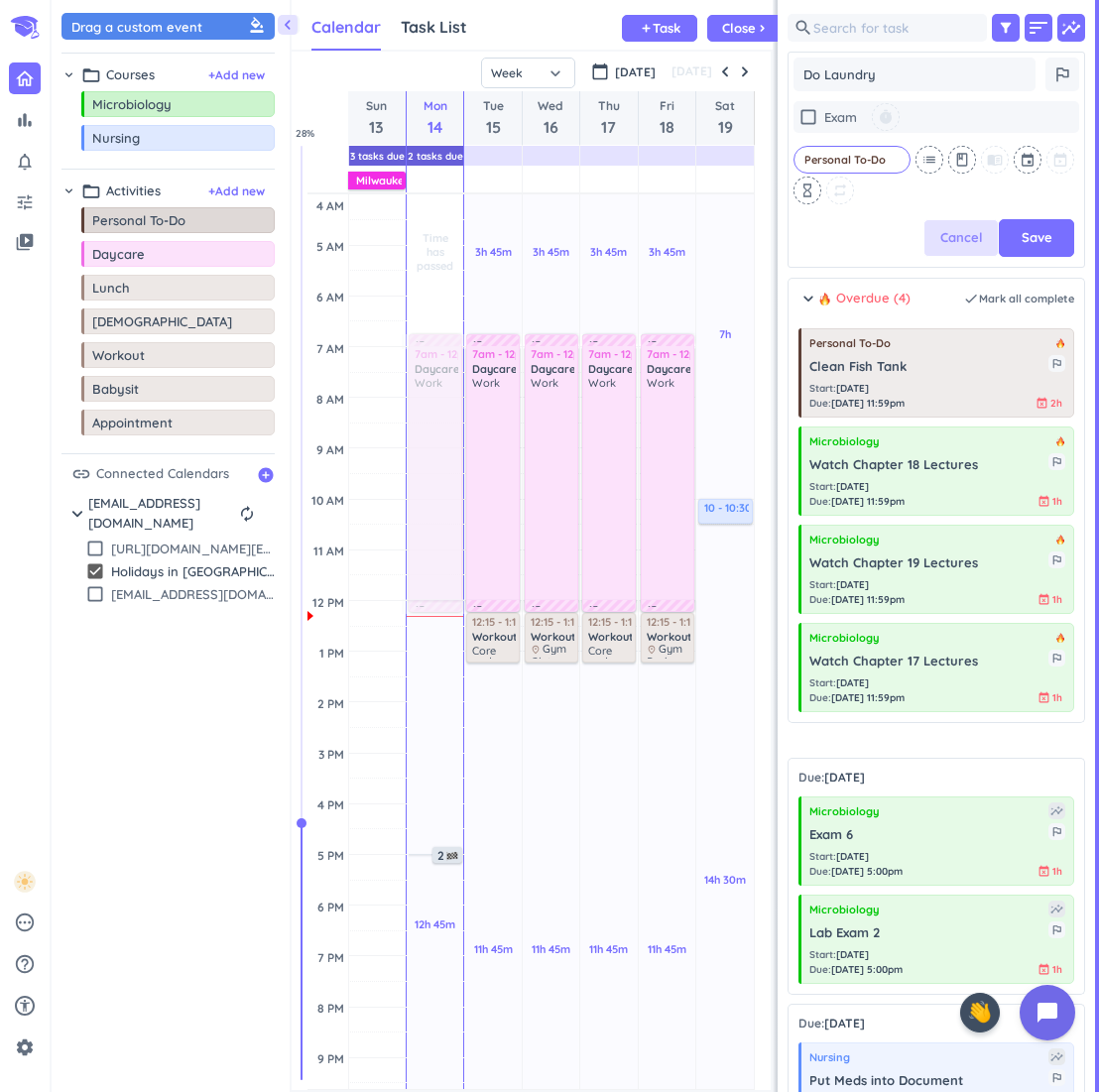 scroll, scrollTop: 814, scrollLeft: 298, axis: both 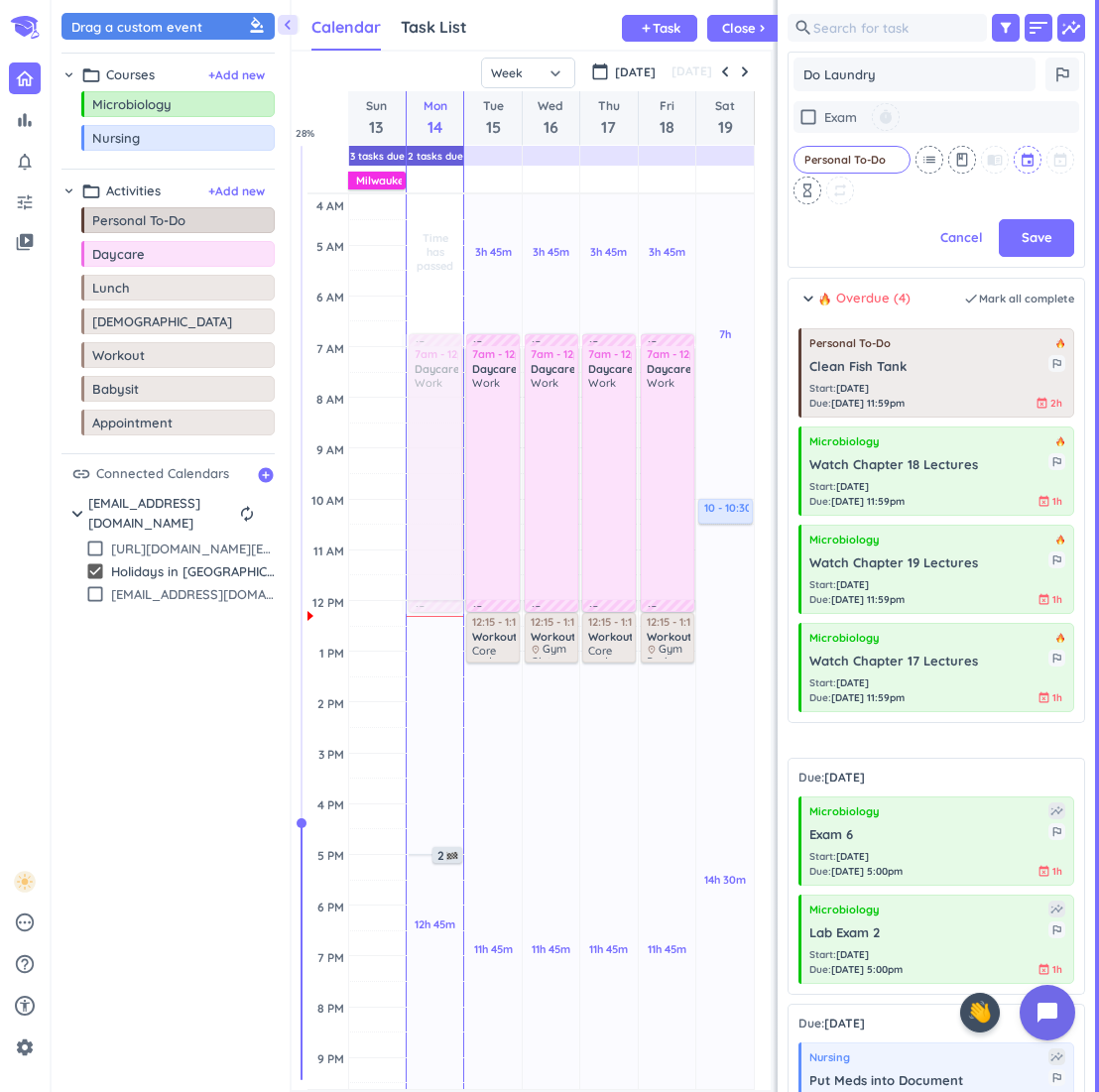 click at bounding box center (1029, 160) 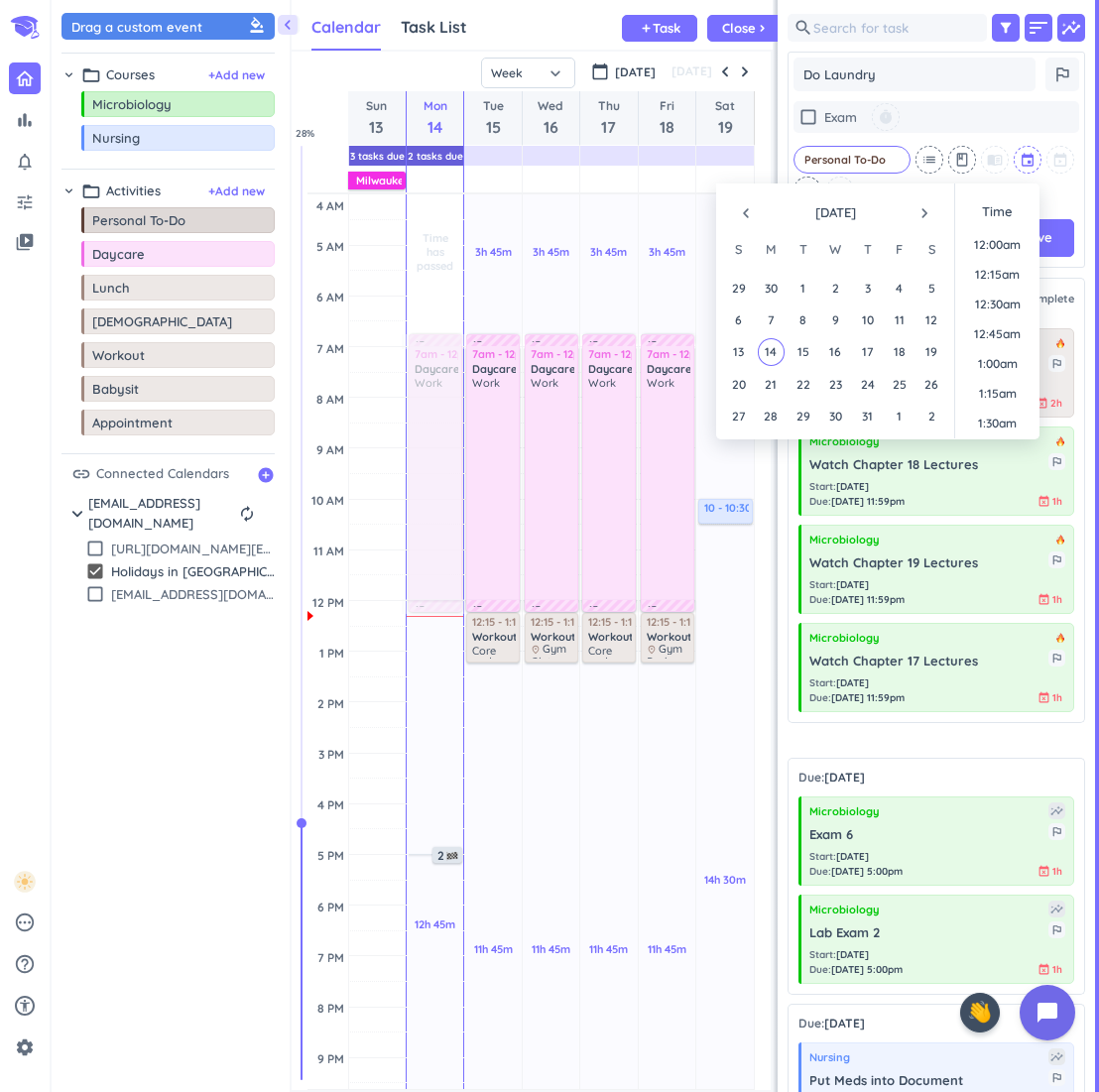 scroll, scrollTop: 1368, scrollLeft: 0, axis: vertical 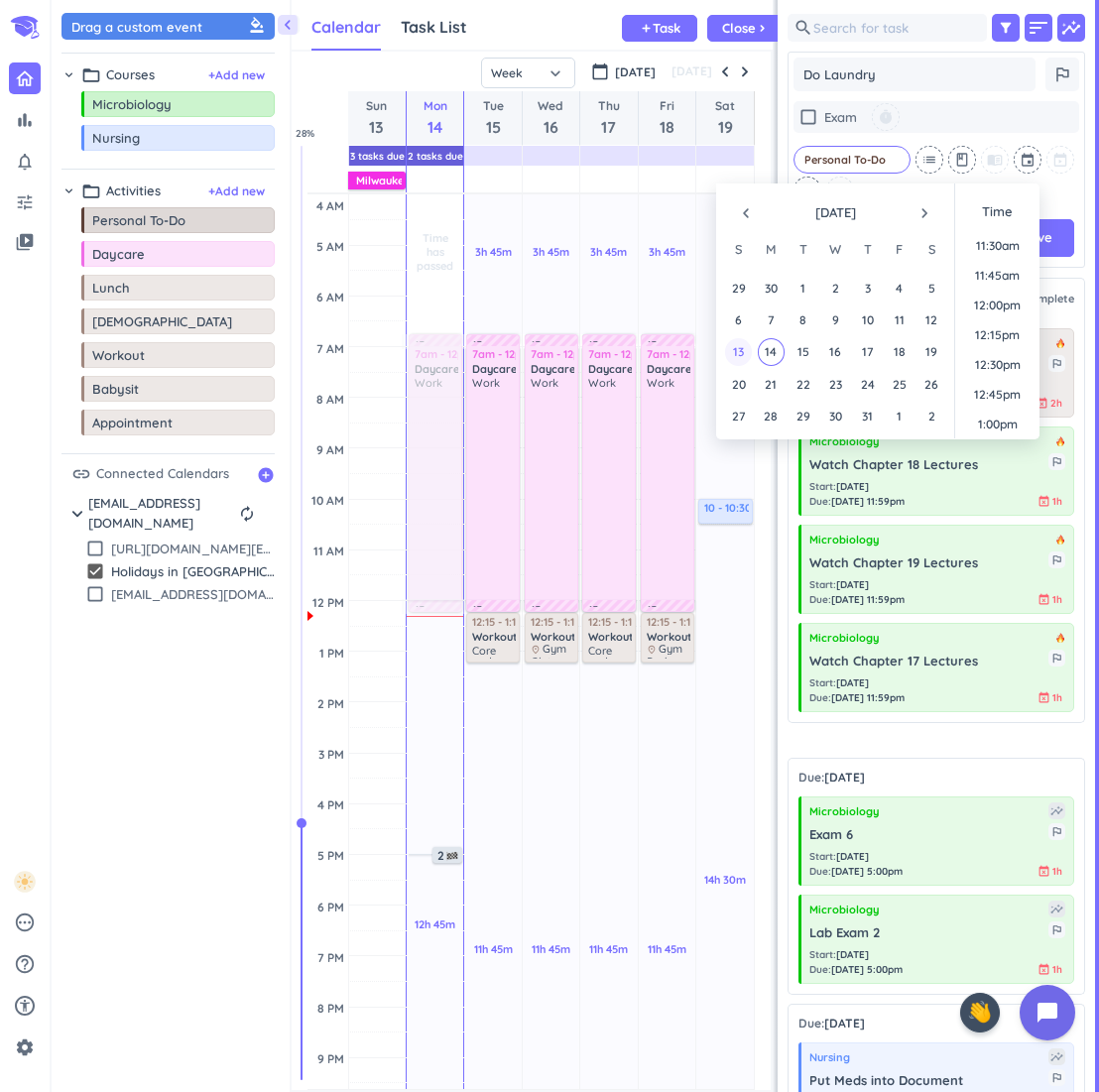 click on "13" at bounding box center [738, 351] 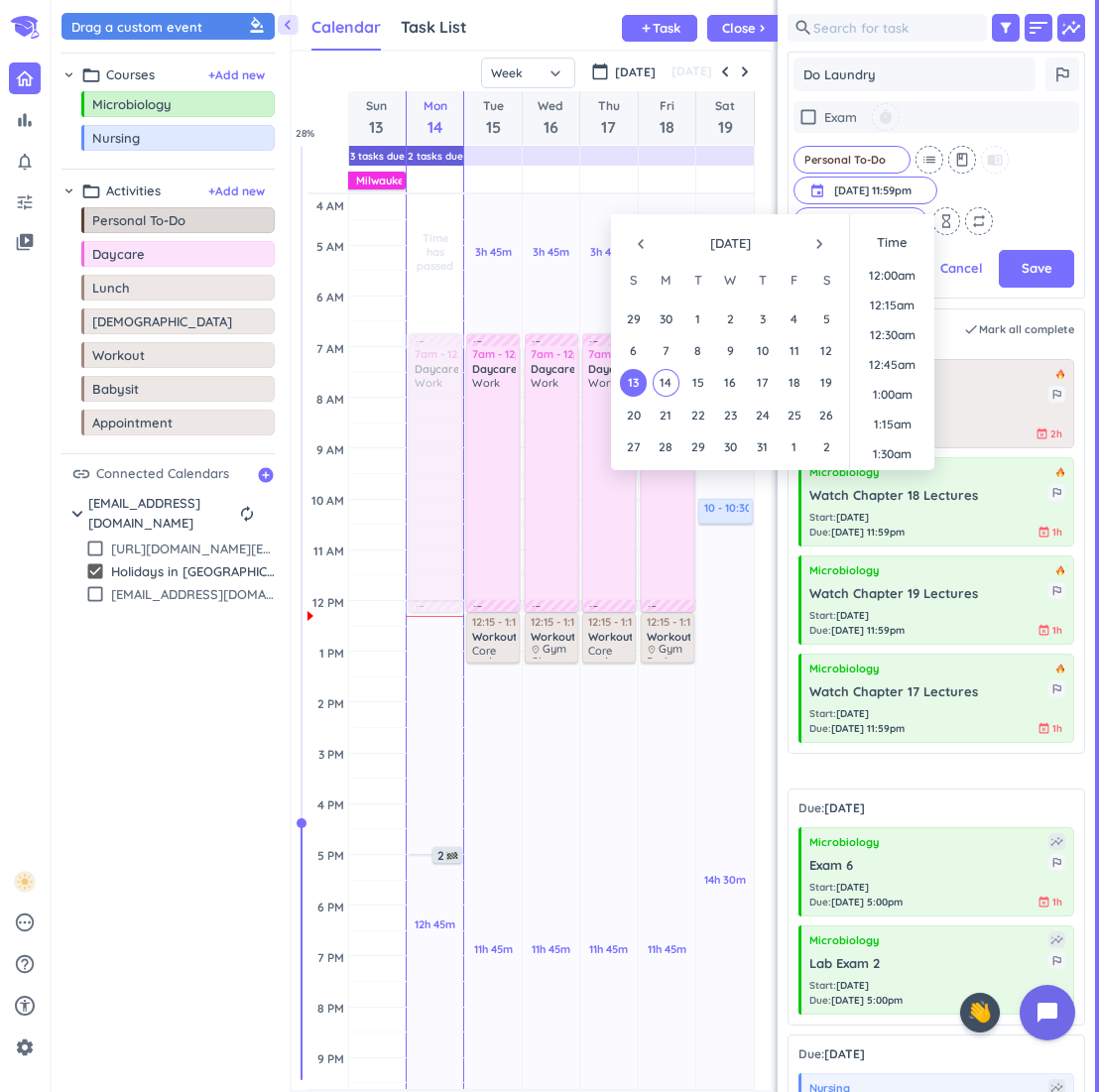 scroll, scrollTop: 784, scrollLeft: 298, axis: both 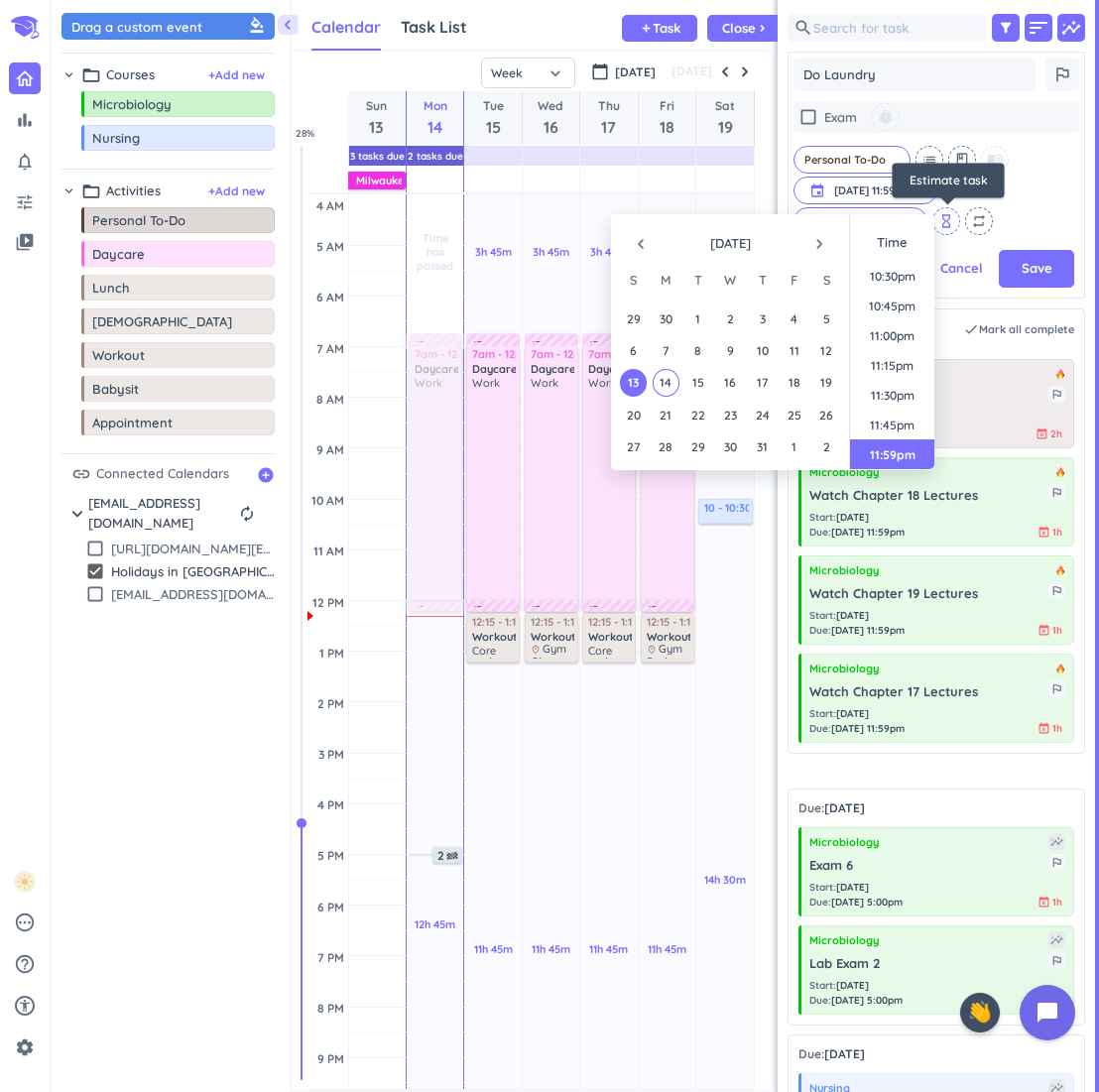 click on "hourglass_empty" at bounding box center [946, 221] 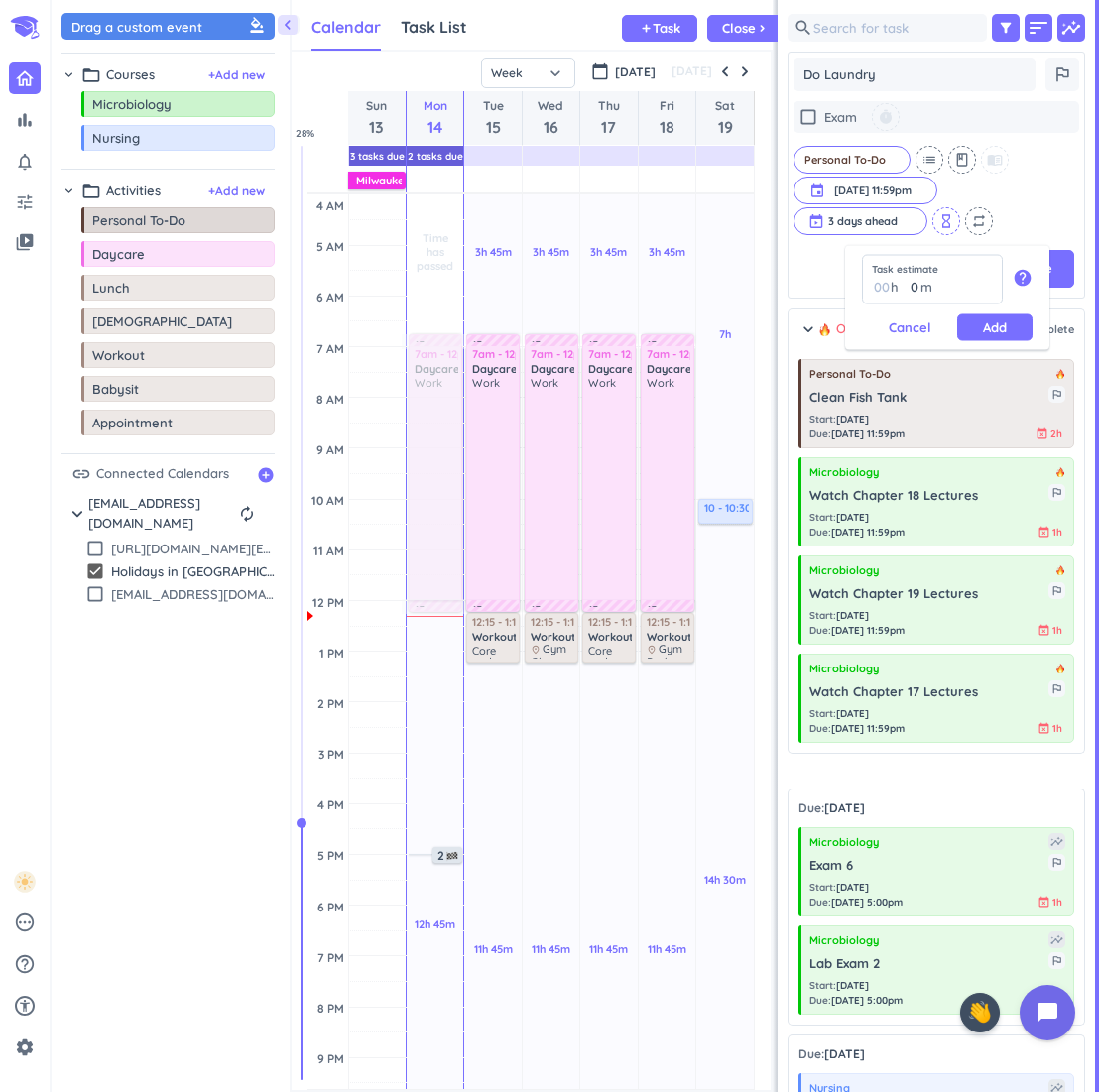 type on "2" 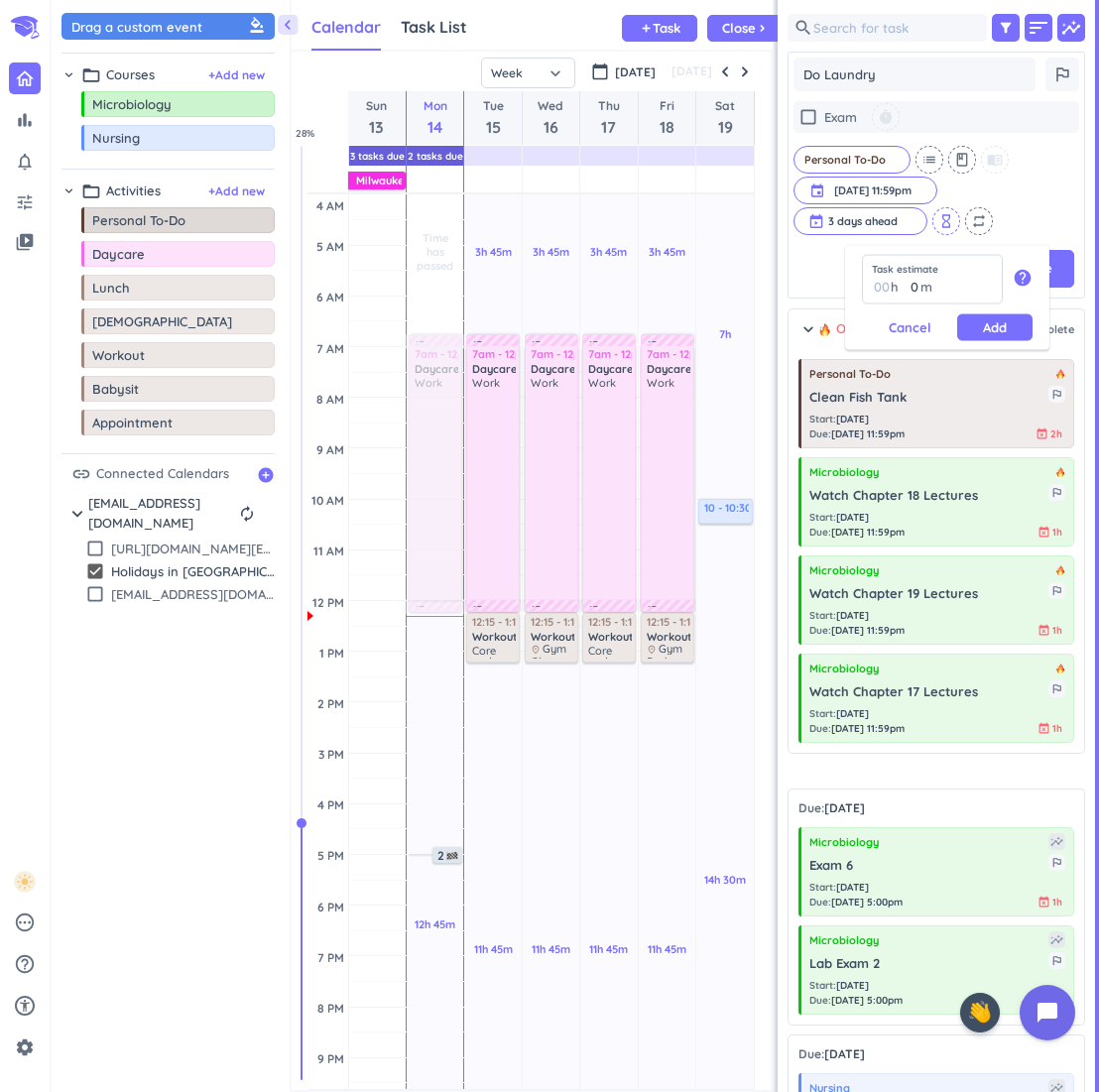 type 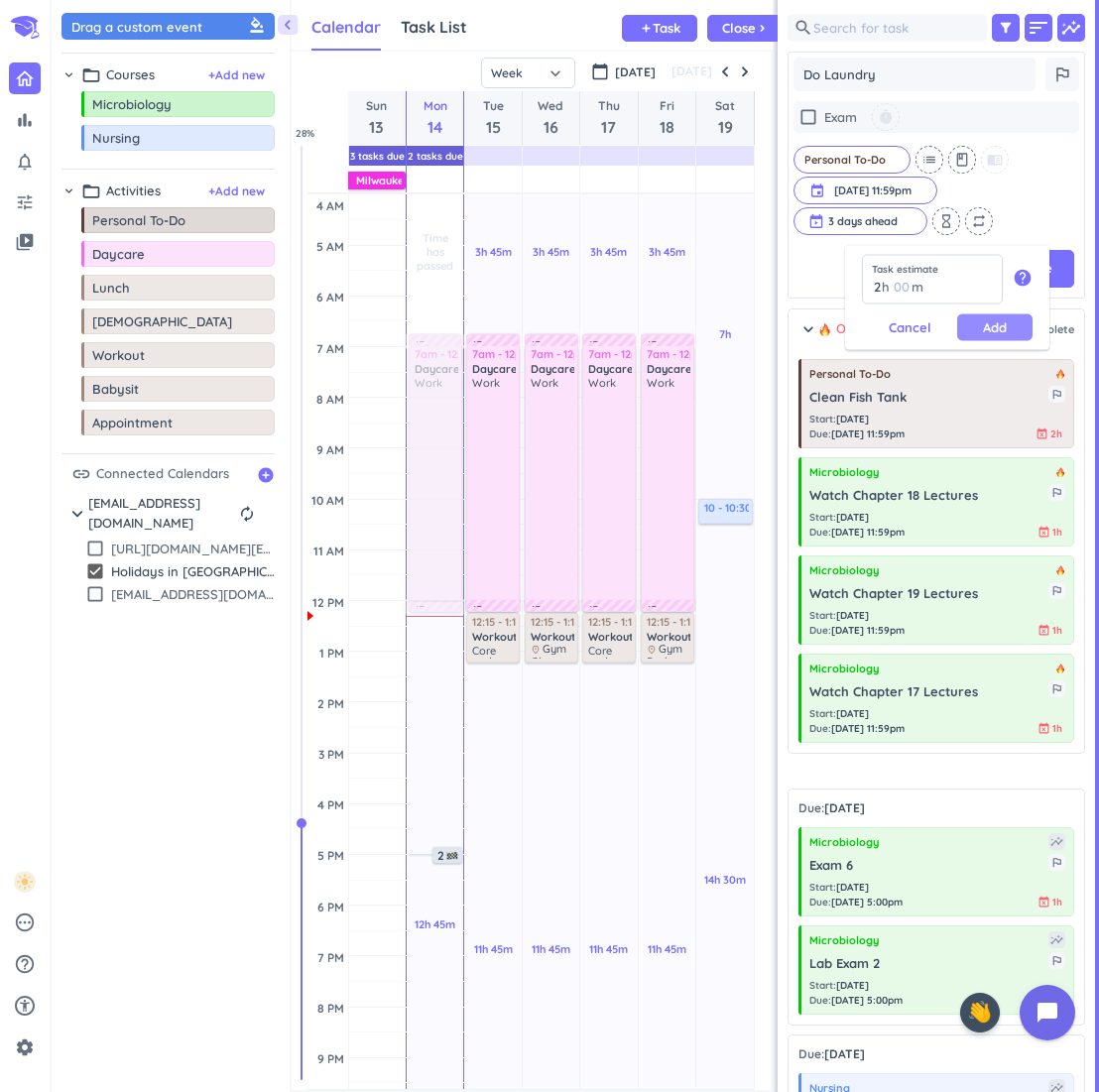 type on "2" 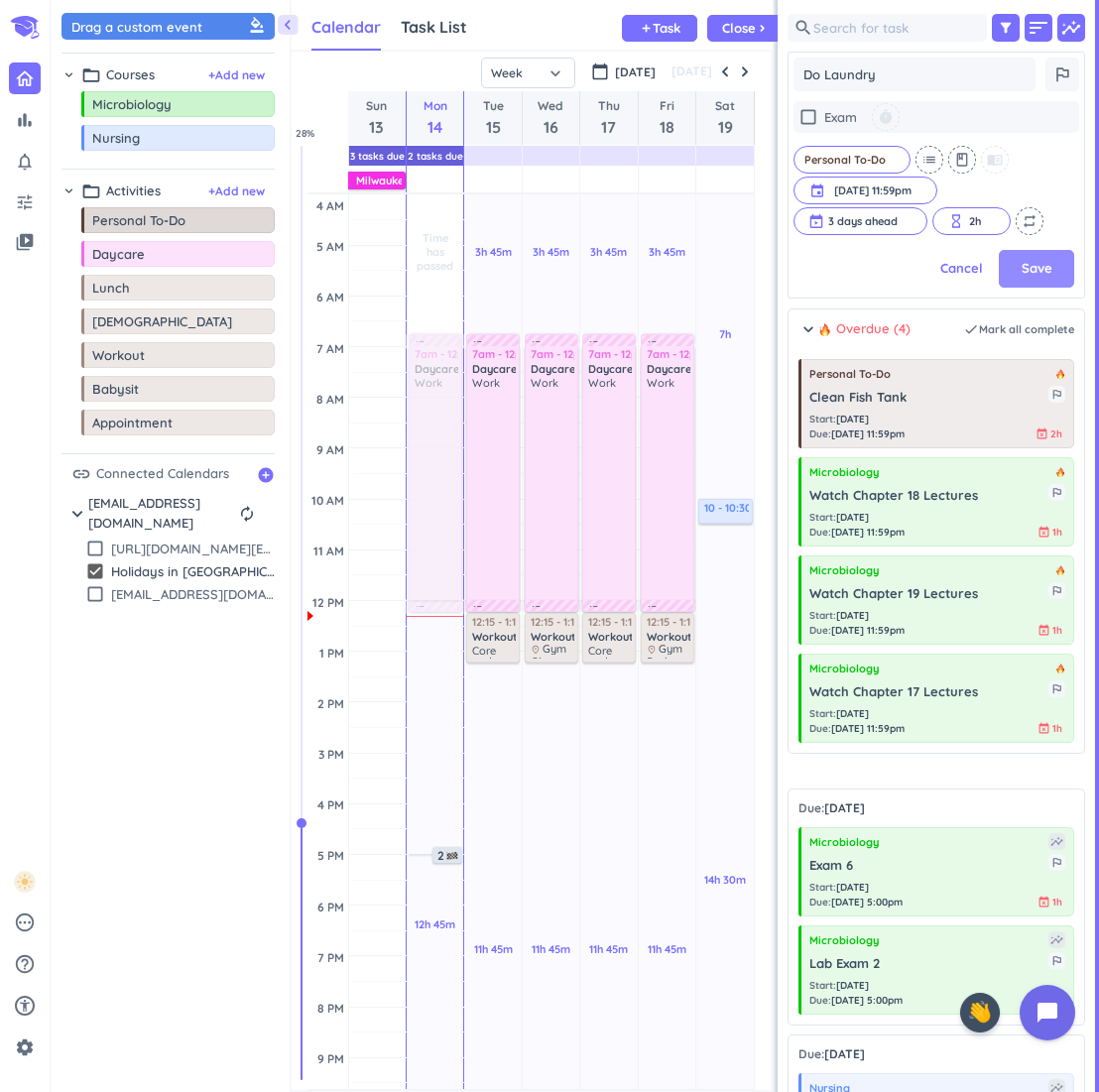 click on "Save" at bounding box center [1037, 269] 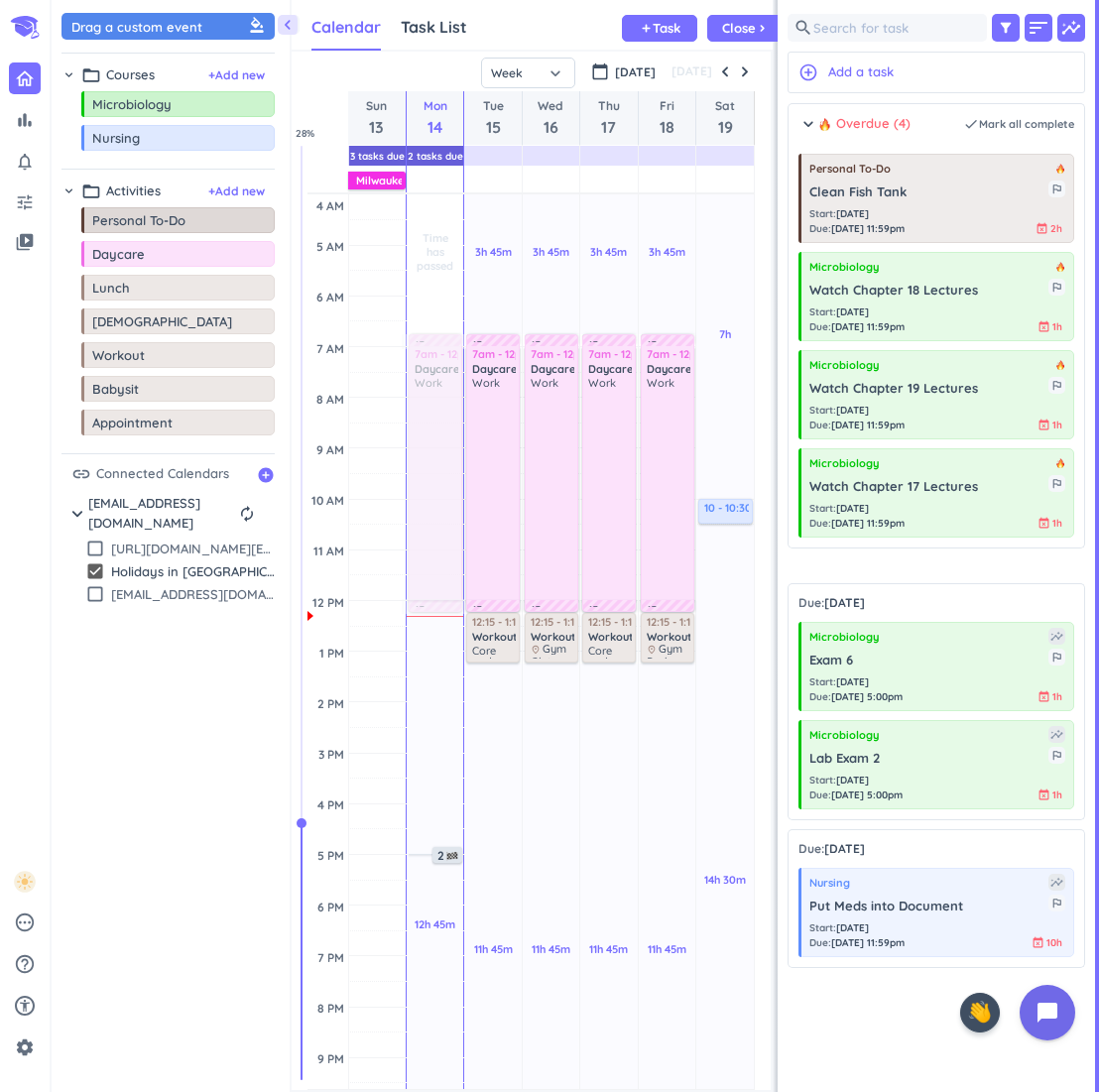 scroll, scrollTop: 1, scrollLeft: 1, axis: both 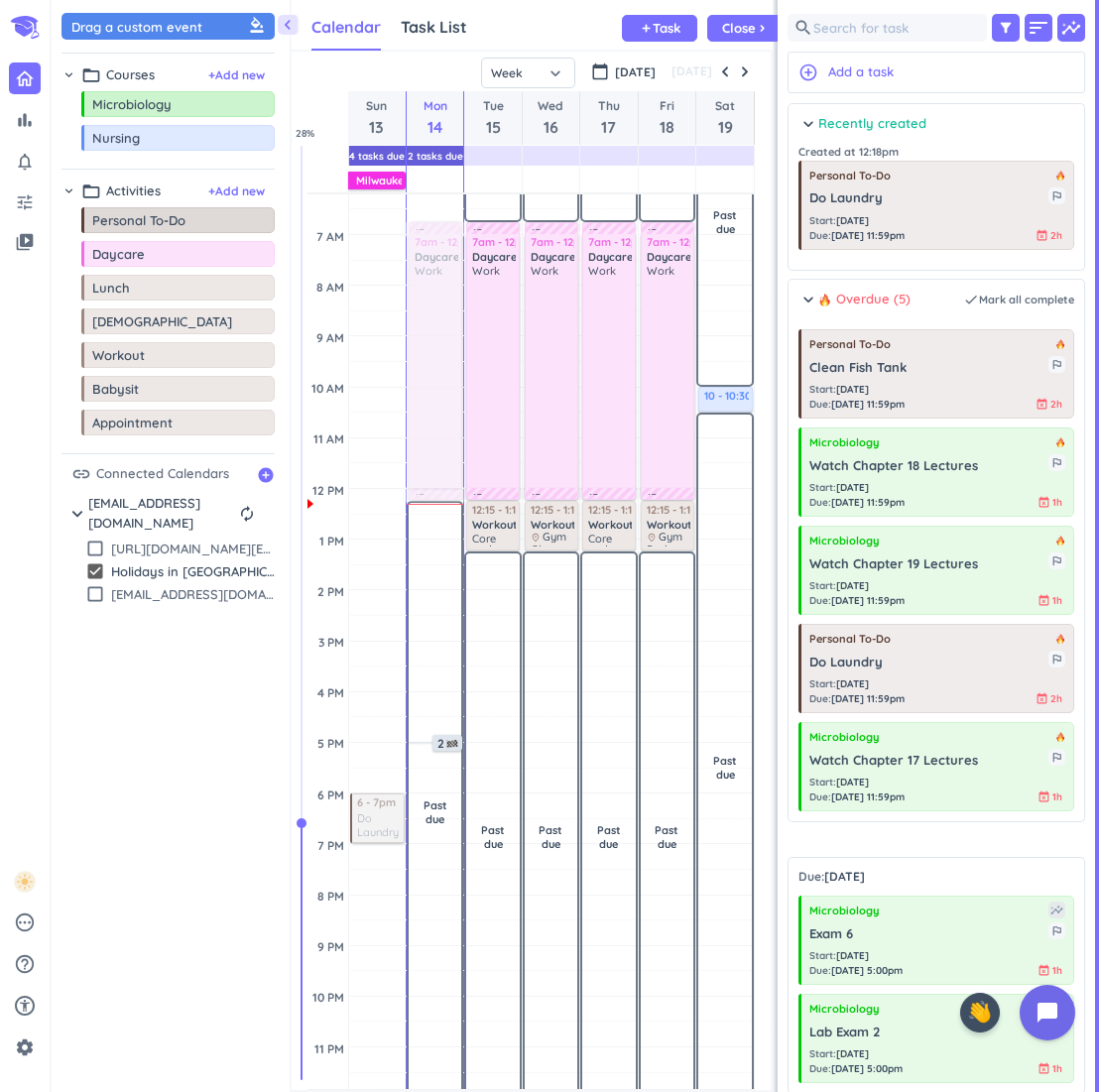 drag, startPoint x: 922, startPoint y: 205, endPoint x: 401, endPoint y: 801, distance: 791.617 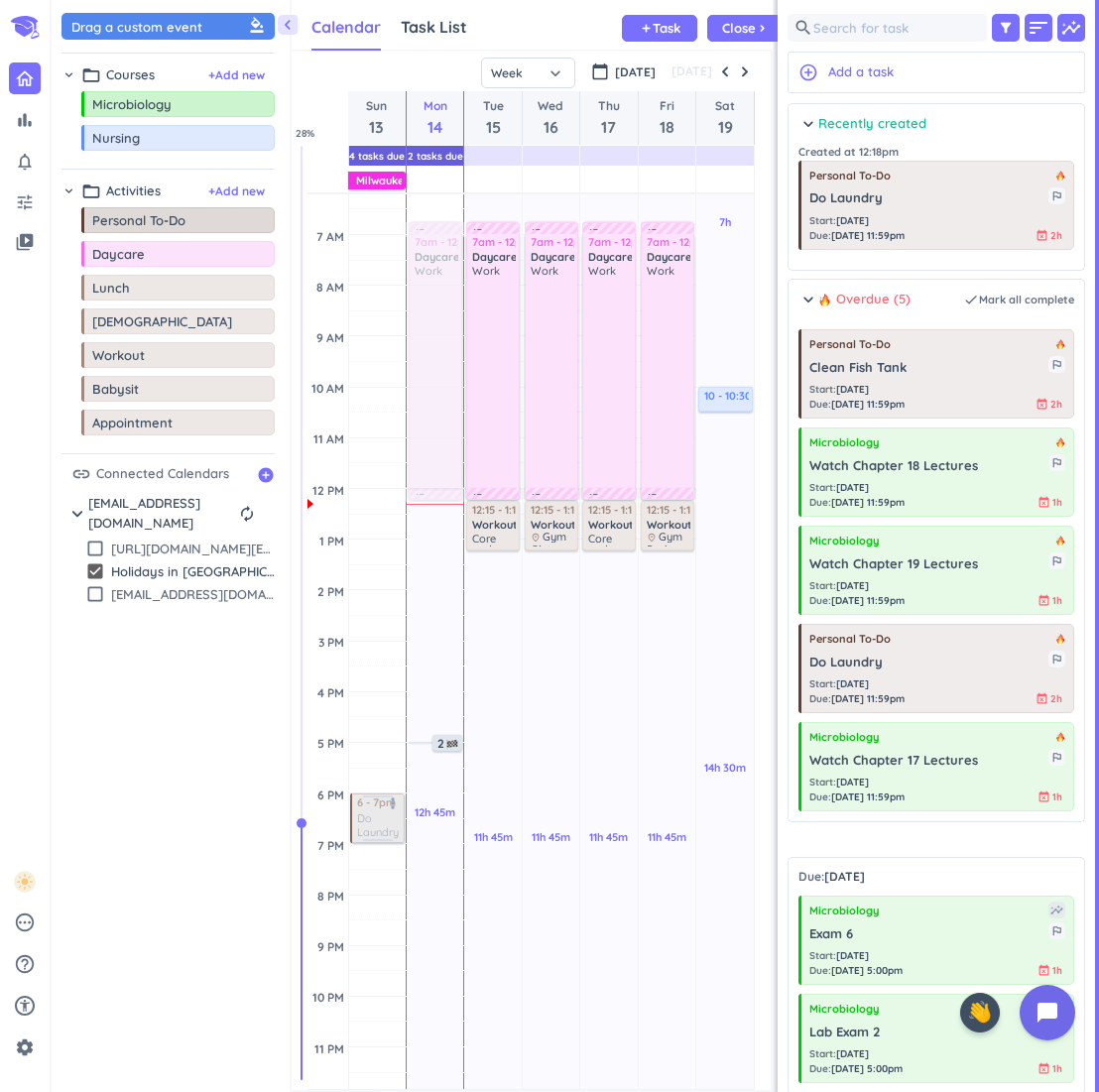 click at bounding box center [376, 818] 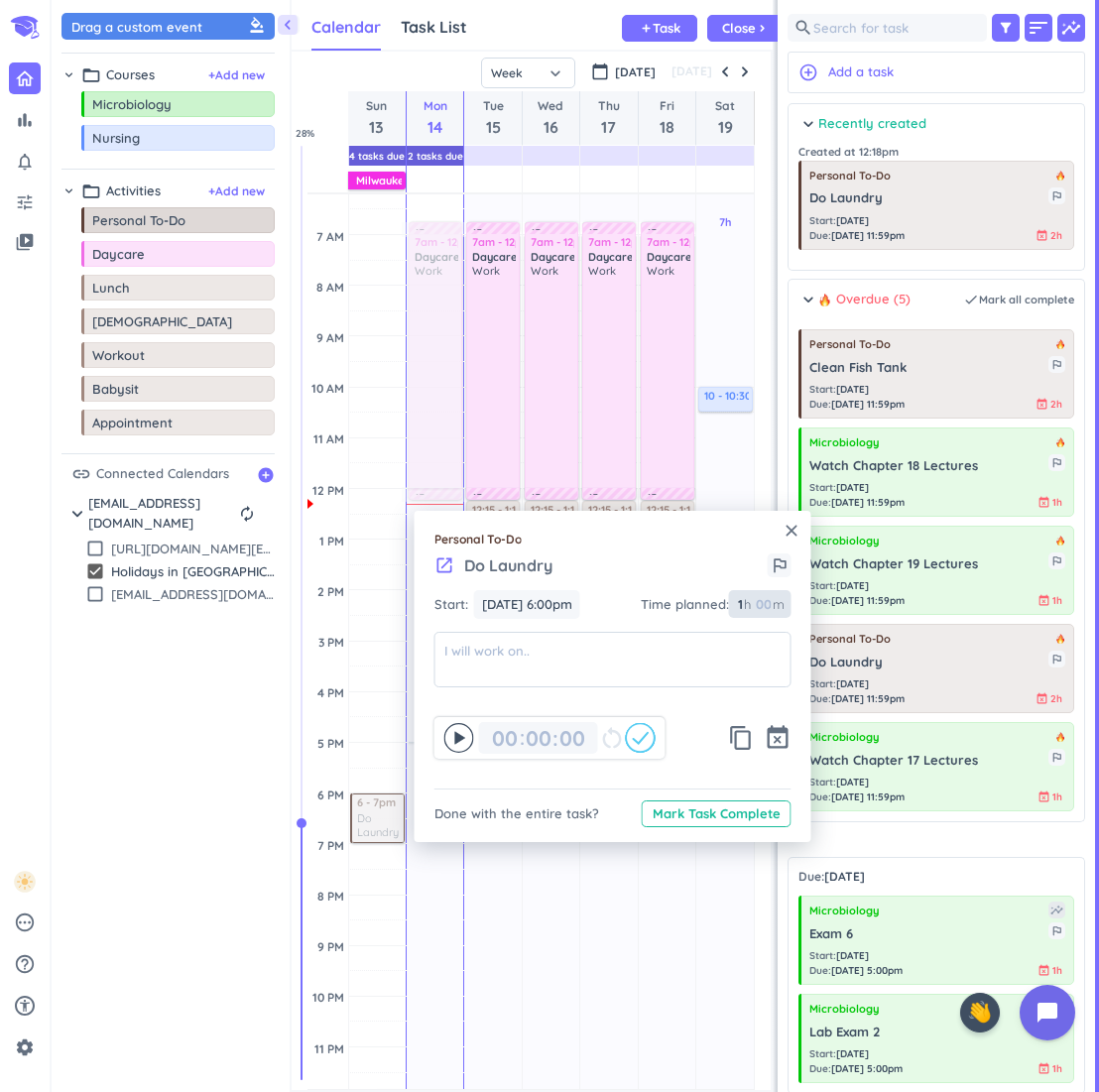 click on "1 1 00" at bounding box center (744, 604) 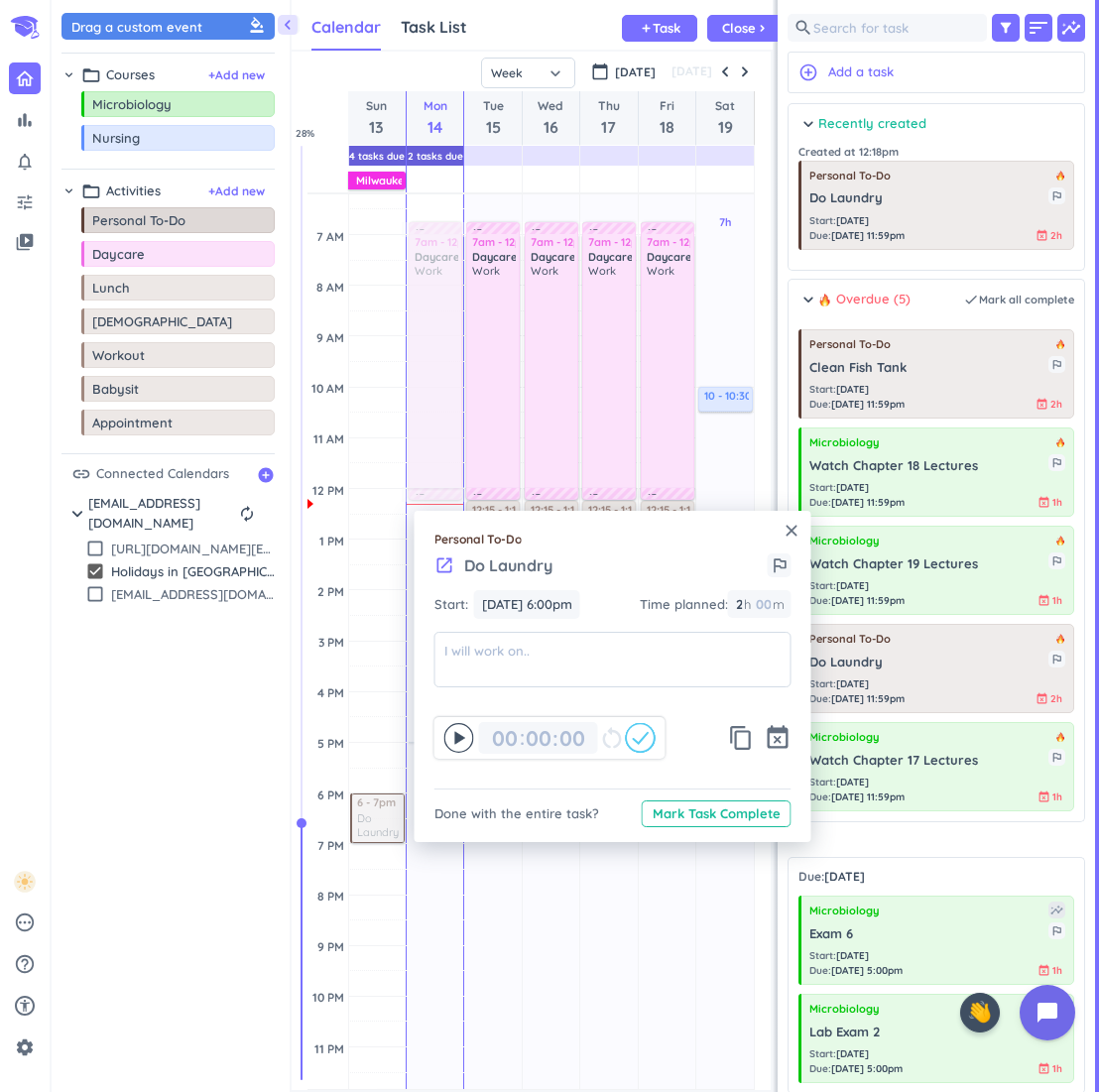 click on "launch Do Laundry outlined_flag" at bounding box center (613, 571) 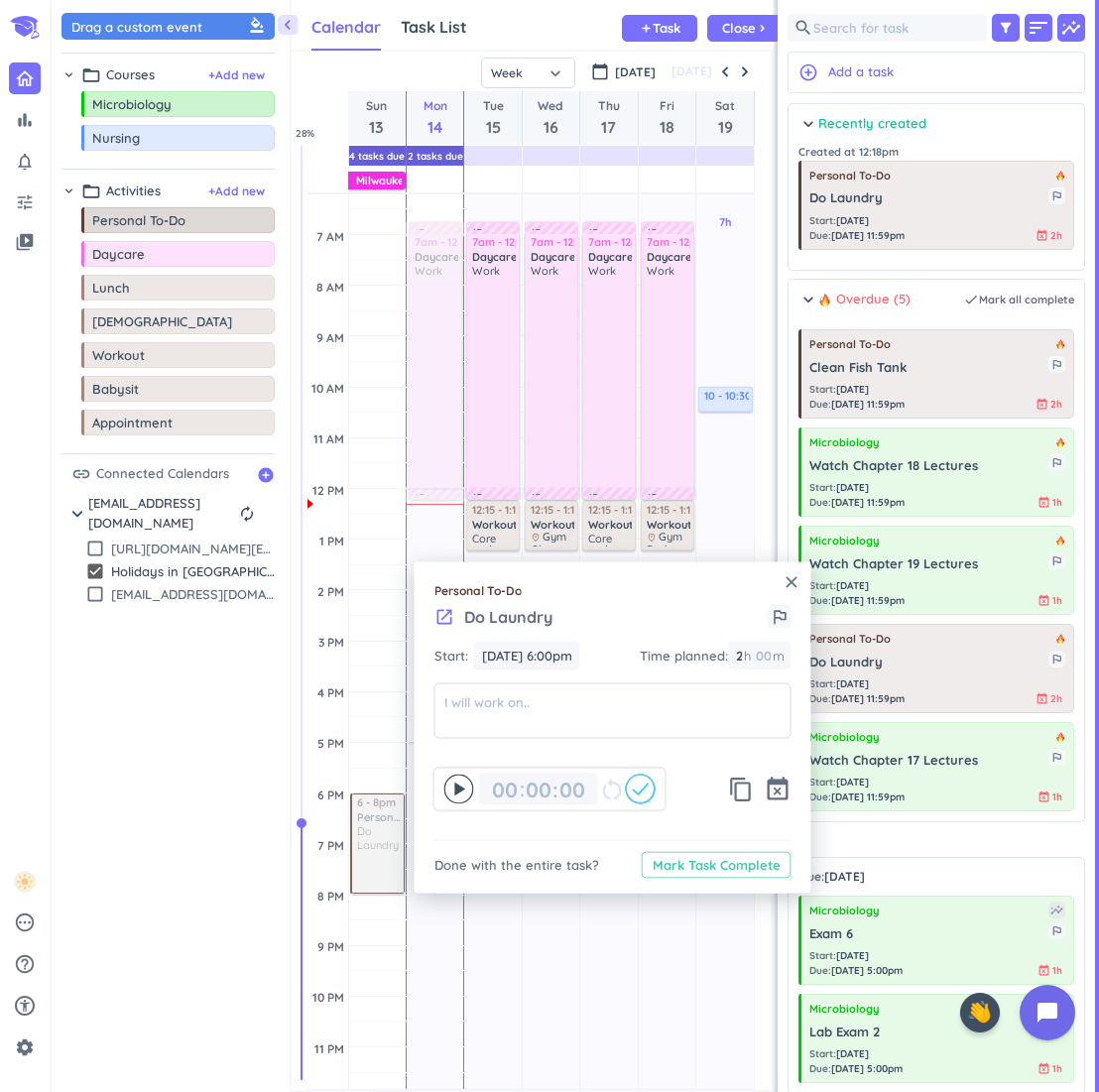 click on "Mark Task Complete" at bounding box center [716, 865] 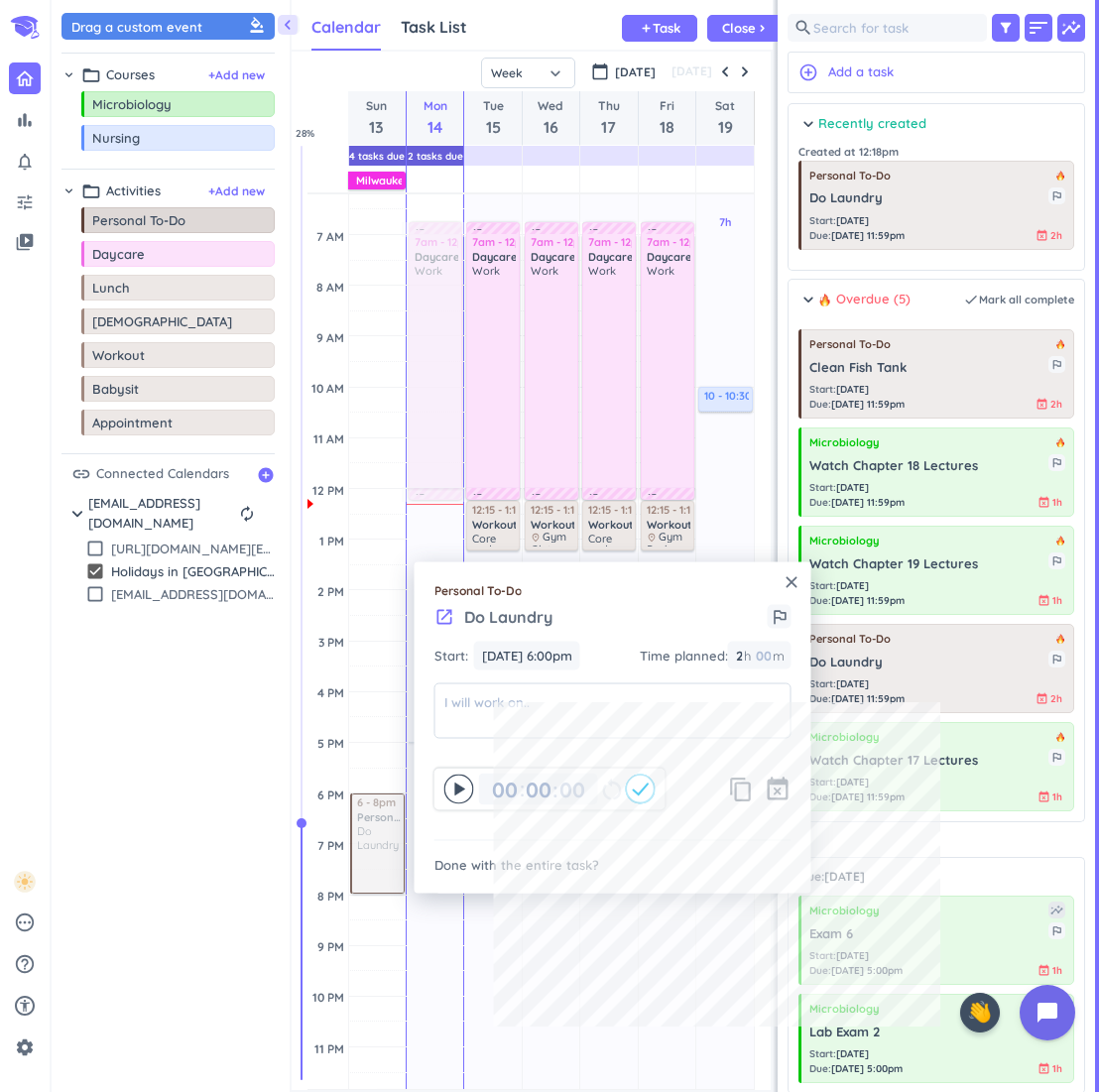 type on "1" 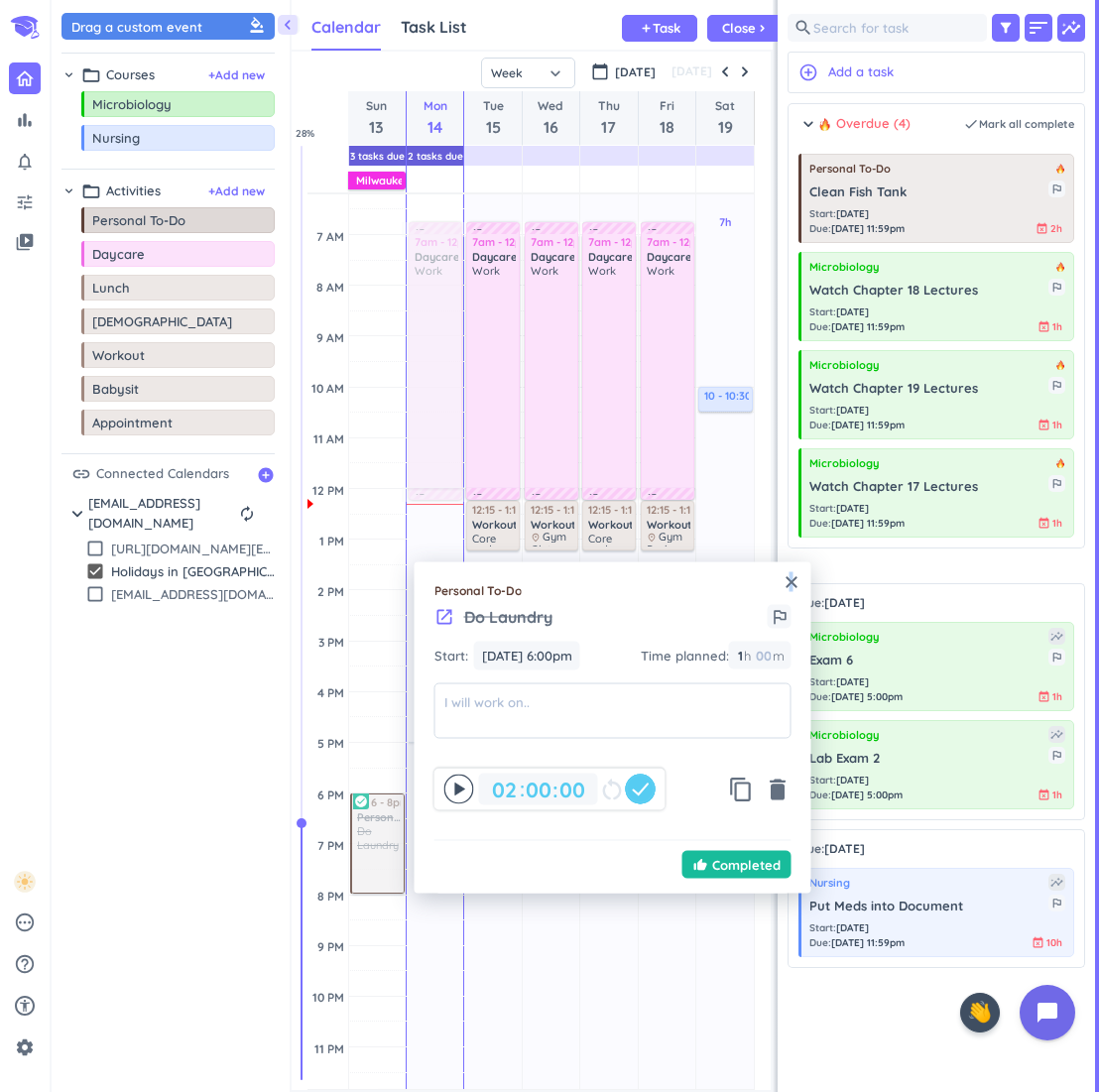 click on "close" at bounding box center [792, 582] 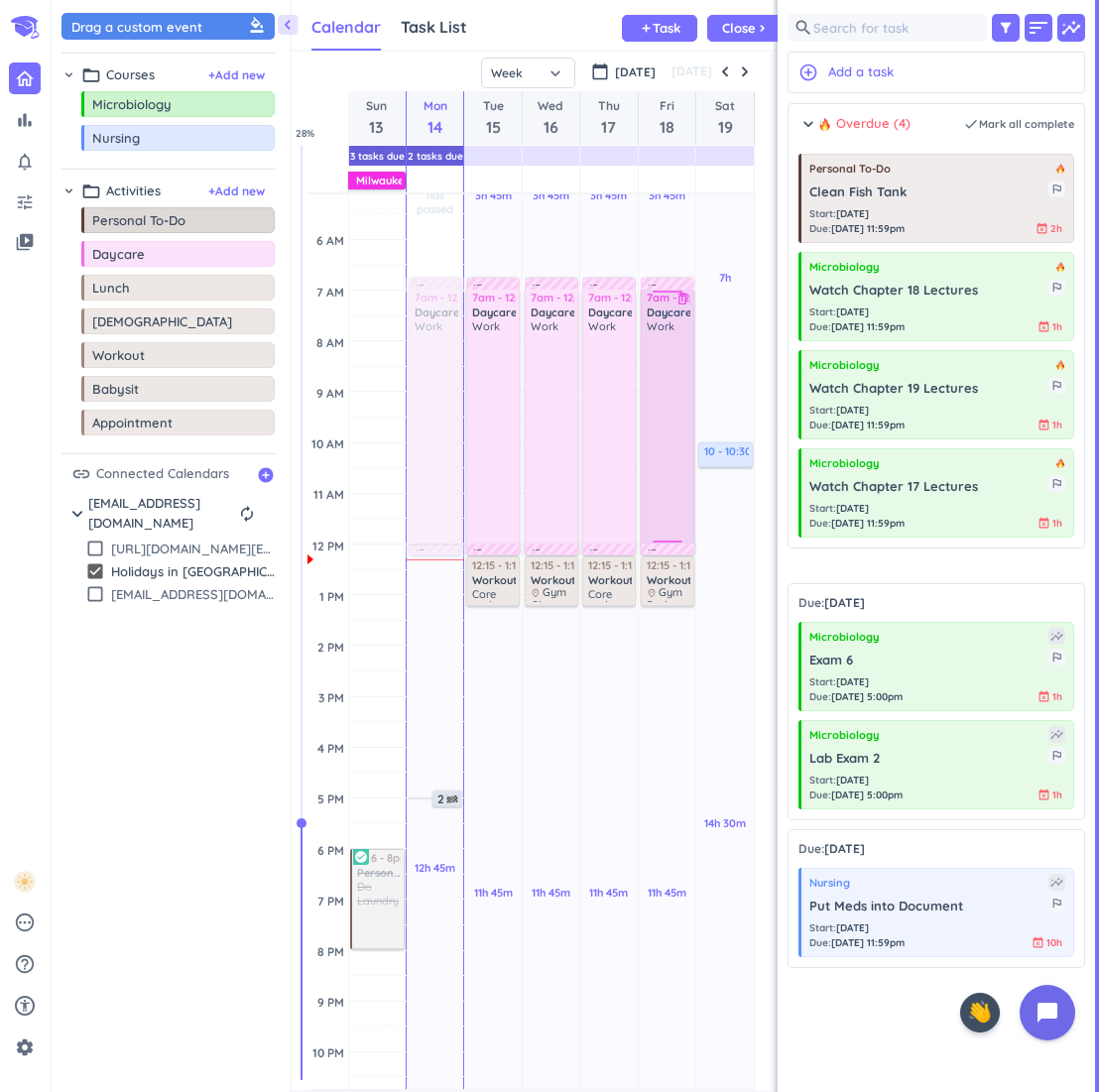 scroll, scrollTop: 0, scrollLeft: 0, axis: both 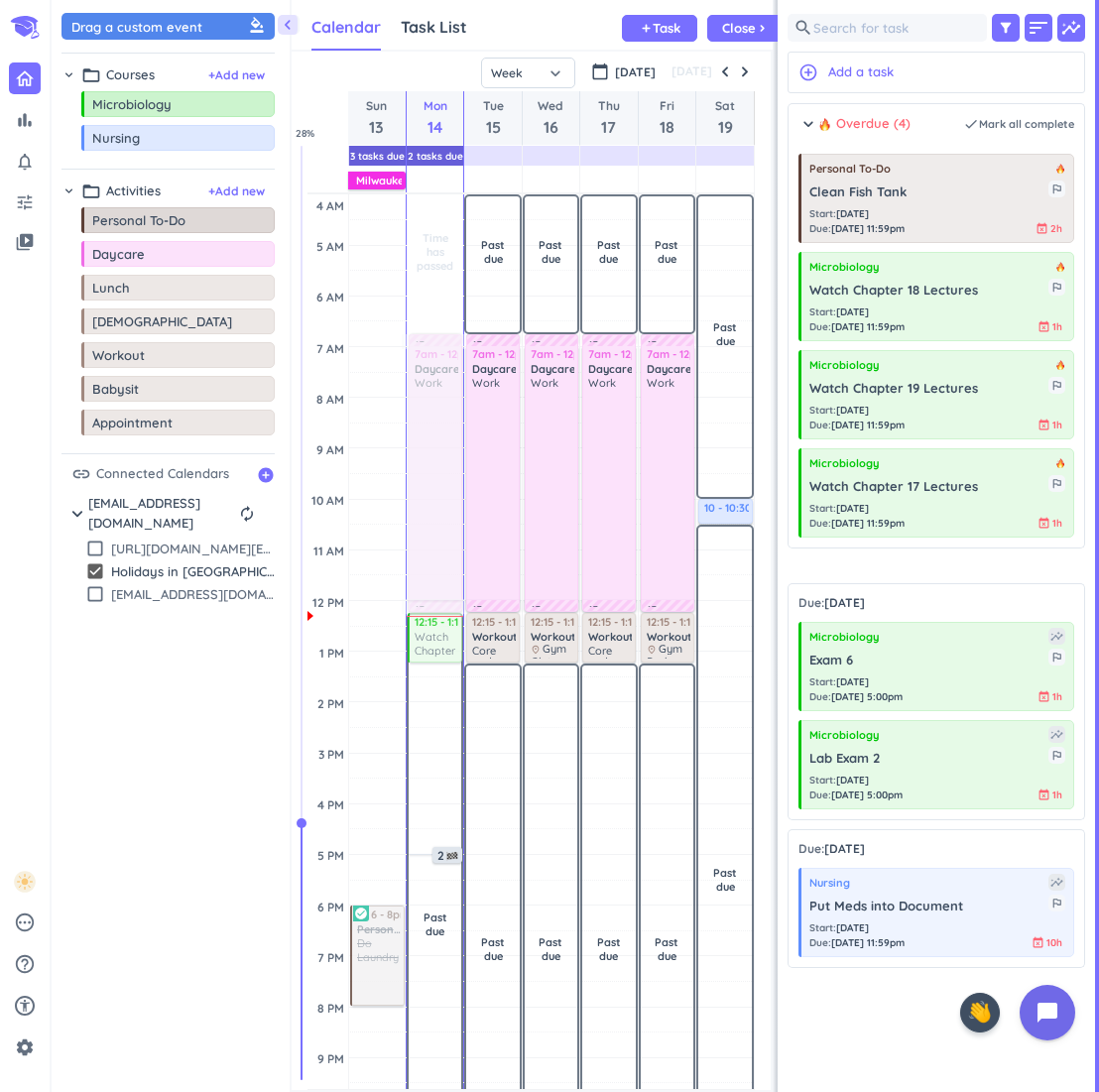 drag, startPoint x: 967, startPoint y: 511, endPoint x: 454, endPoint y: 616, distance: 523.6354 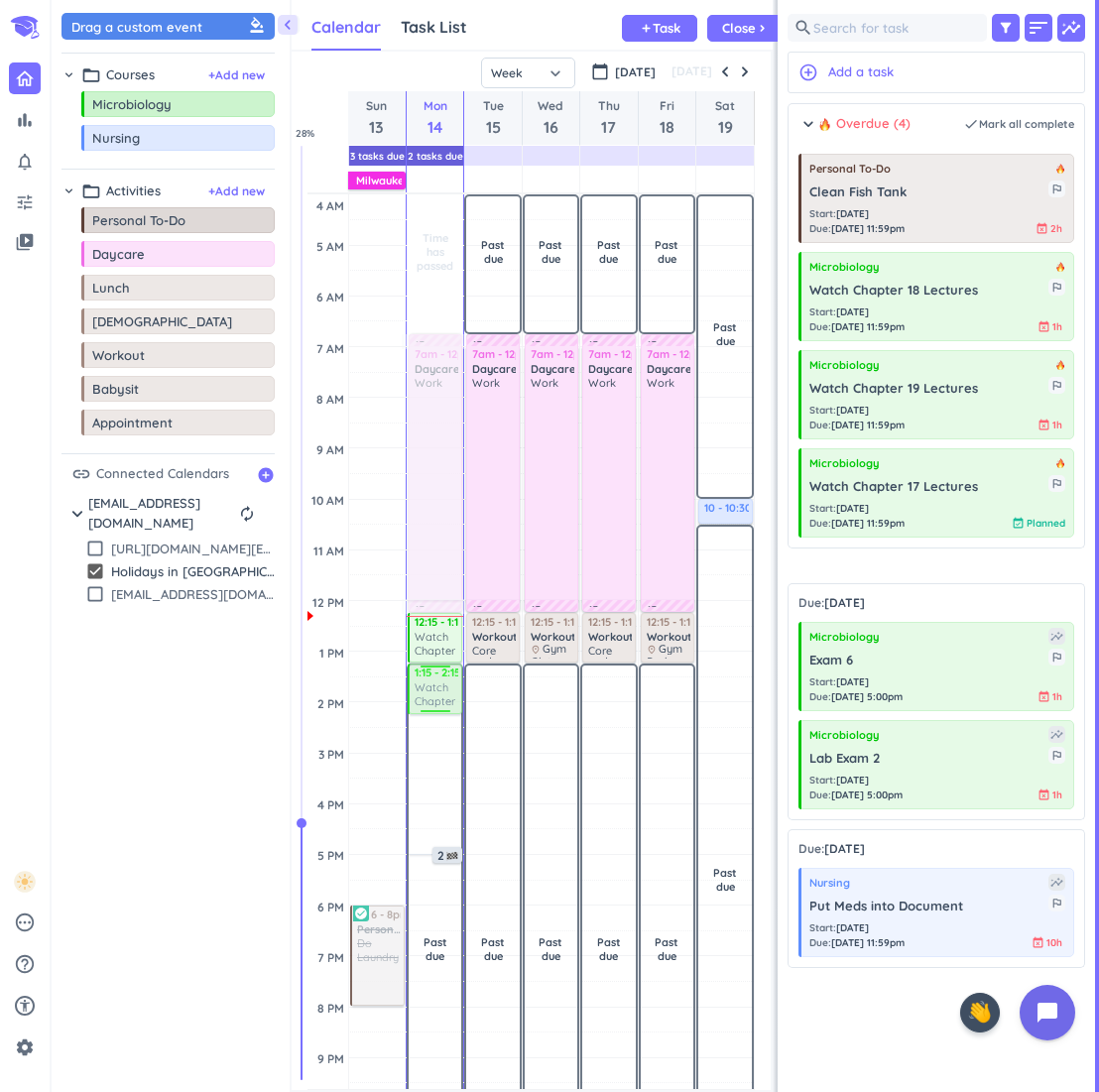 drag, startPoint x: 934, startPoint y: 319, endPoint x: 451, endPoint y: 667, distance: 595.3092 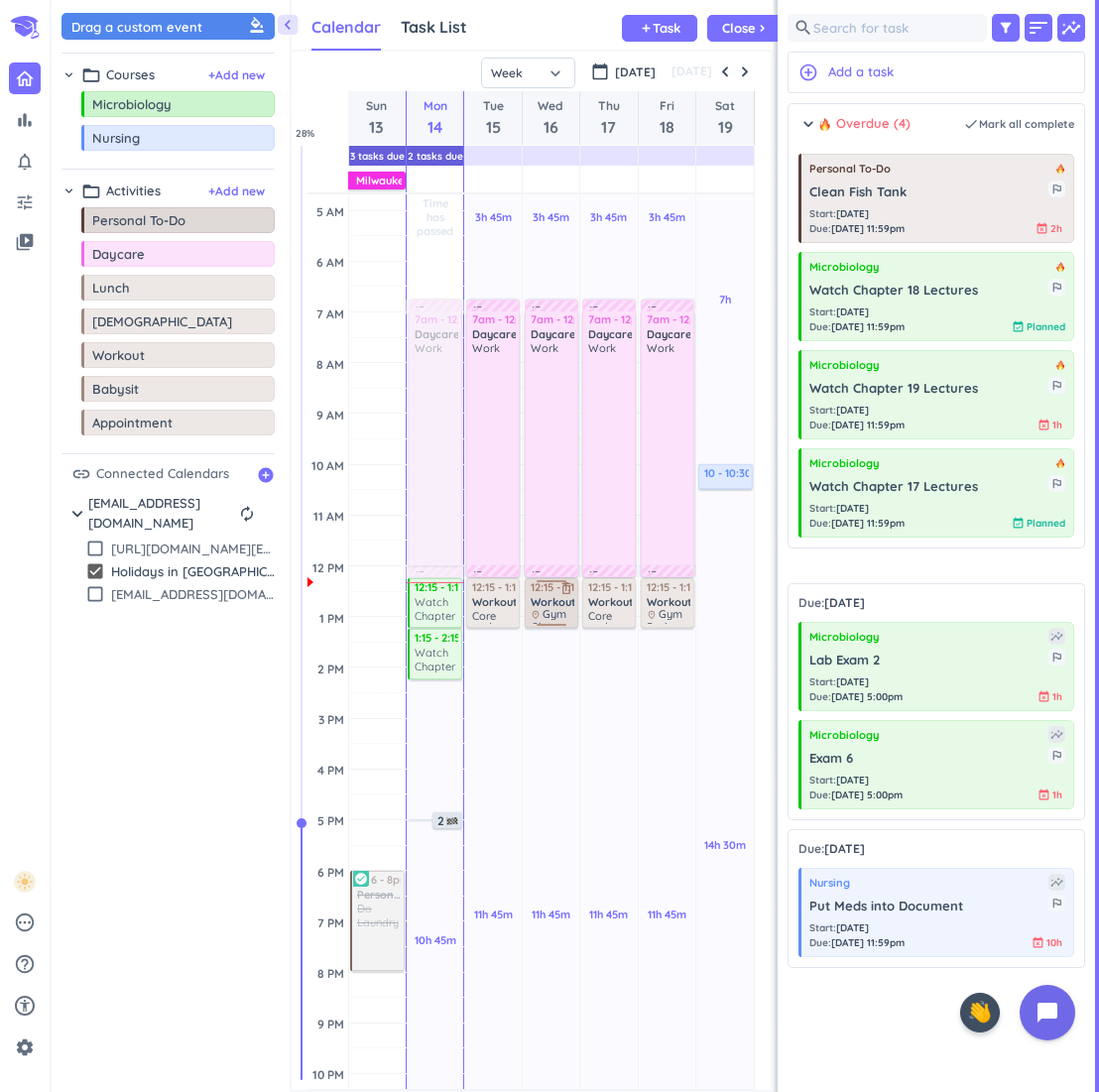 scroll, scrollTop: 37, scrollLeft: 0, axis: vertical 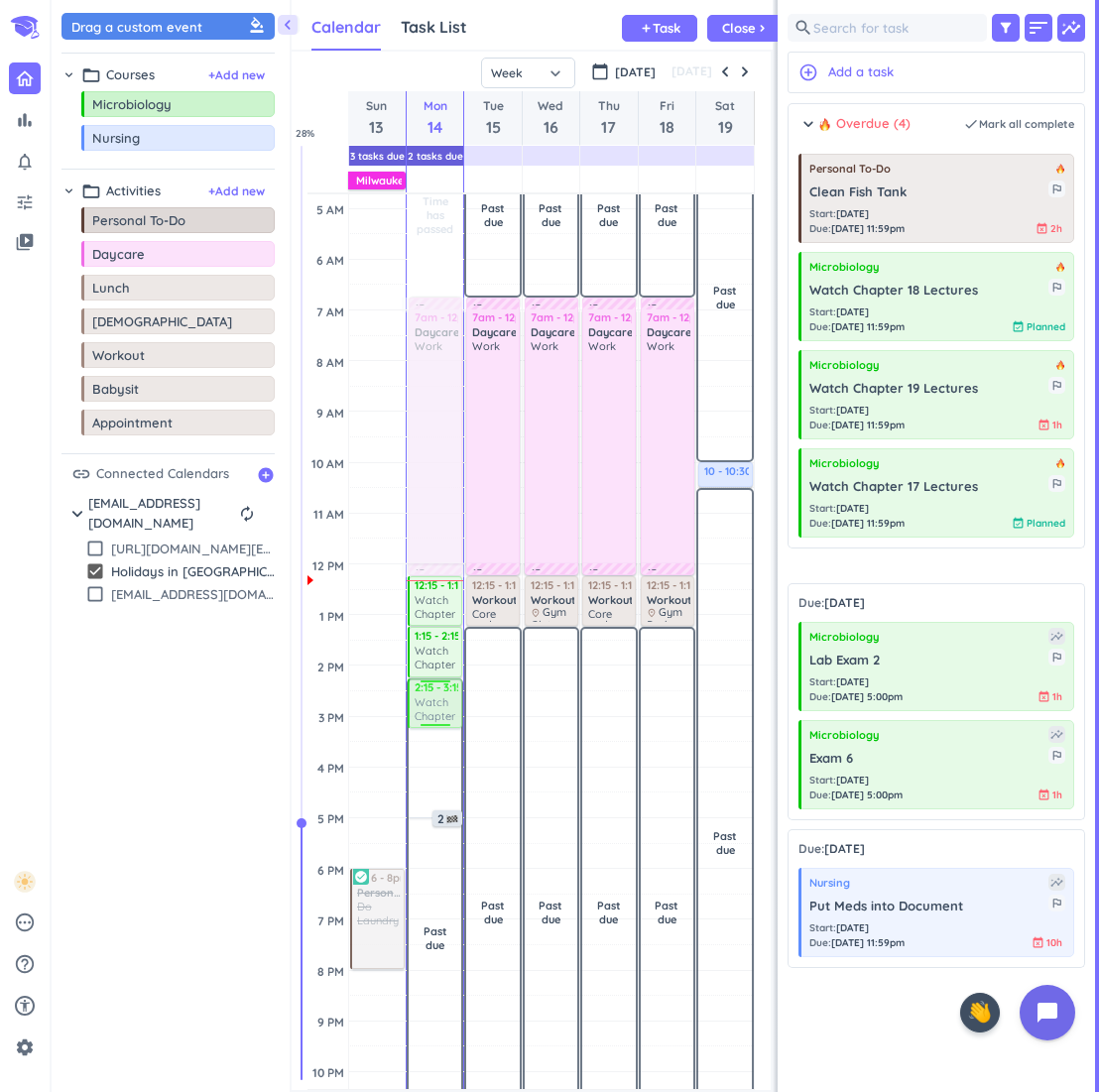 drag, startPoint x: 937, startPoint y: 419, endPoint x: 439, endPoint y: 678, distance: 561.3243 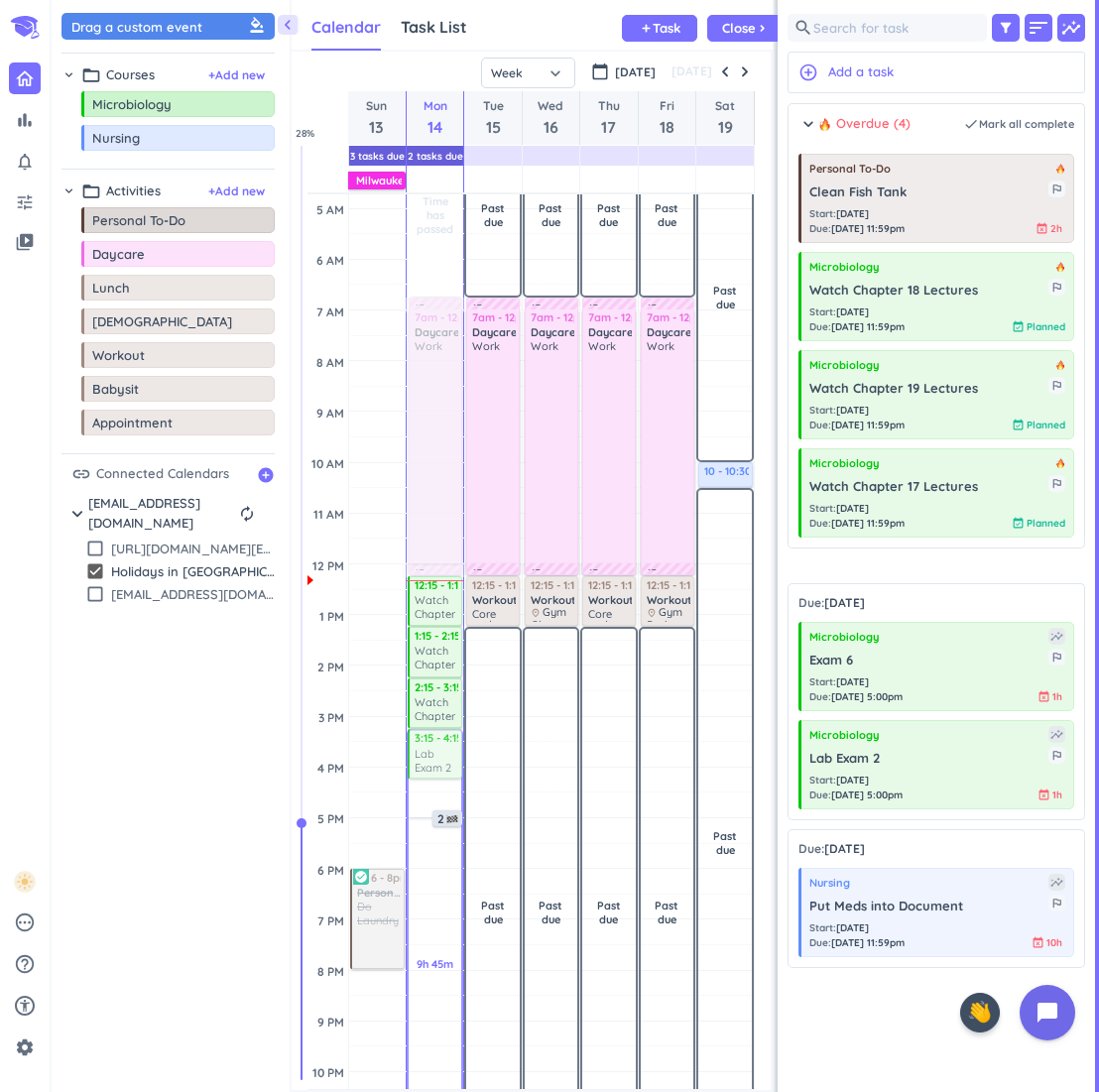 drag, startPoint x: 973, startPoint y: 755, endPoint x: 463, endPoint y: 733, distance: 510.4743 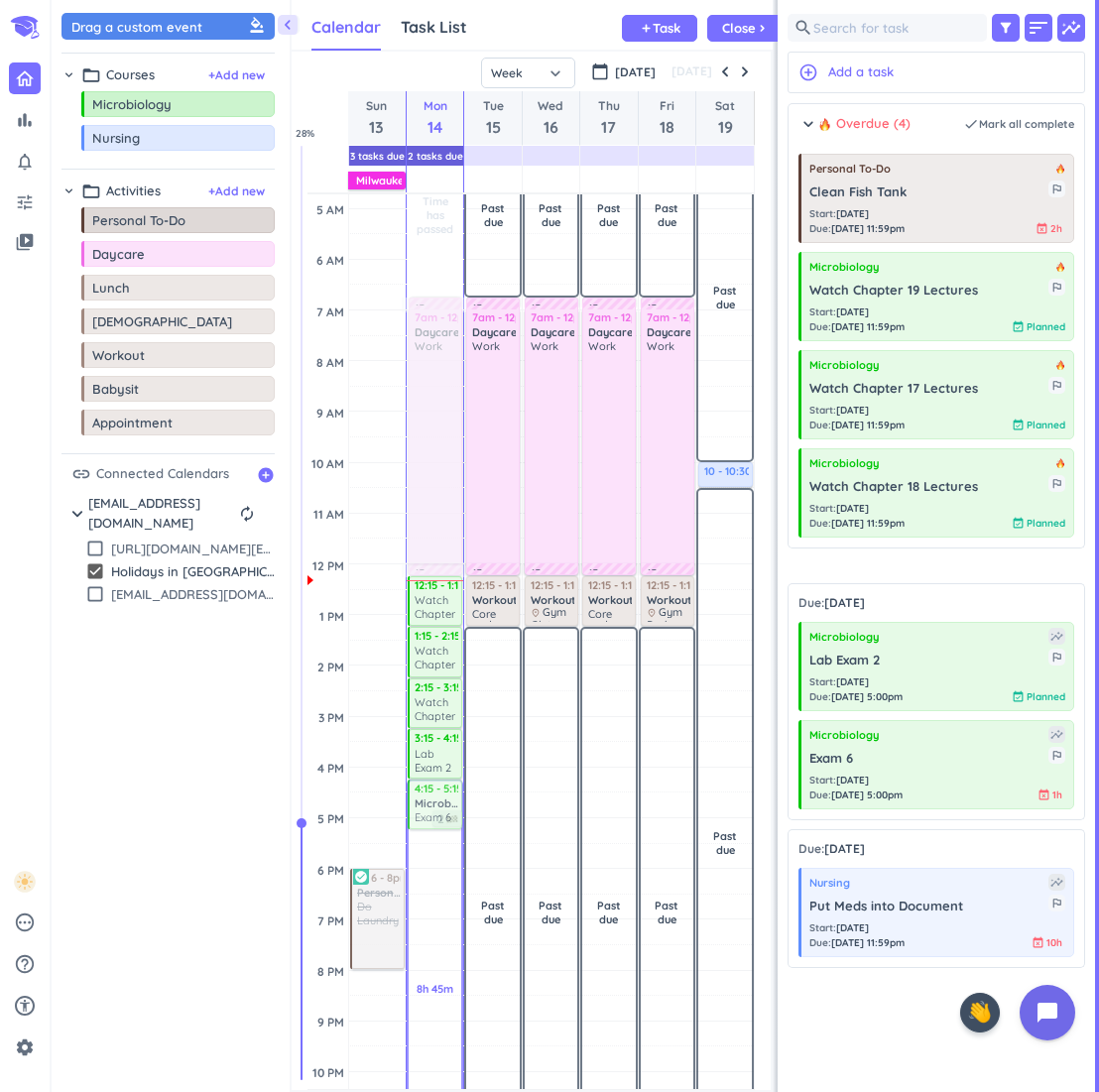 drag, startPoint x: 814, startPoint y: 809, endPoint x: 460, endPoint y: 786, distance: 354.74639 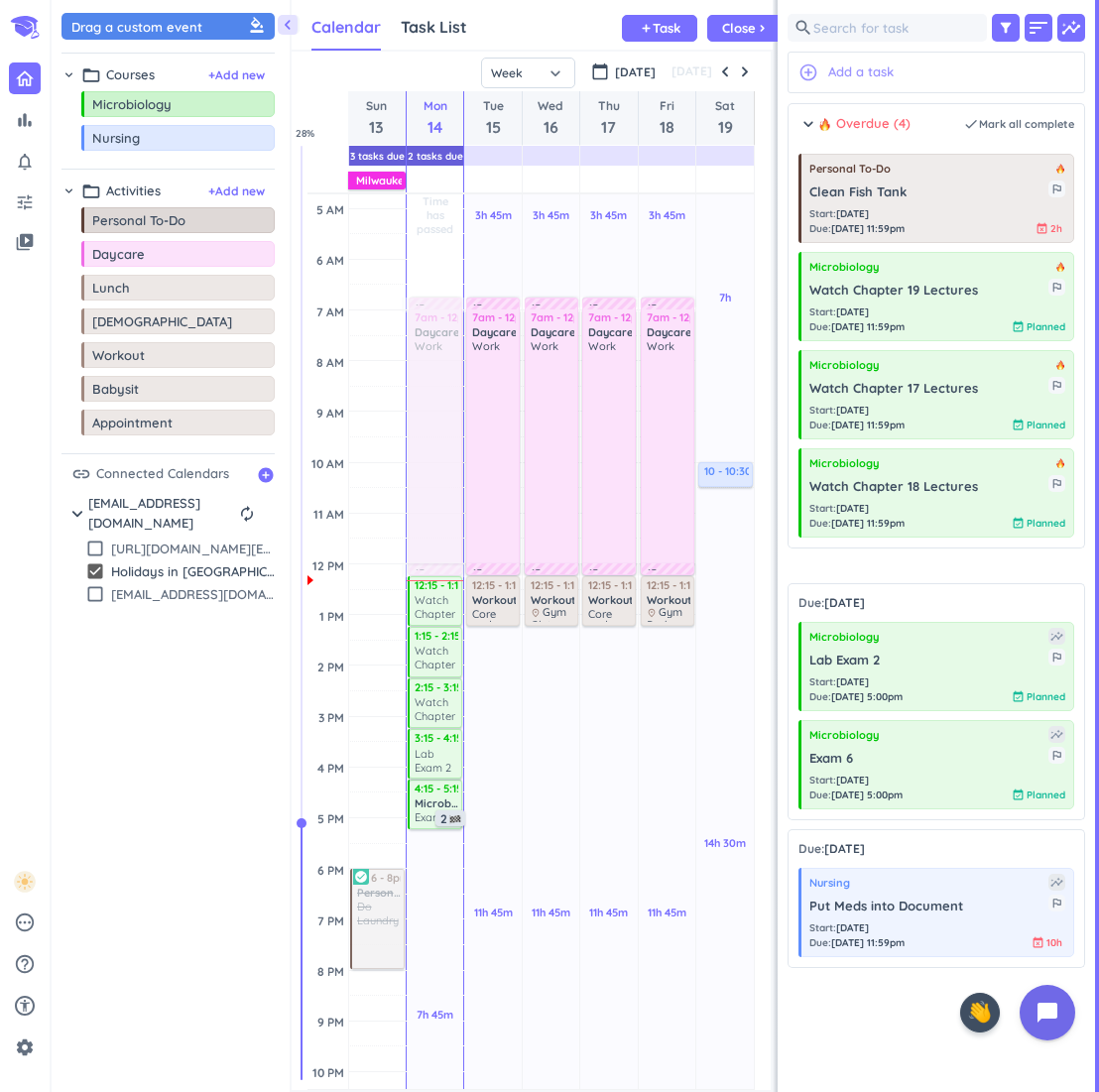 click on "Add a task" at bounding box center [861, 72] 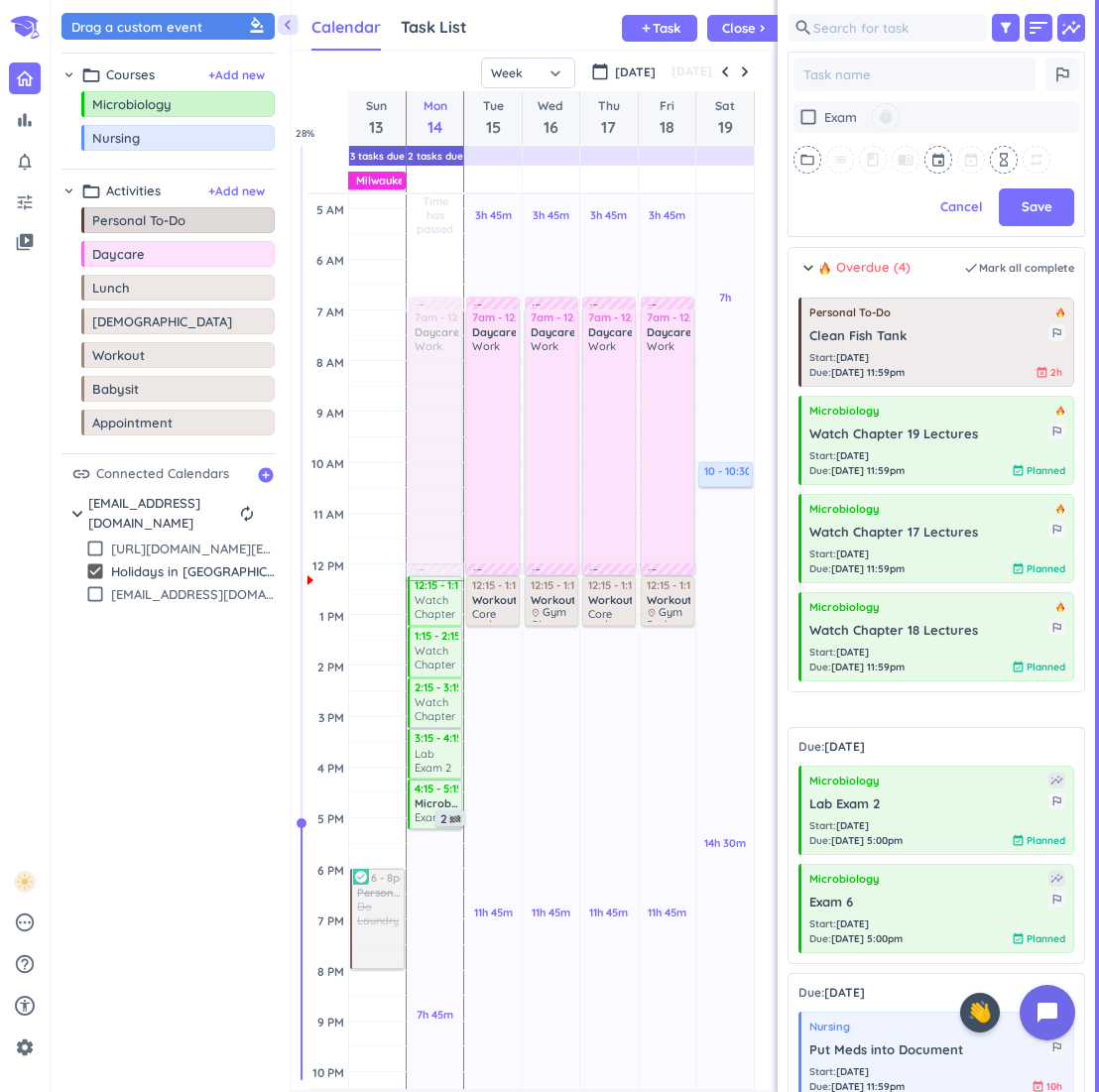 type on "x" 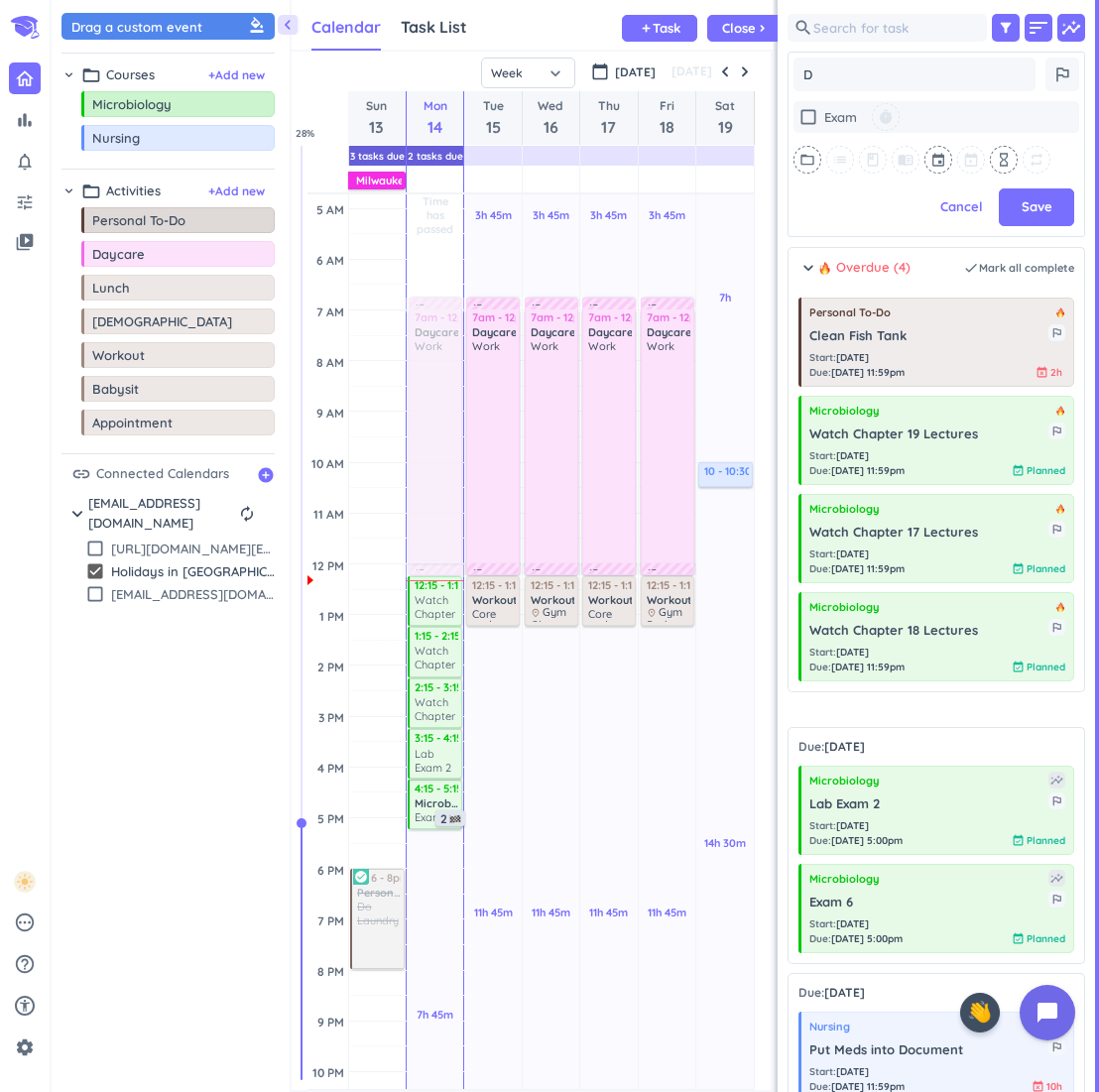 type on "x" 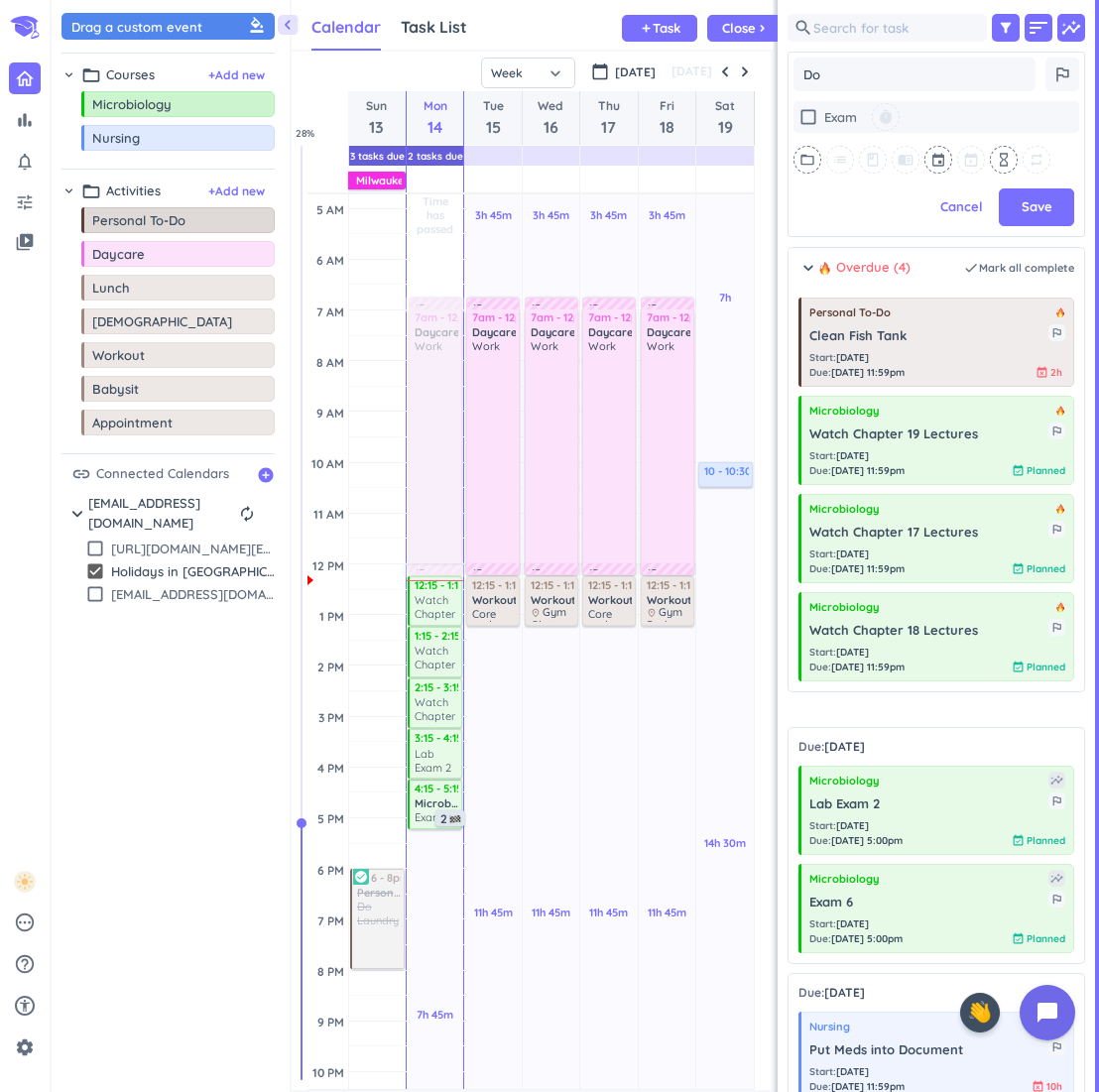 type on "x" 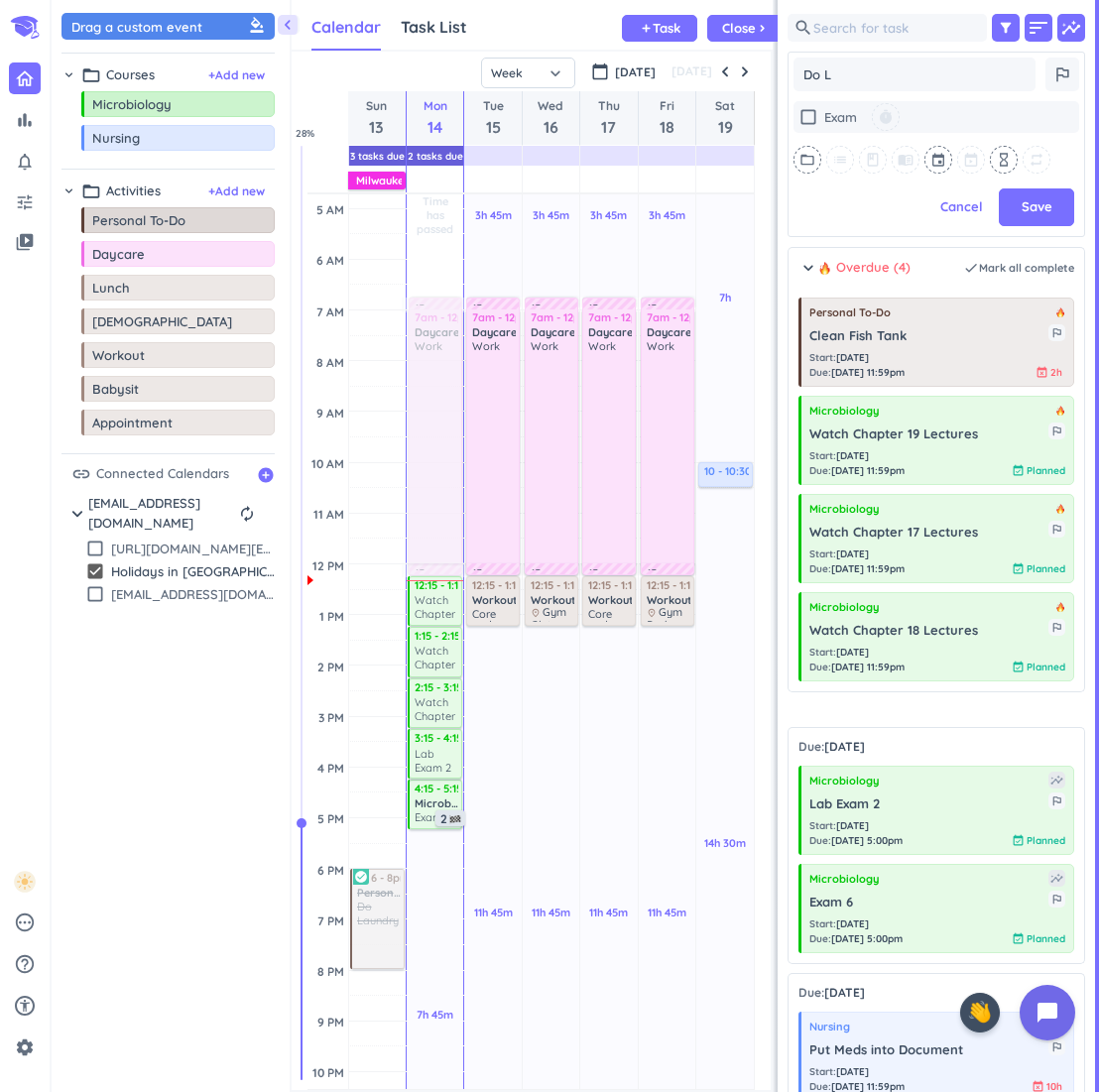 type on "x" 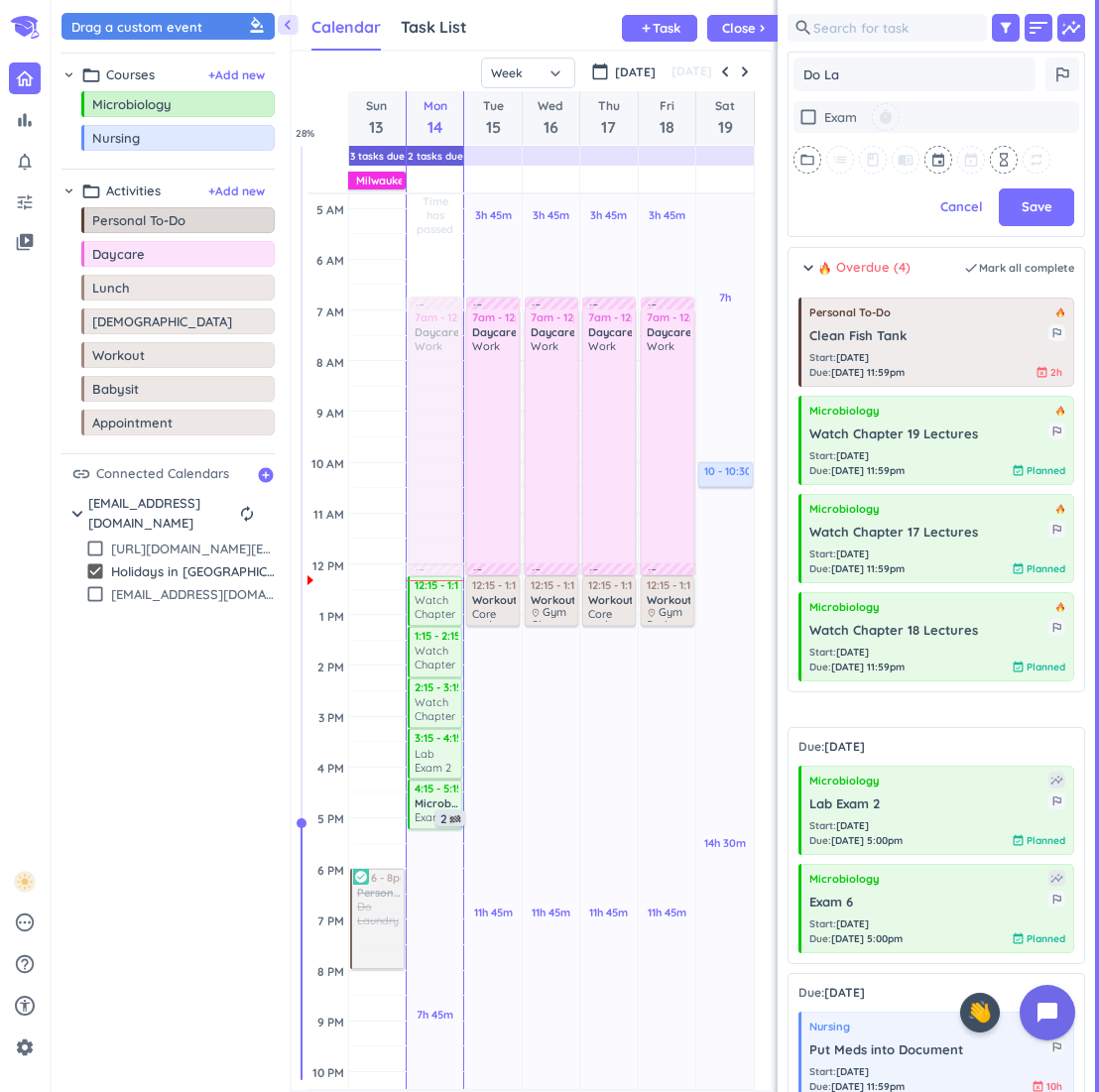 type on "Do [PERSON_NAME]" 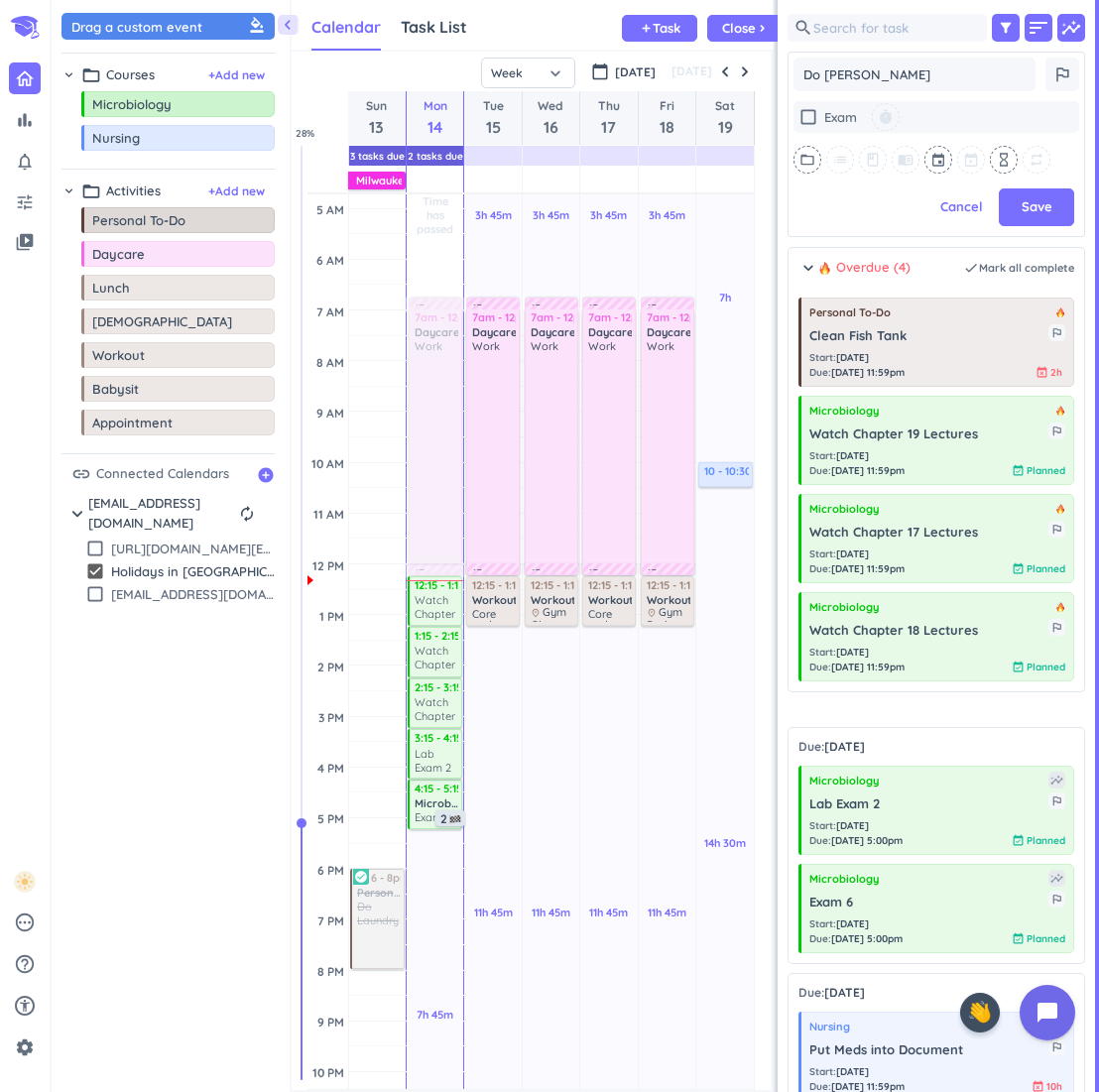 type on "x" 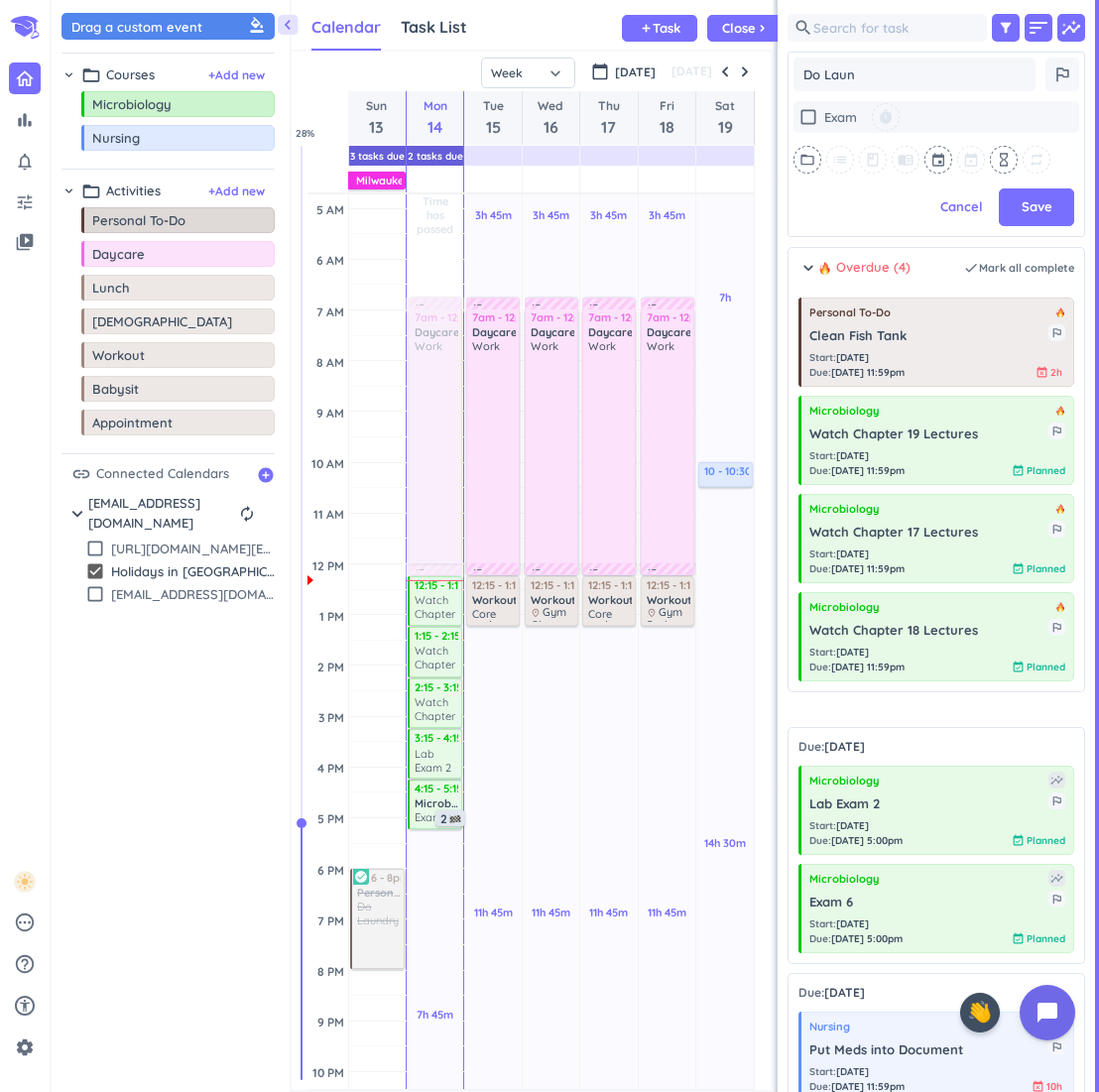 type on "x" 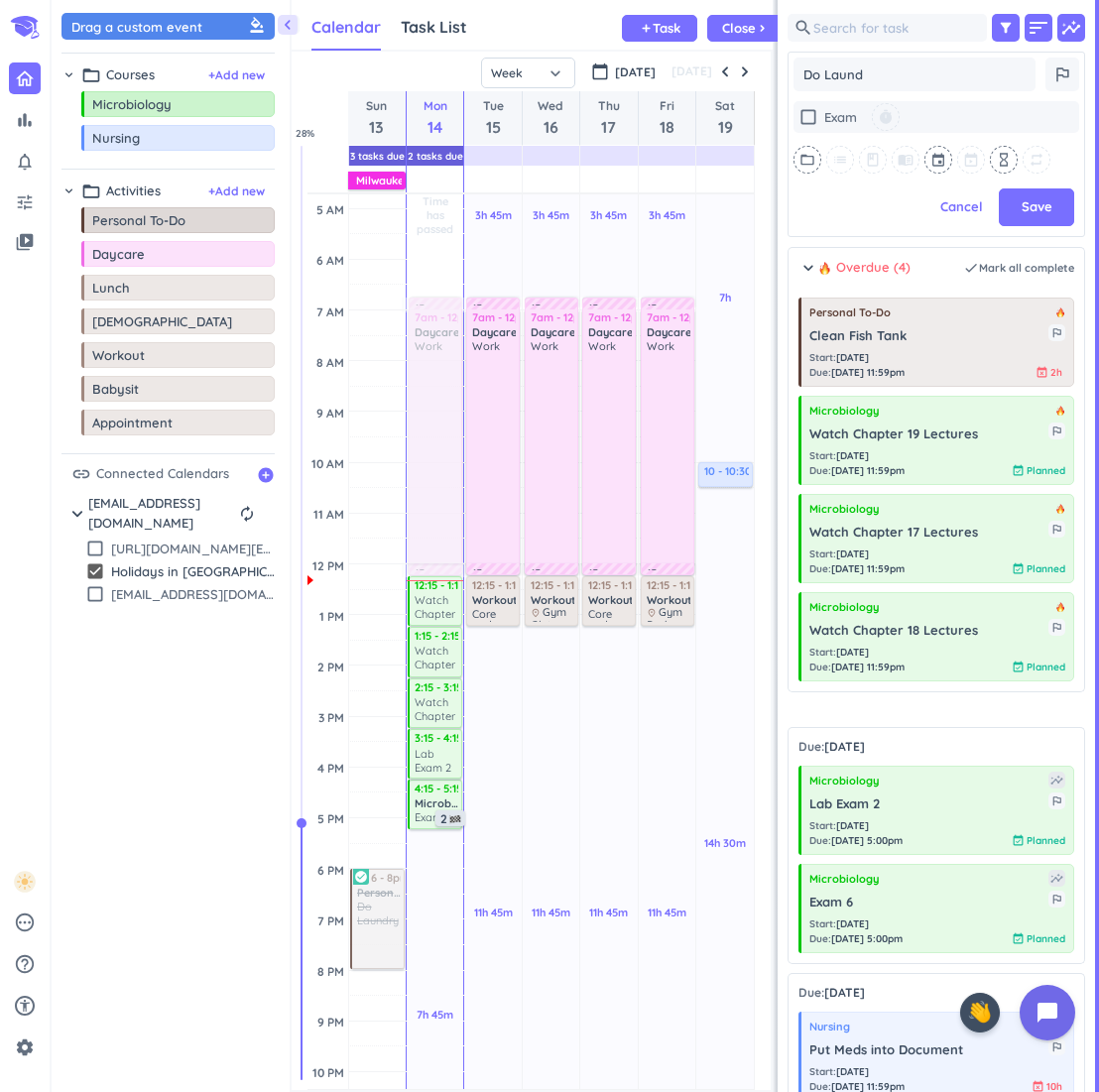 type on "Do Laundr" 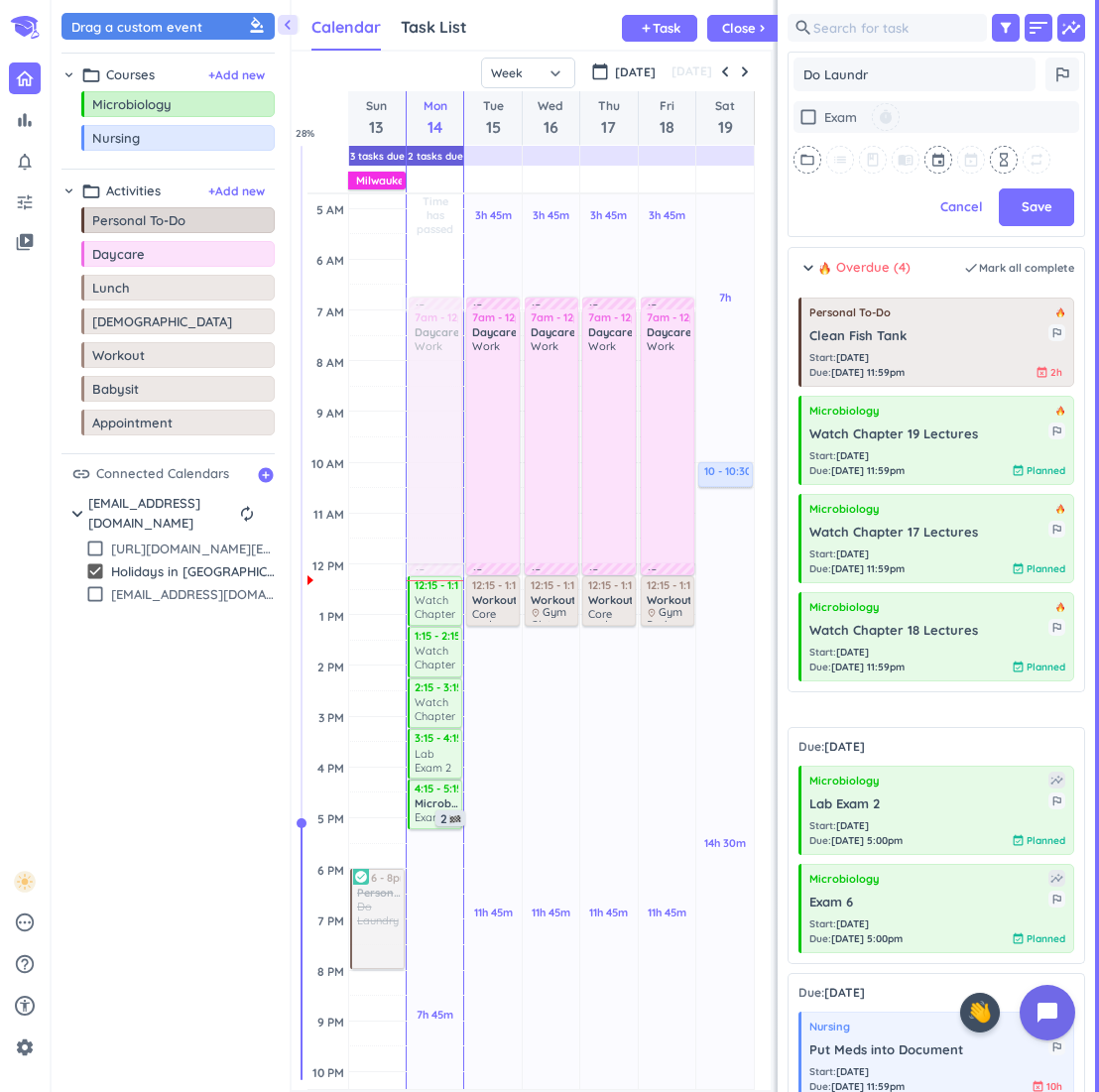 type on "x" 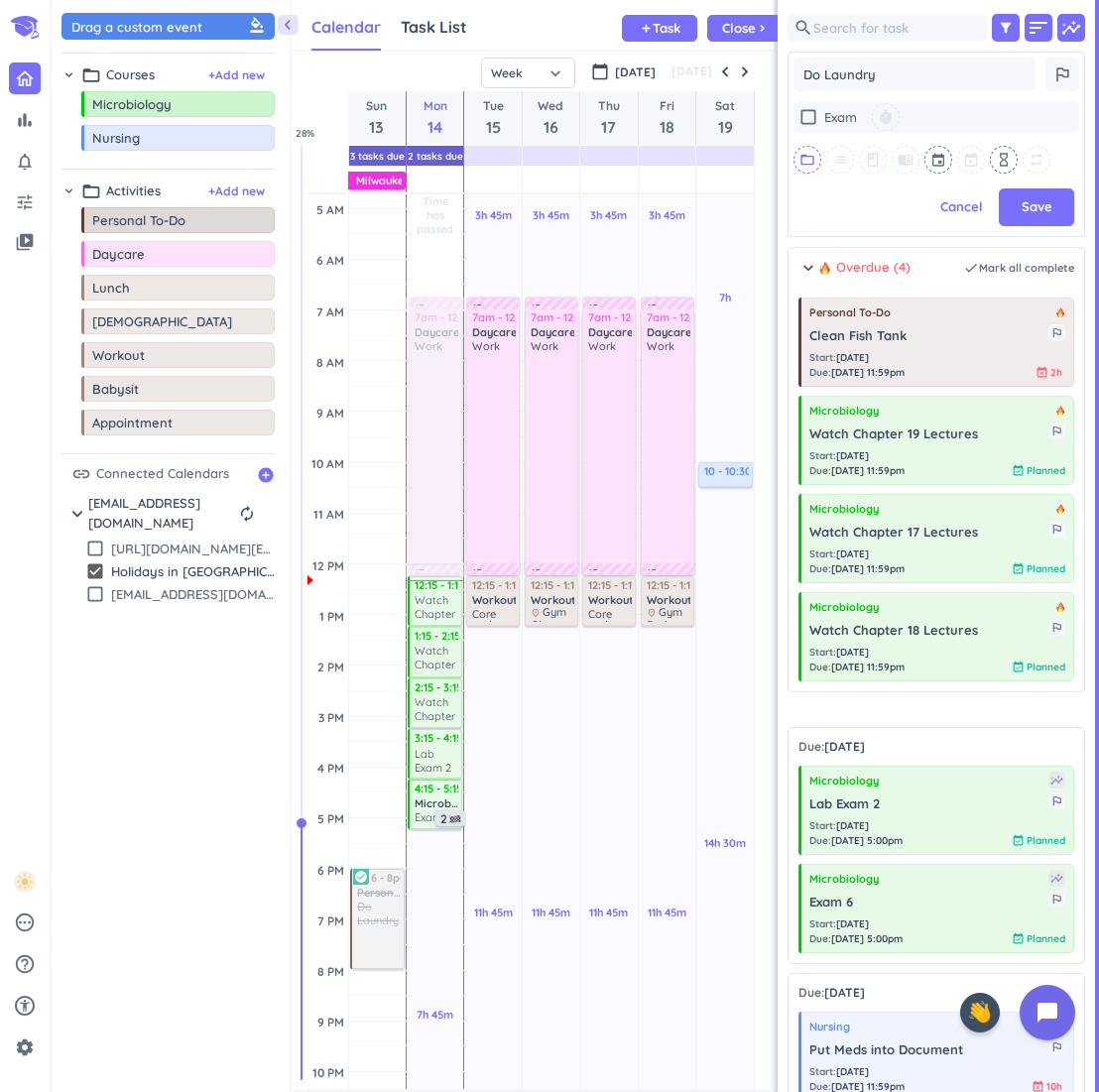 type on "Do Laundry" 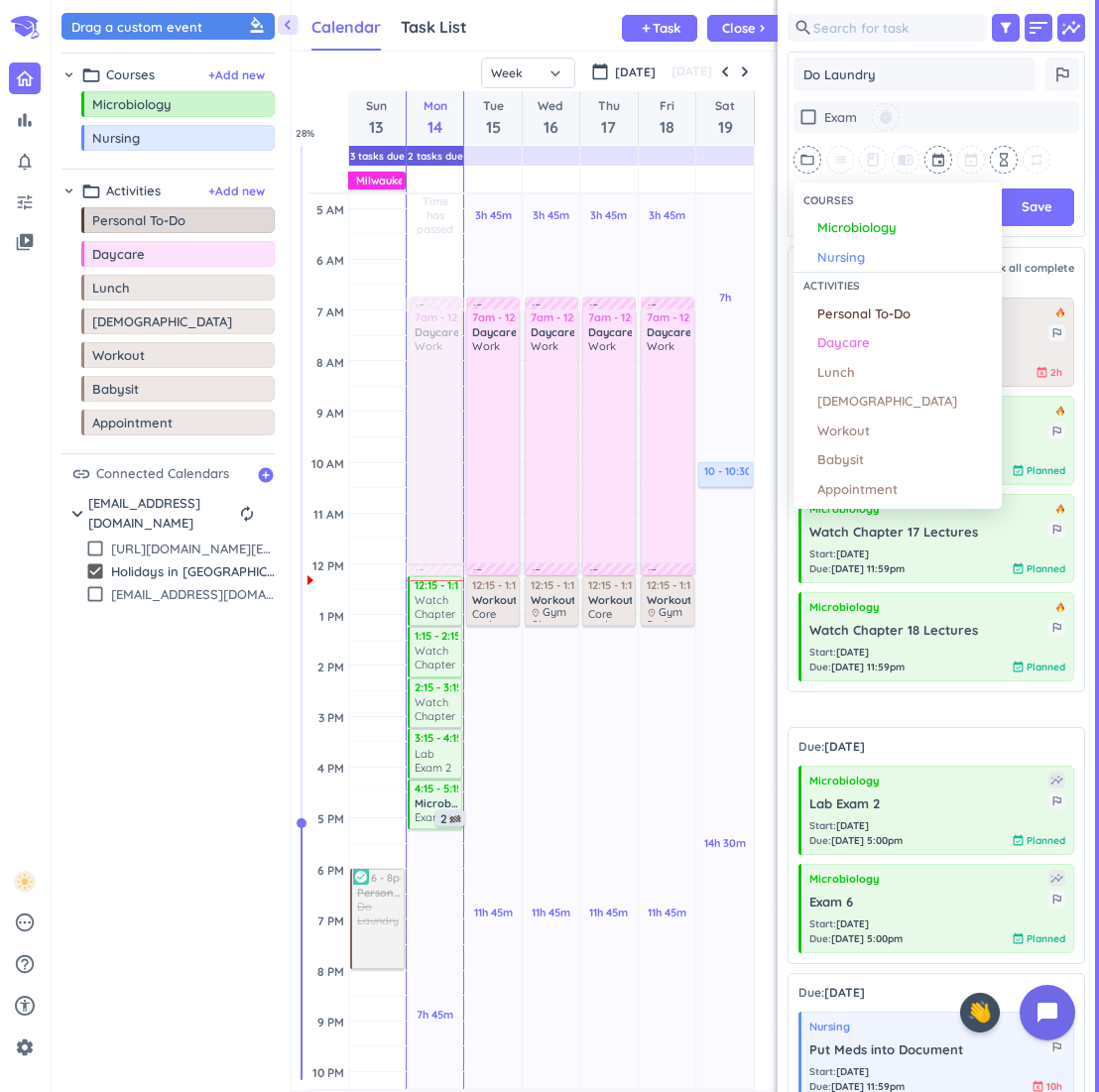 drag, startPoint x: 890, startPoint y: 313, endPoint x: 924, endPoint y: 288, distance: 42.2019 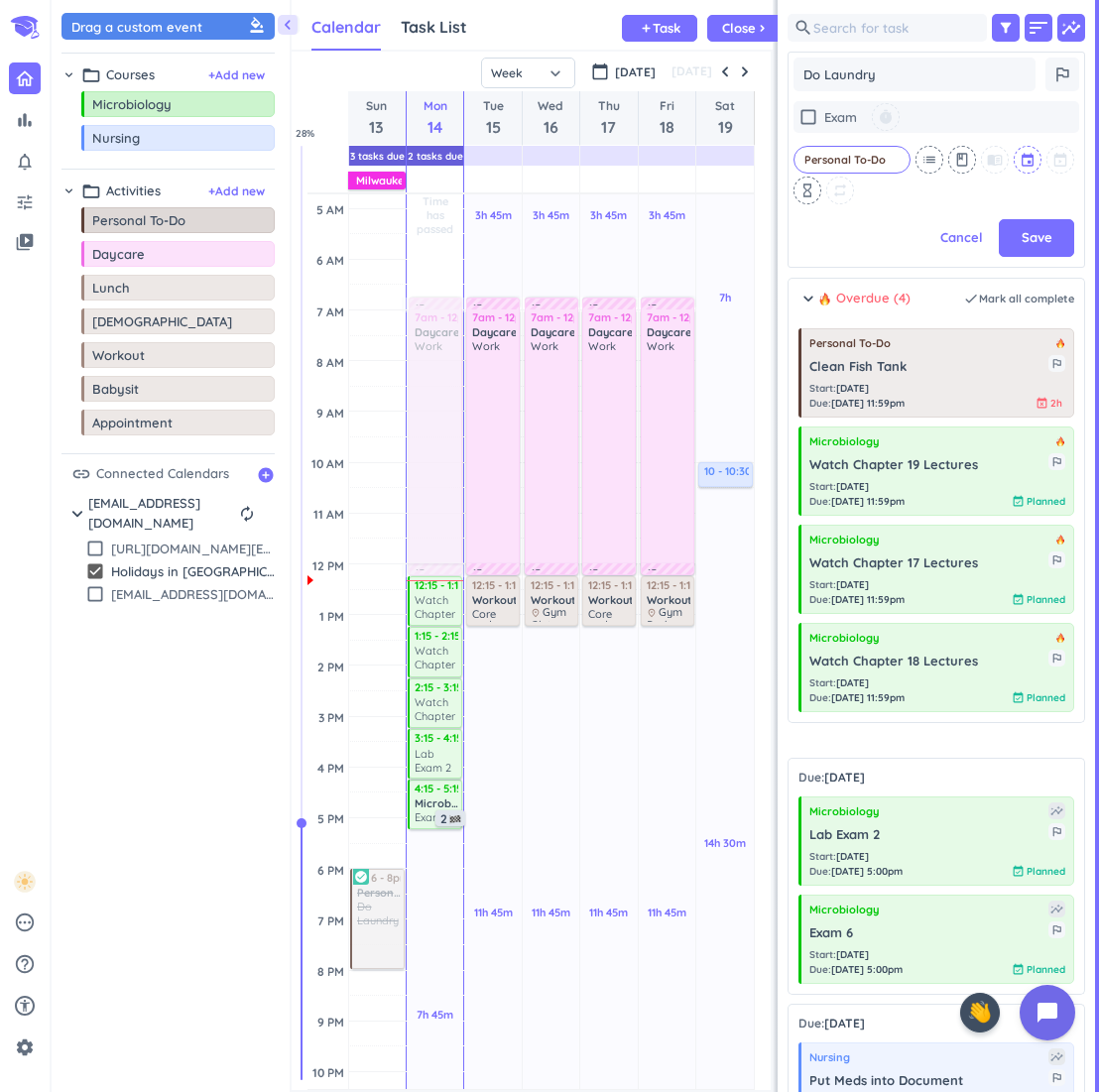 click at bounding box center (1029, 160) 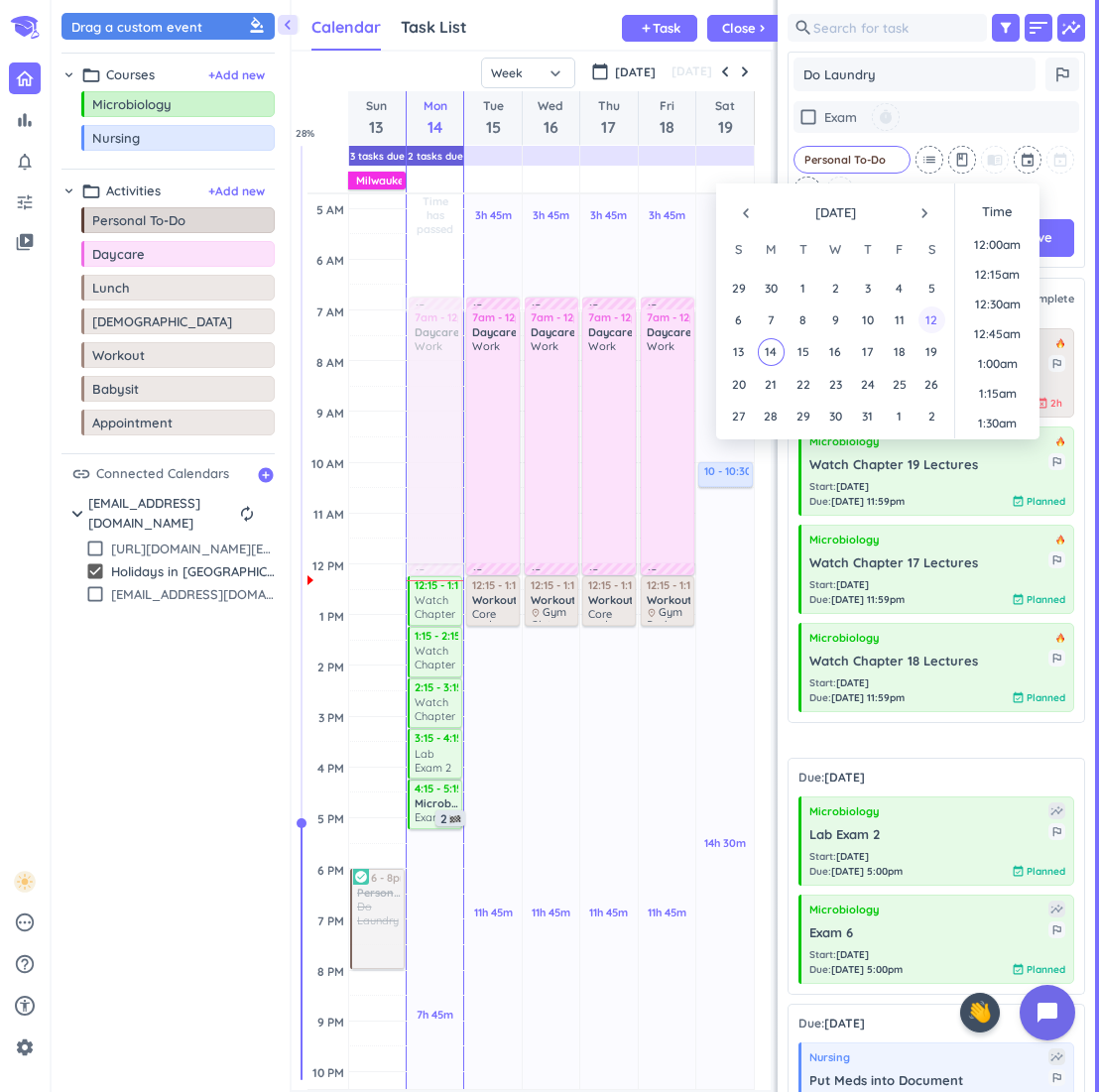 scroll, scrollTop: 1368, scrollLeft: 0, axis: vertical 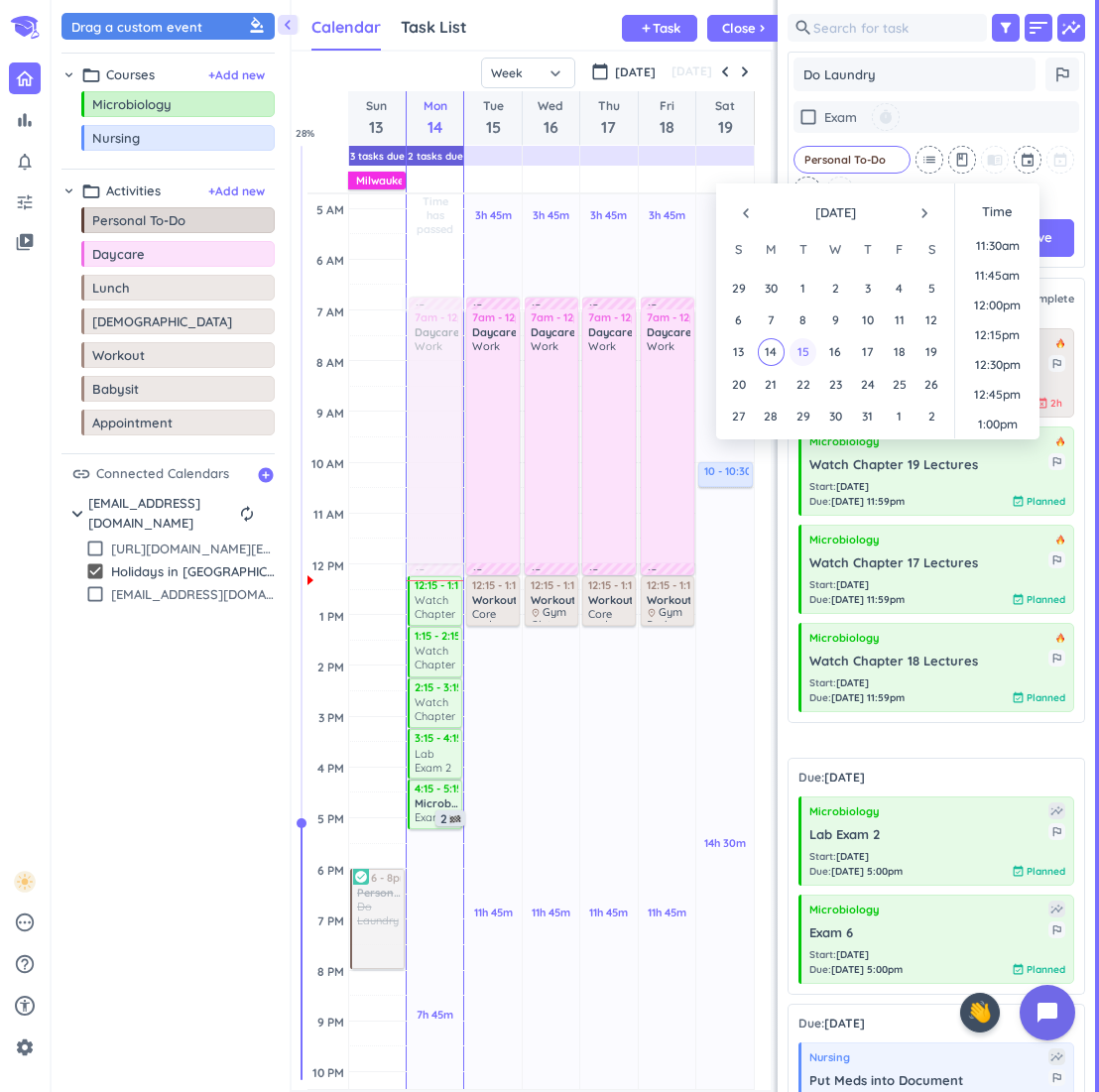 click on "15" at bounding box center [802, 351] 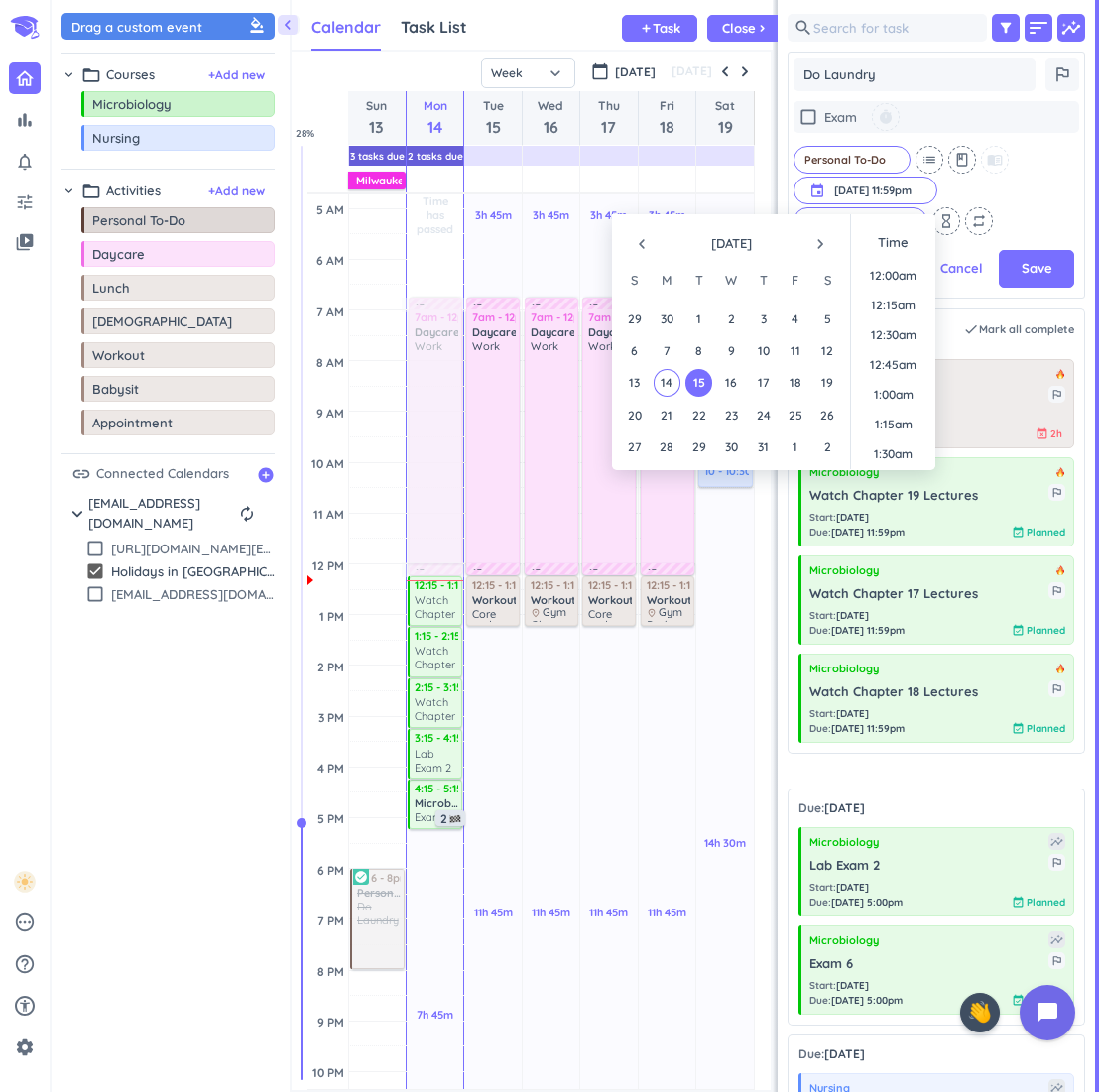 scroll, scrollTop: 784, scrollLeft: 298, axis: both 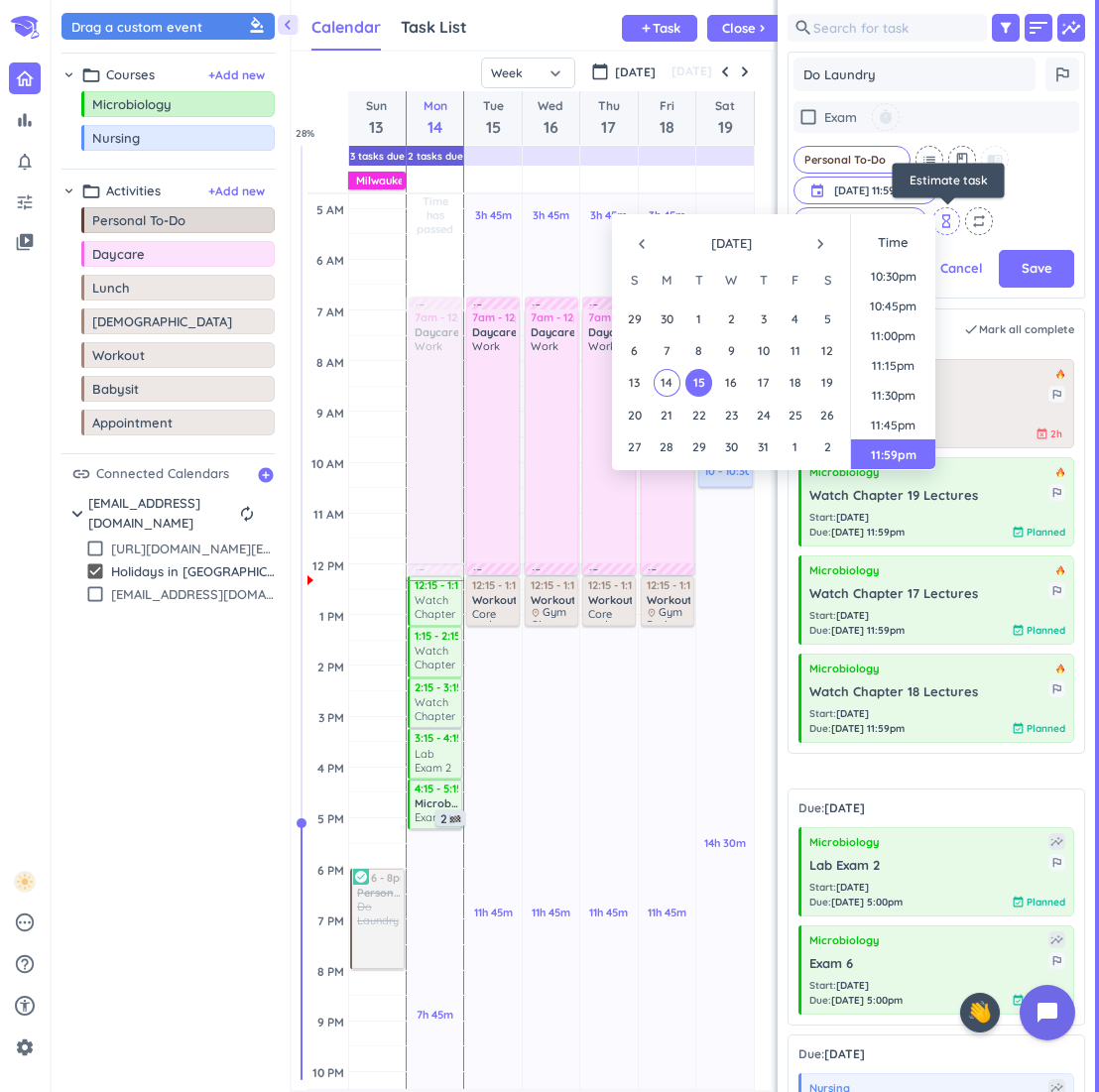 click on "hourglass_empty" at bounding box center [946, 221] 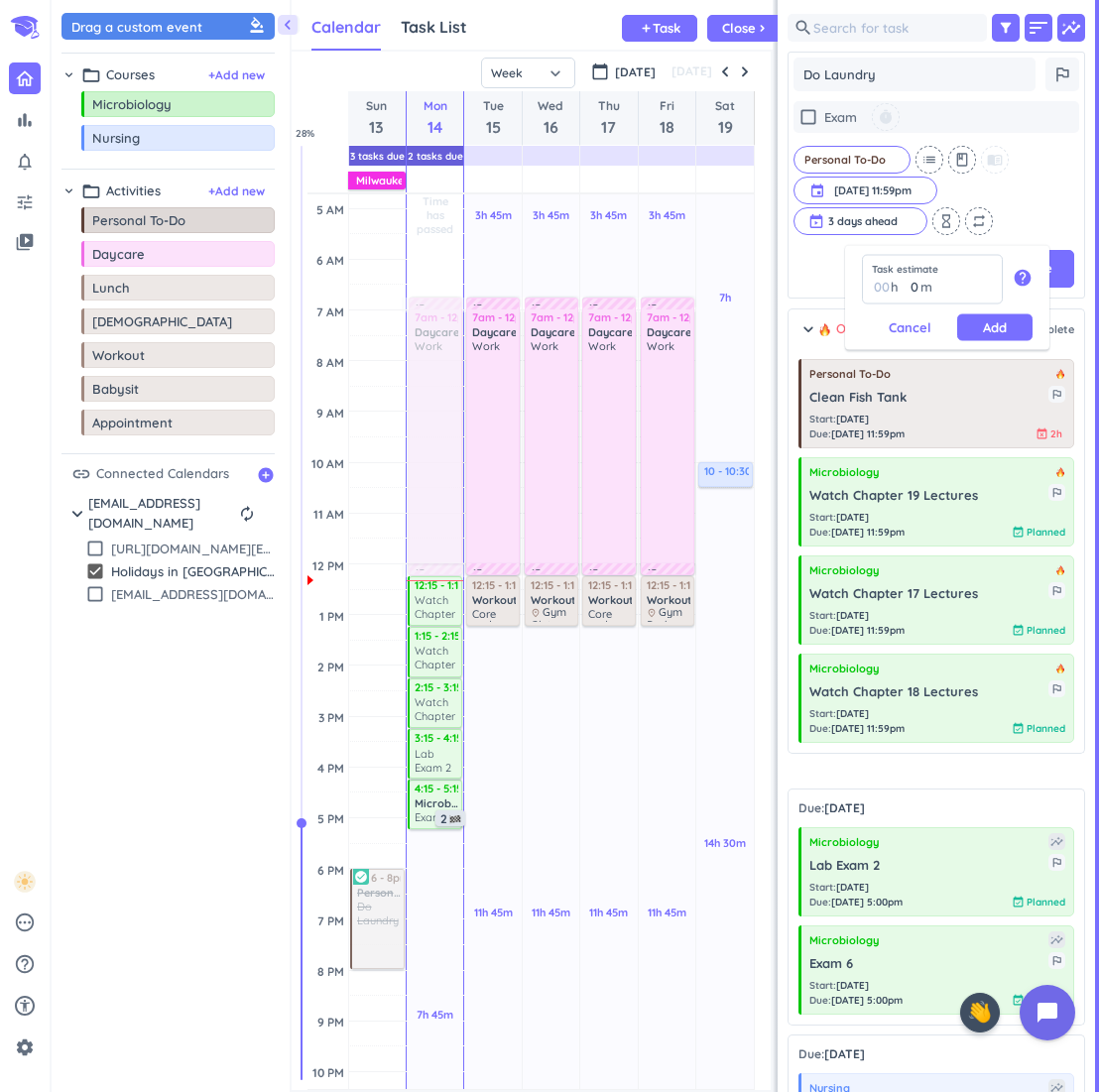 type on "2" 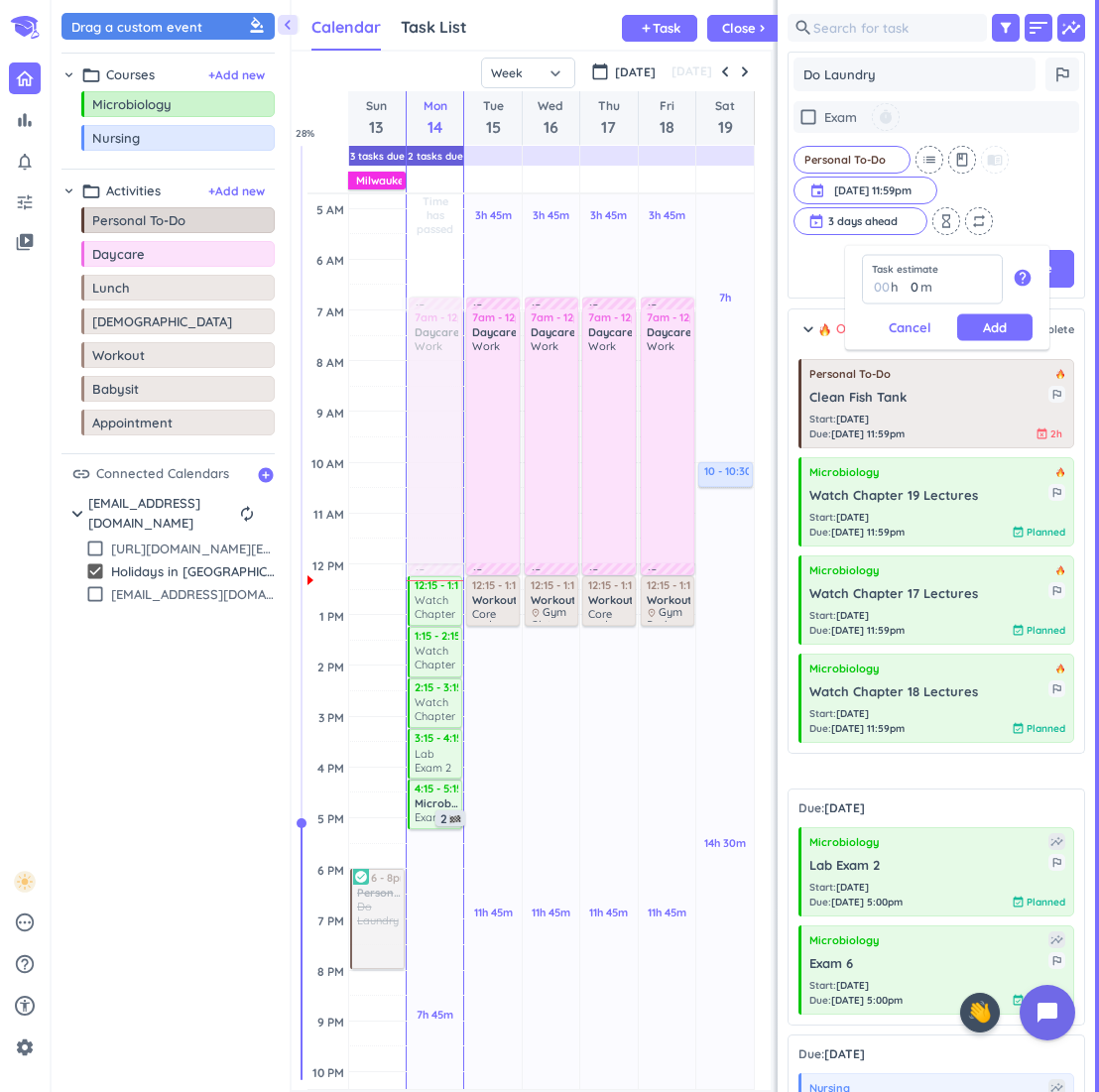 type 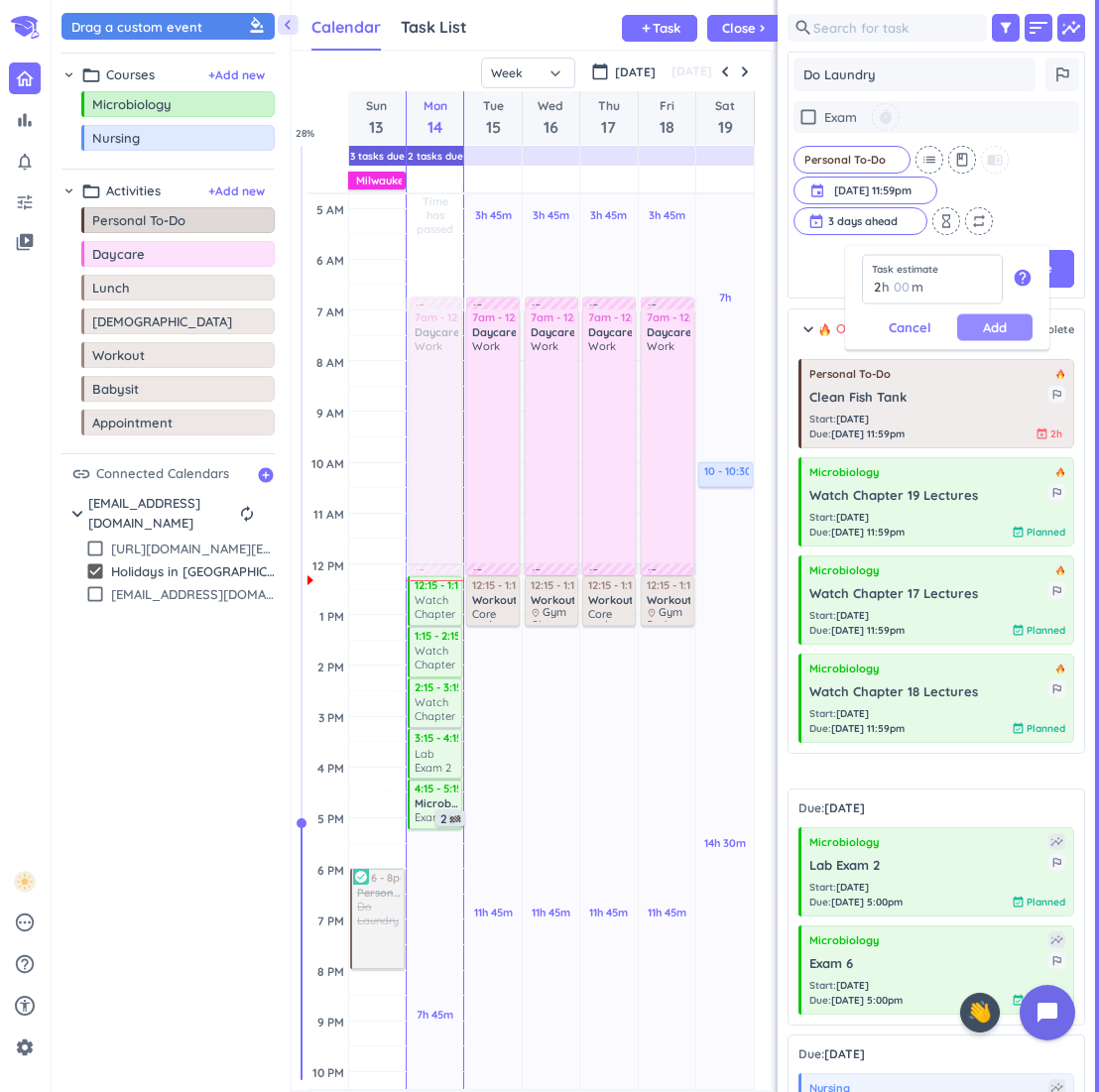 type on "2" 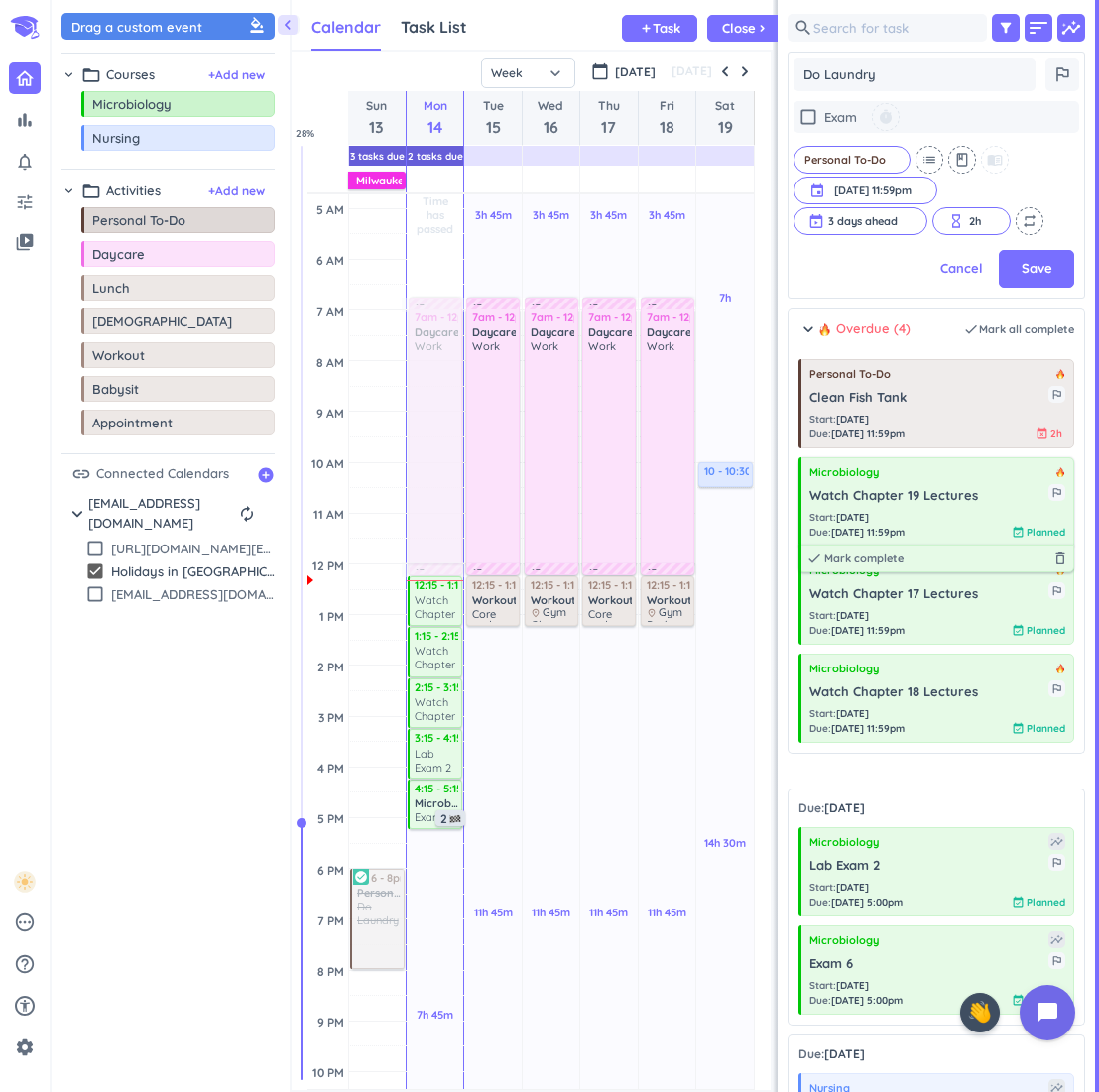 click on "Save" at bounding box center [1037, 269] 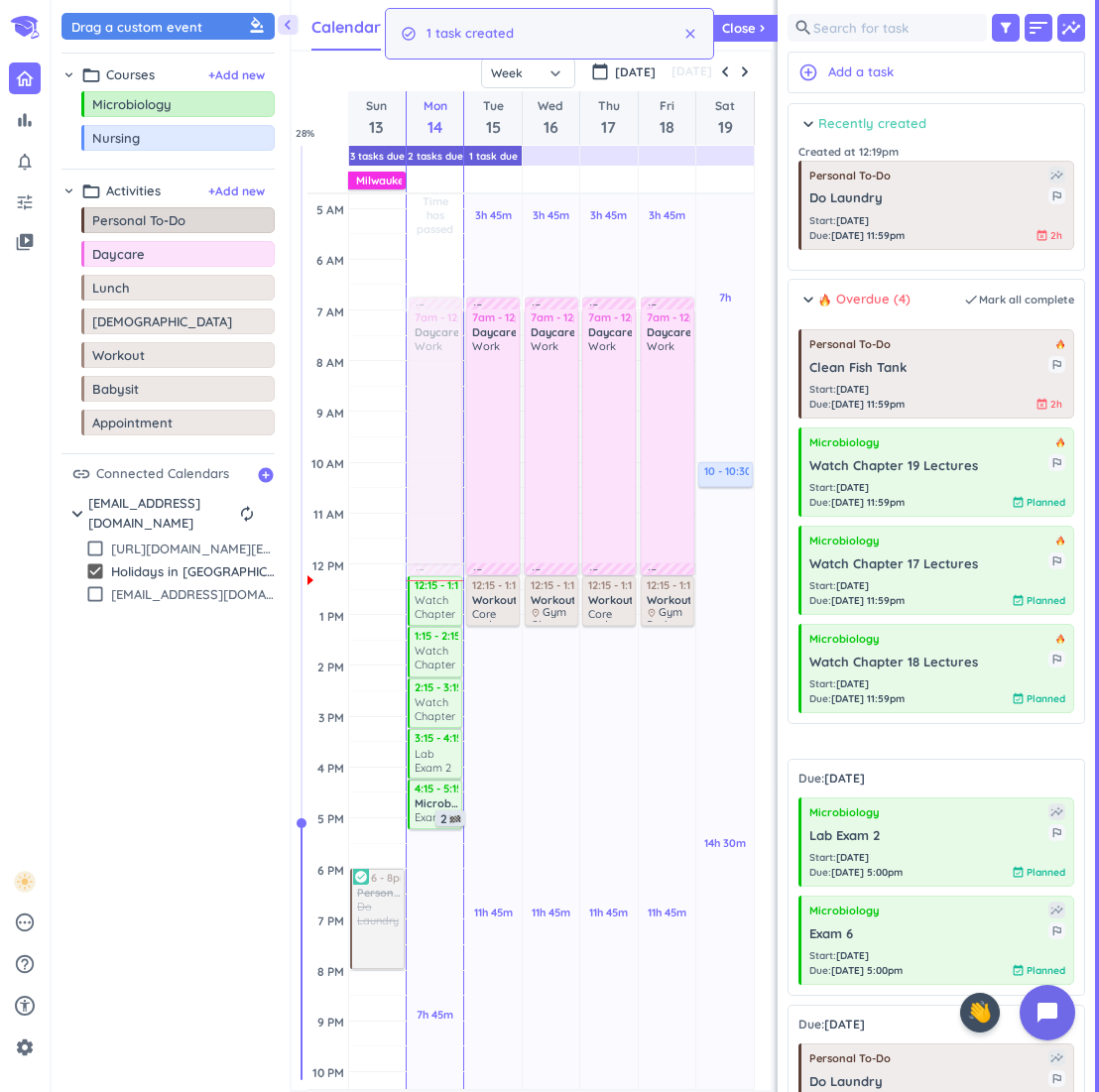 click on "Recently created" at bounding box center [872, 124] 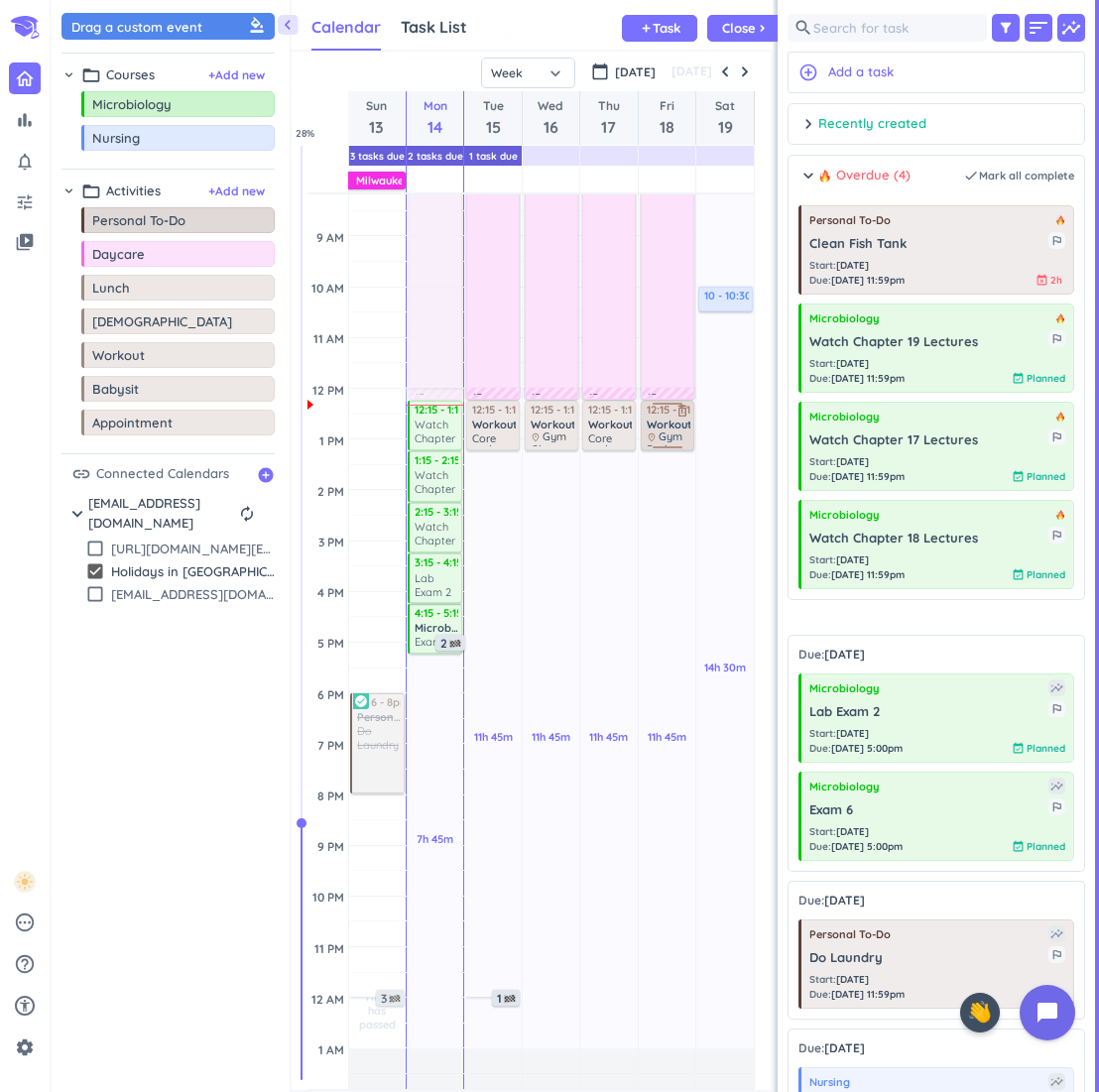 scroll, scrollTop: 219, scrollLeft: 0, axis: vertical 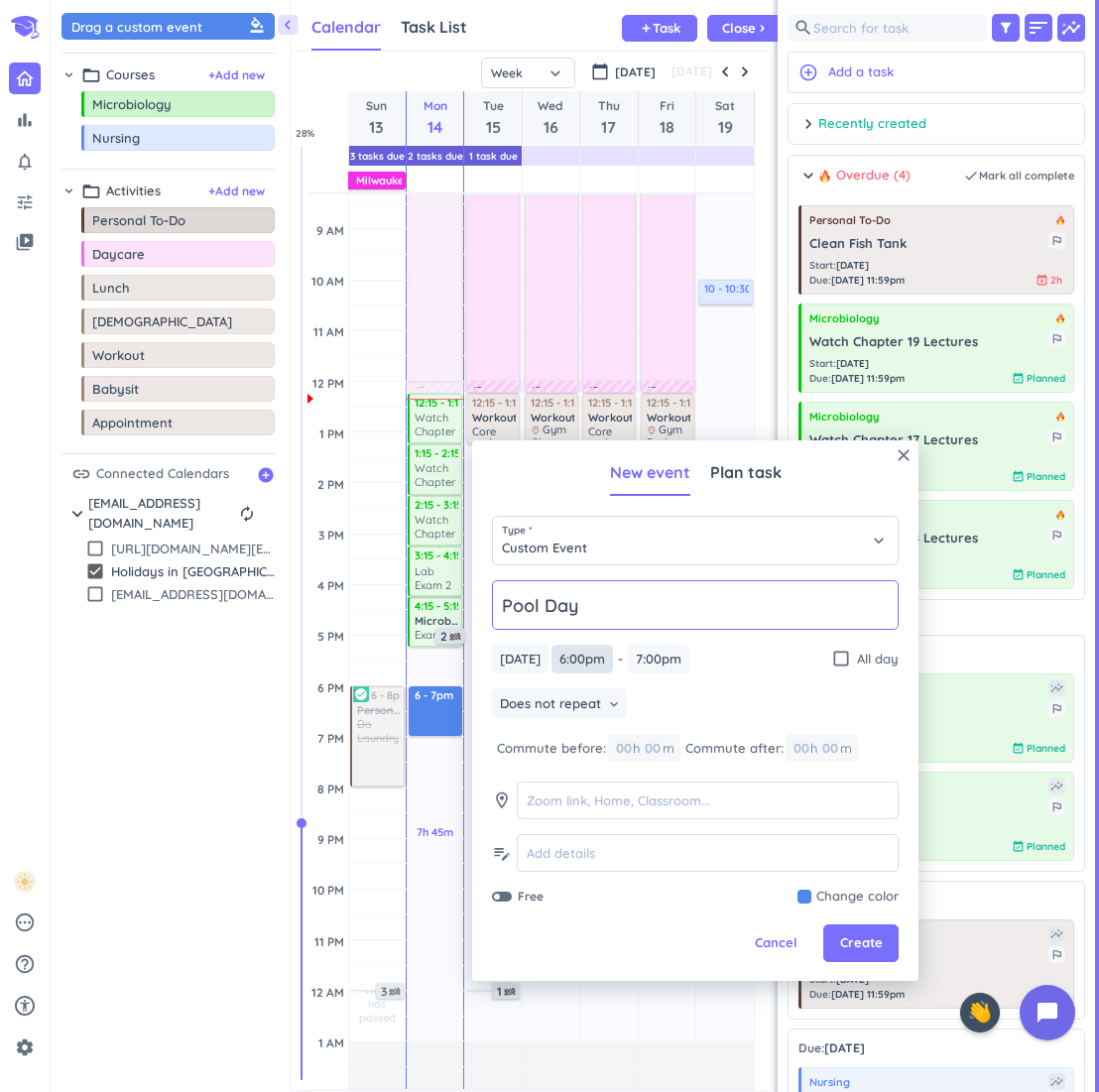 type on "Pool Day" 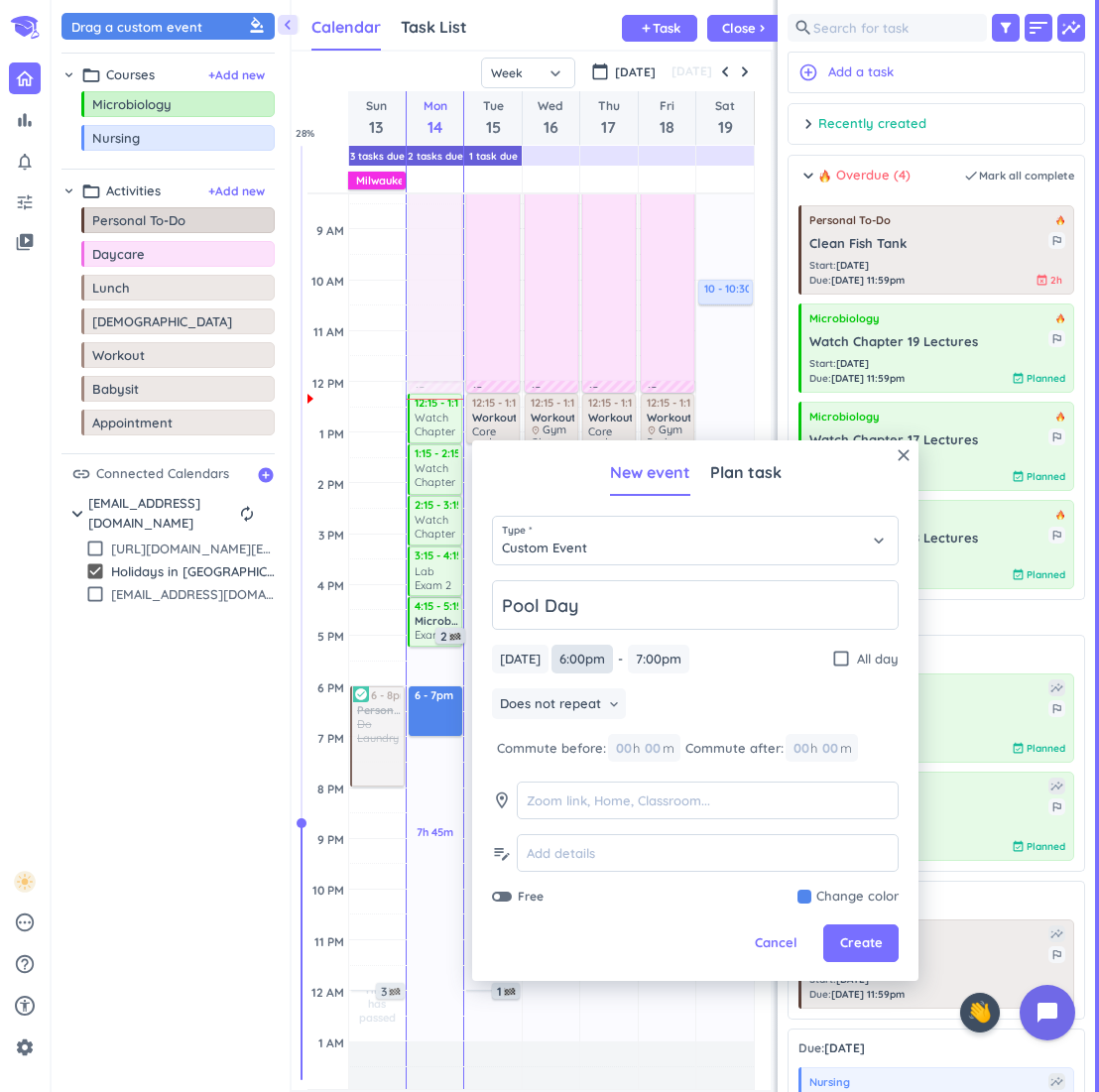 click on "6:00pm" at bounding box center (582, 659) 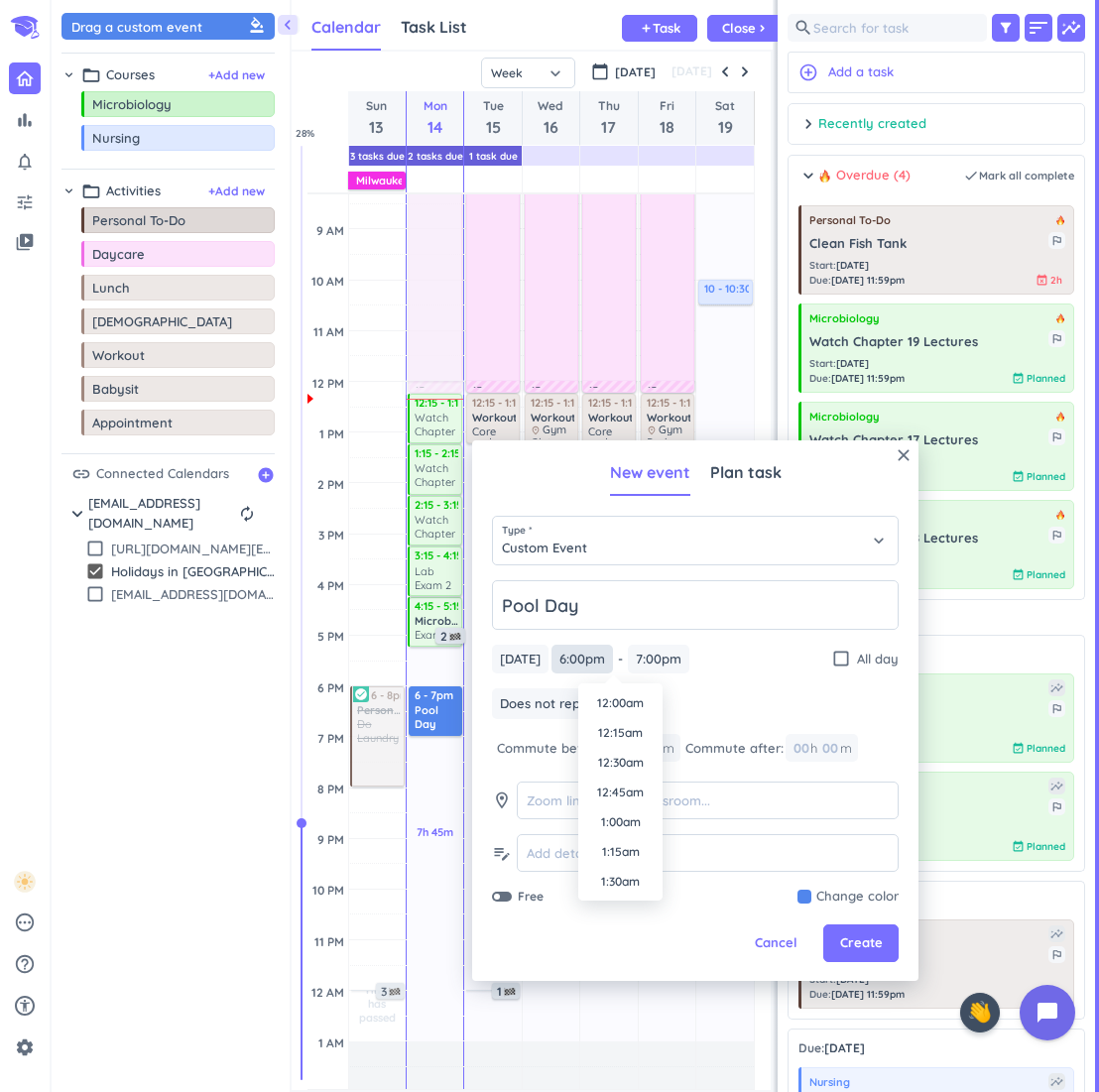 scroll, scrollTop: 2053, scrollLeft: 0, axis: vertical 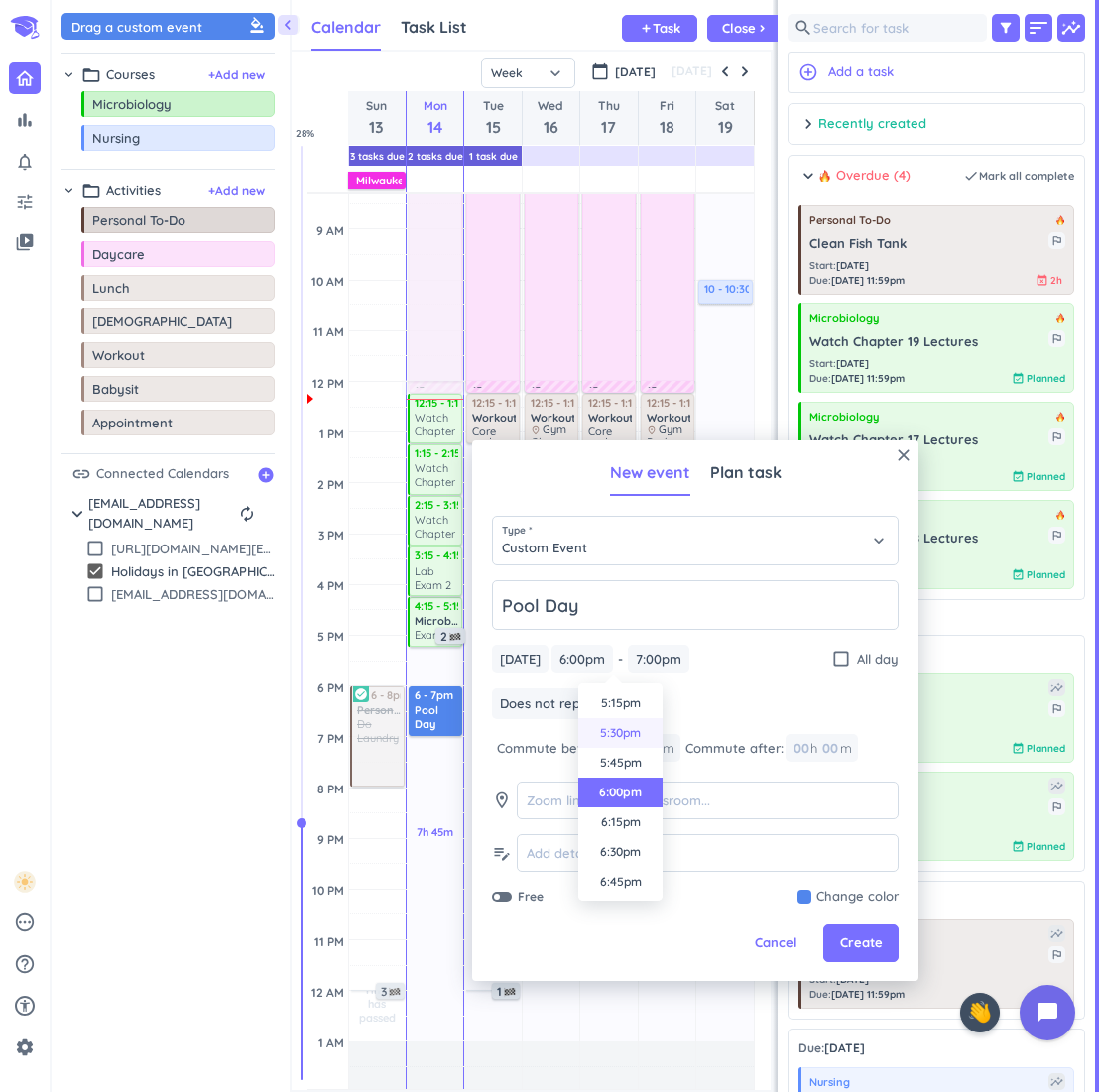 click on "5:30pm" at bounding box center [620, 733] 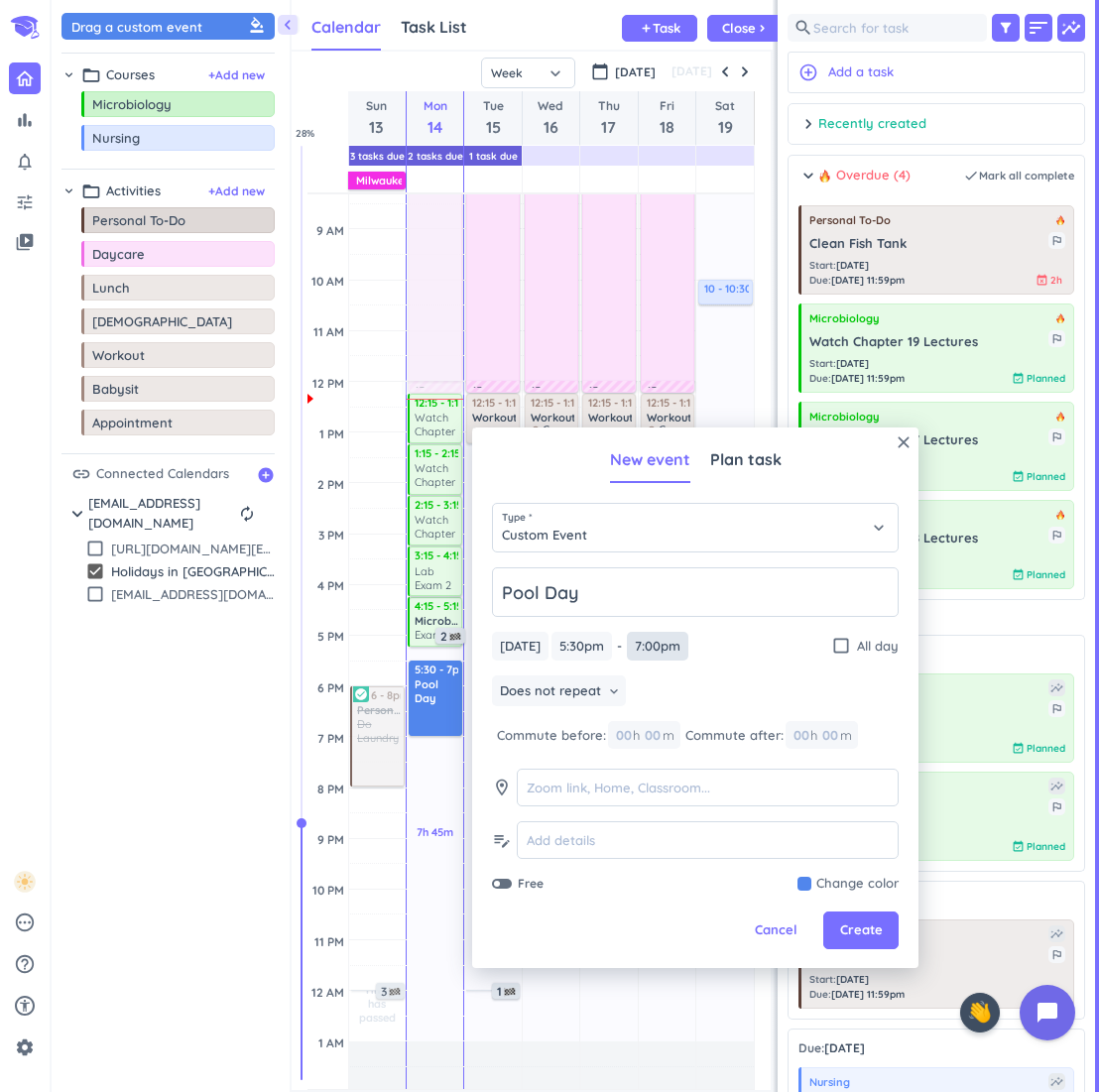 click on "7:00pm" at bounding box center (658, 646) 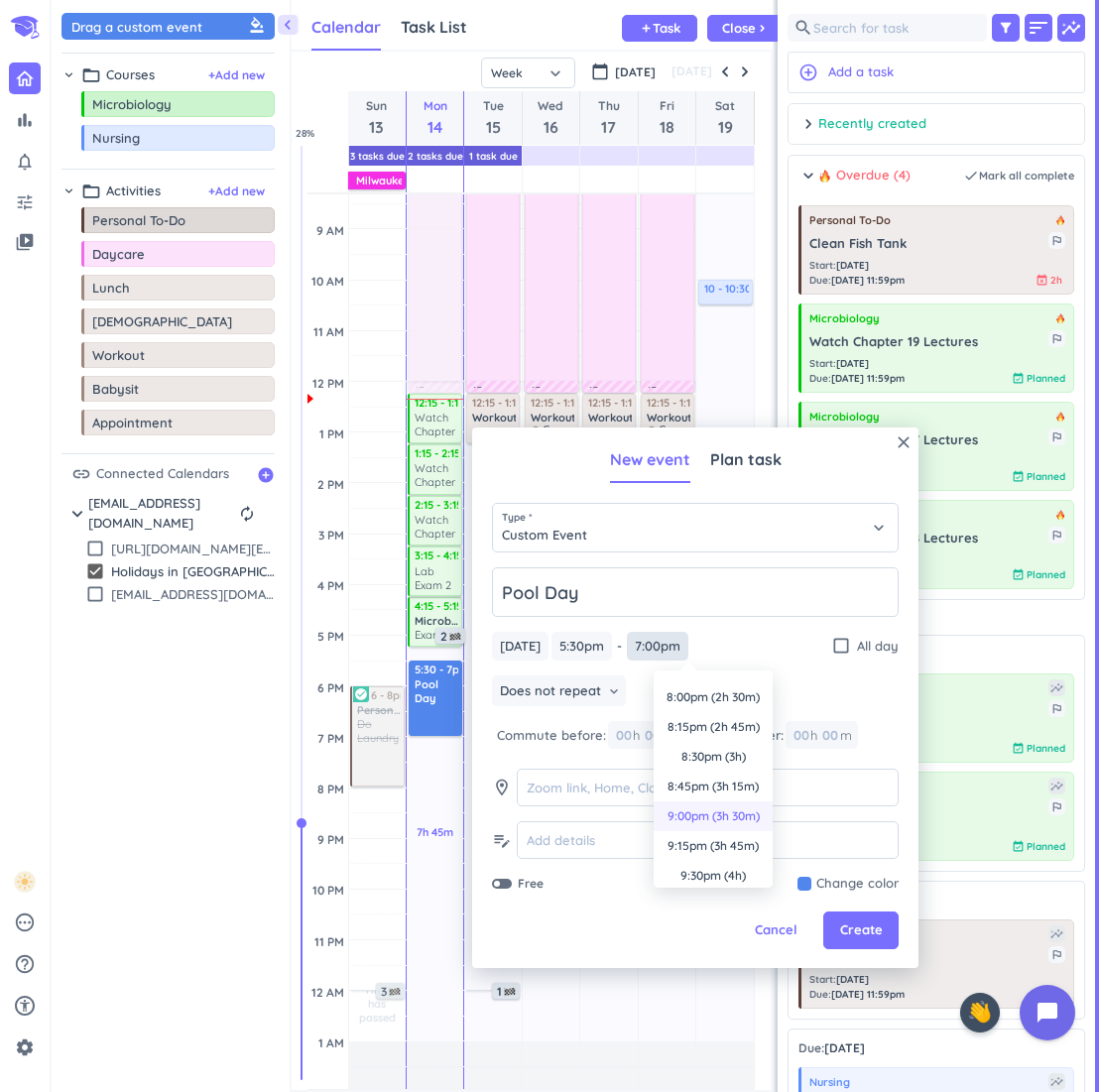 scroll, scrollTop: 265, scrollLeft: 0, axis: vertical 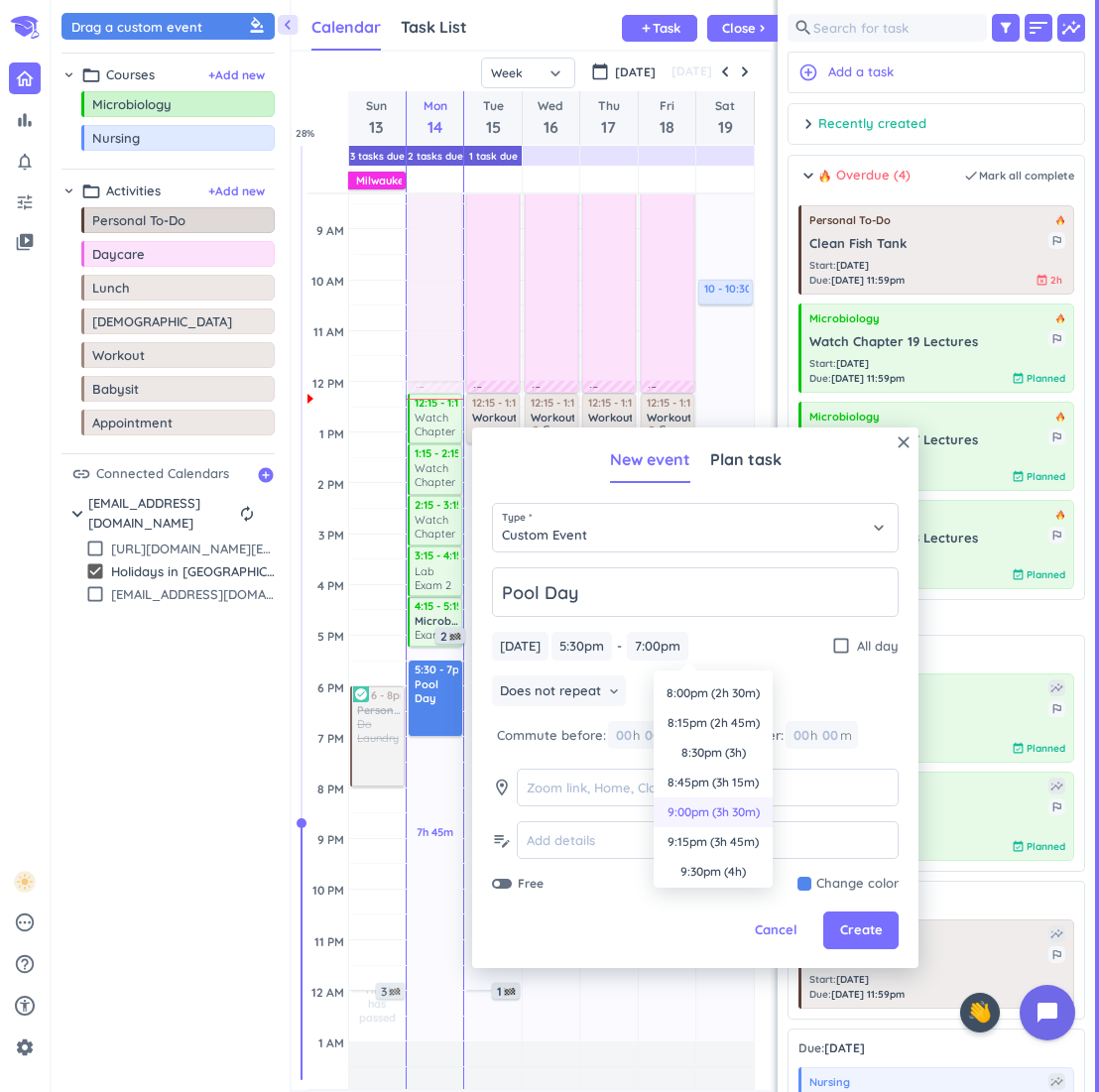 click on "9:00pm (3h 30m)" at bounding box center (713, 812) 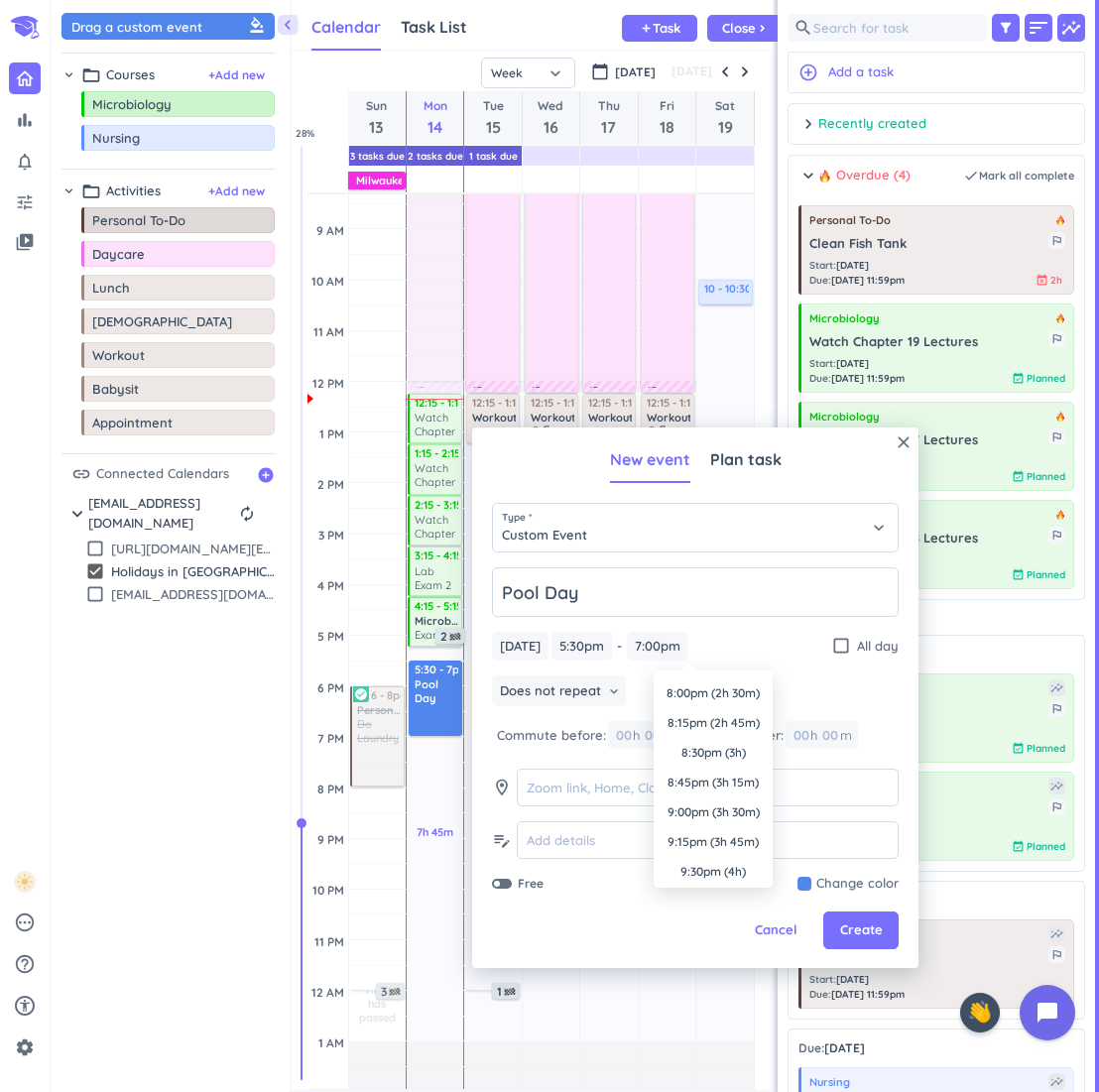 type on "9:00pm" 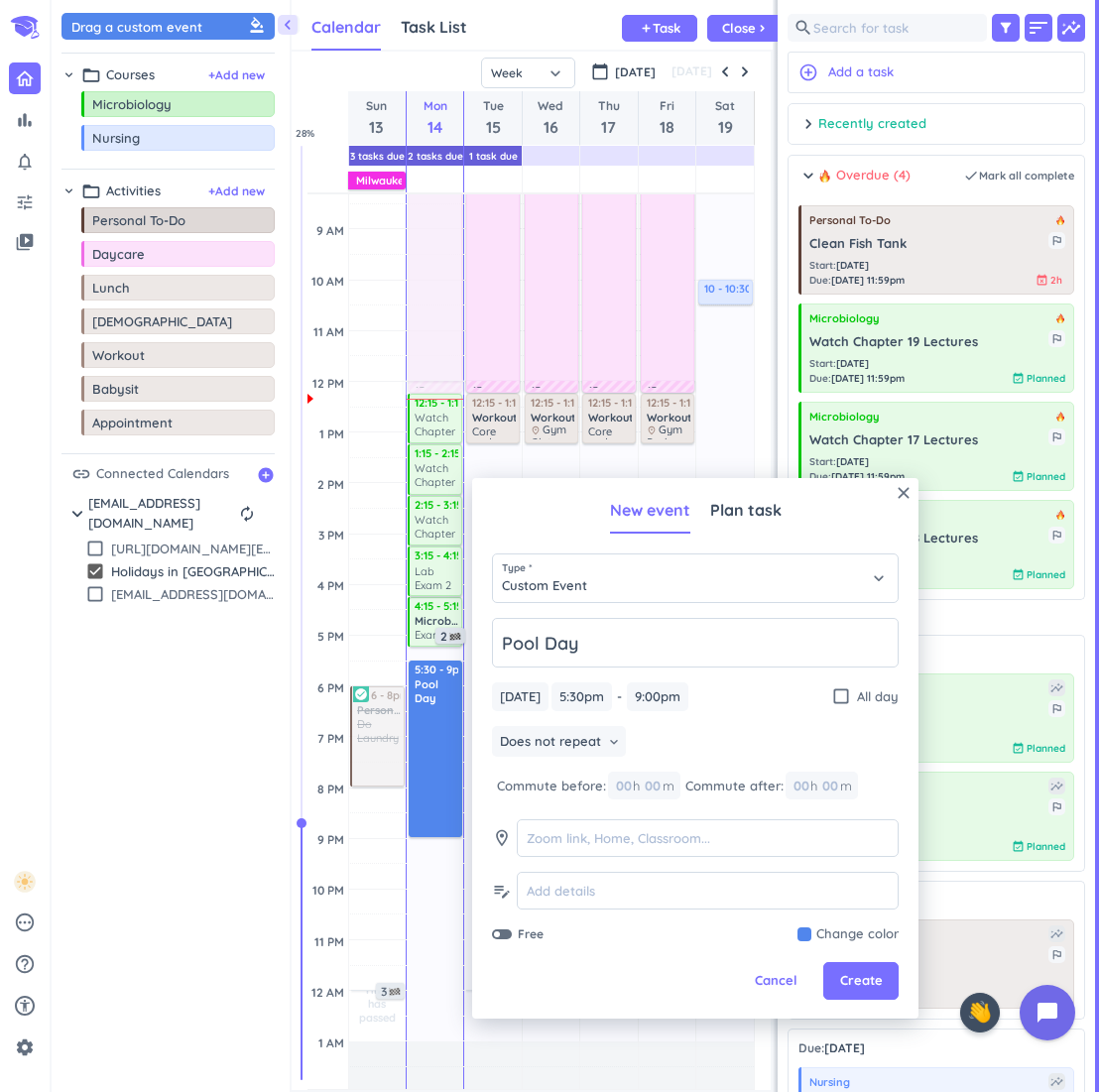 click at bounding box center [848, 934] 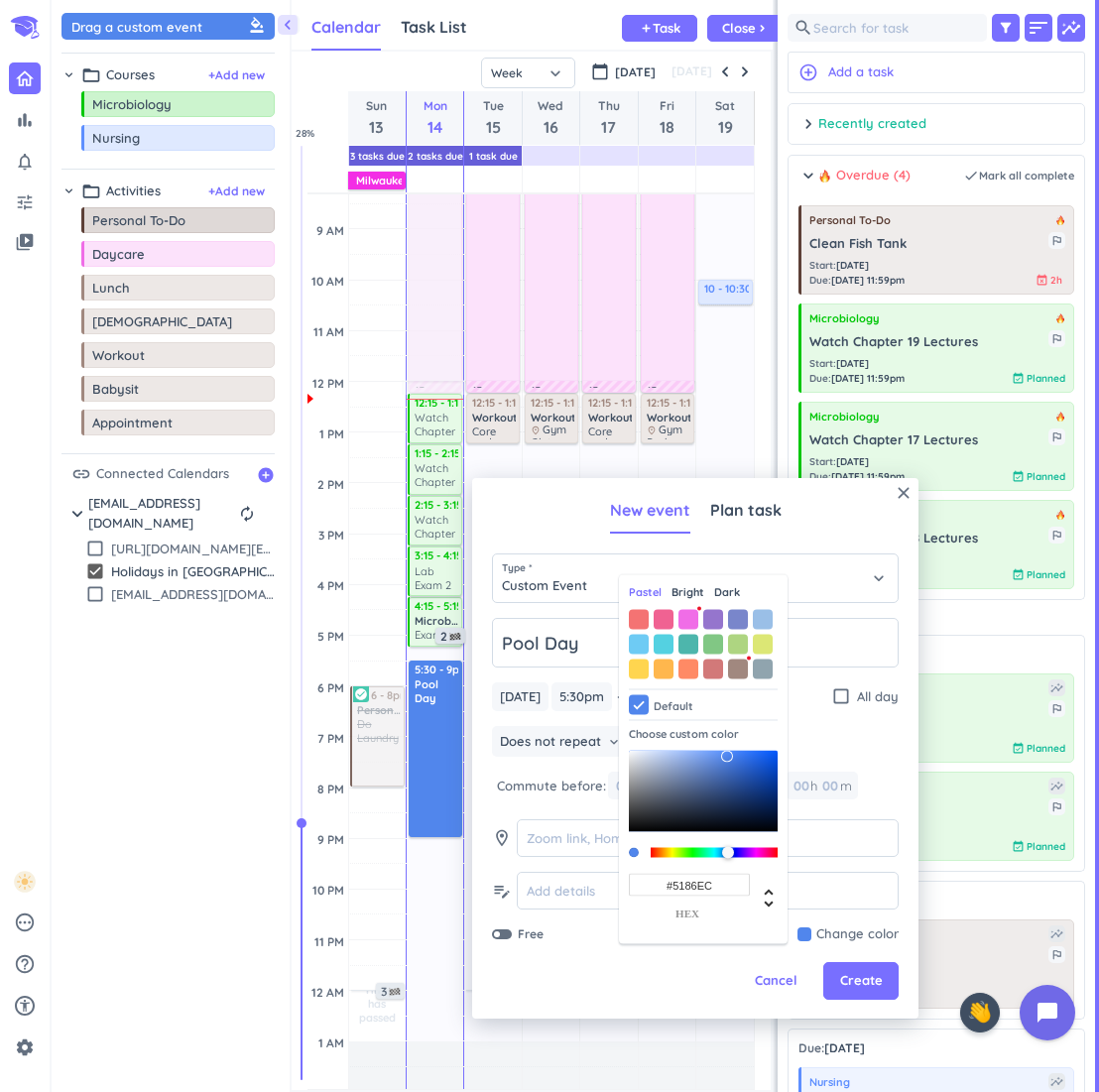 click on "Bright" at bounding box center (687, 592) 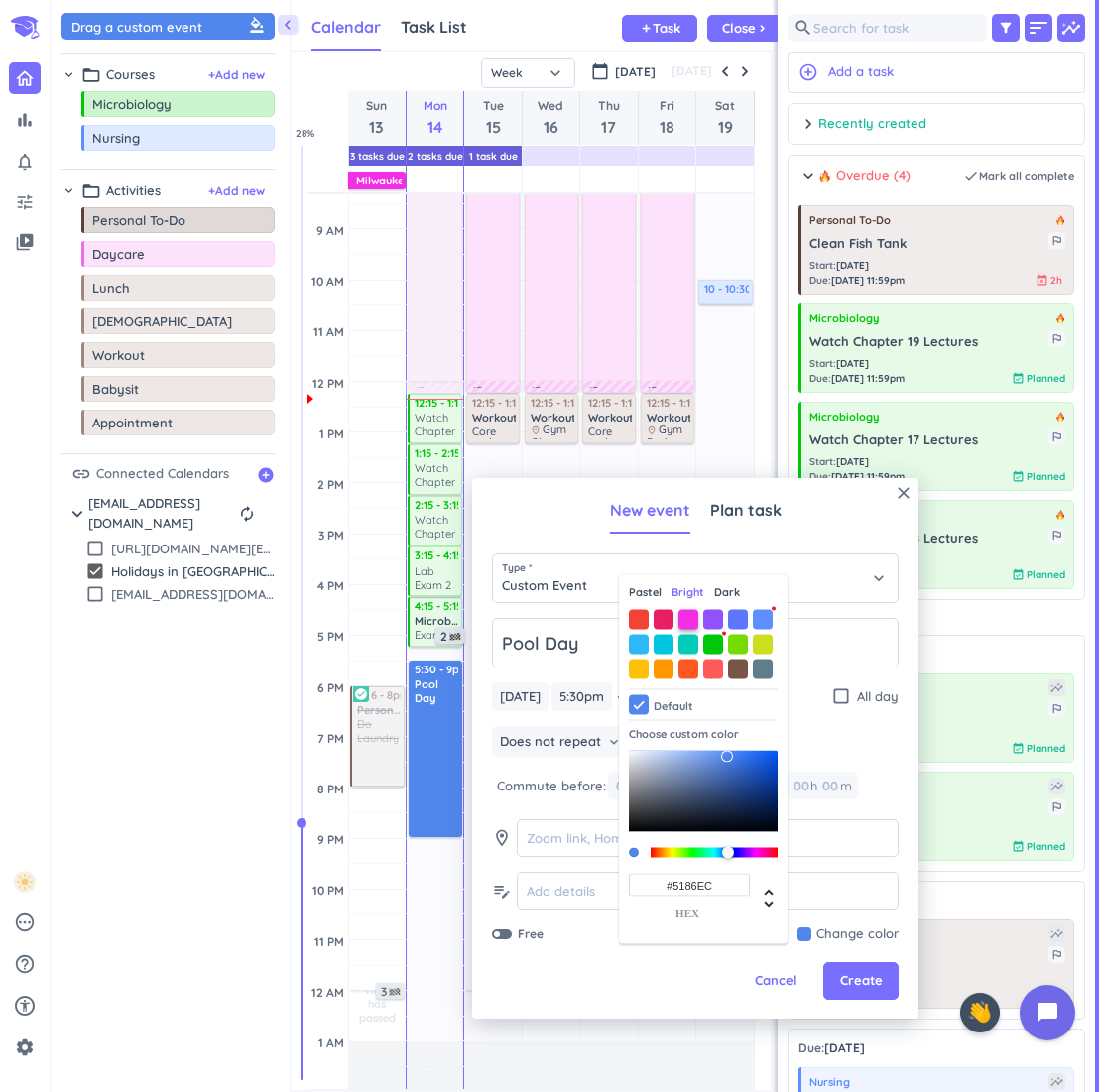 click at bounding box center (688, 619) 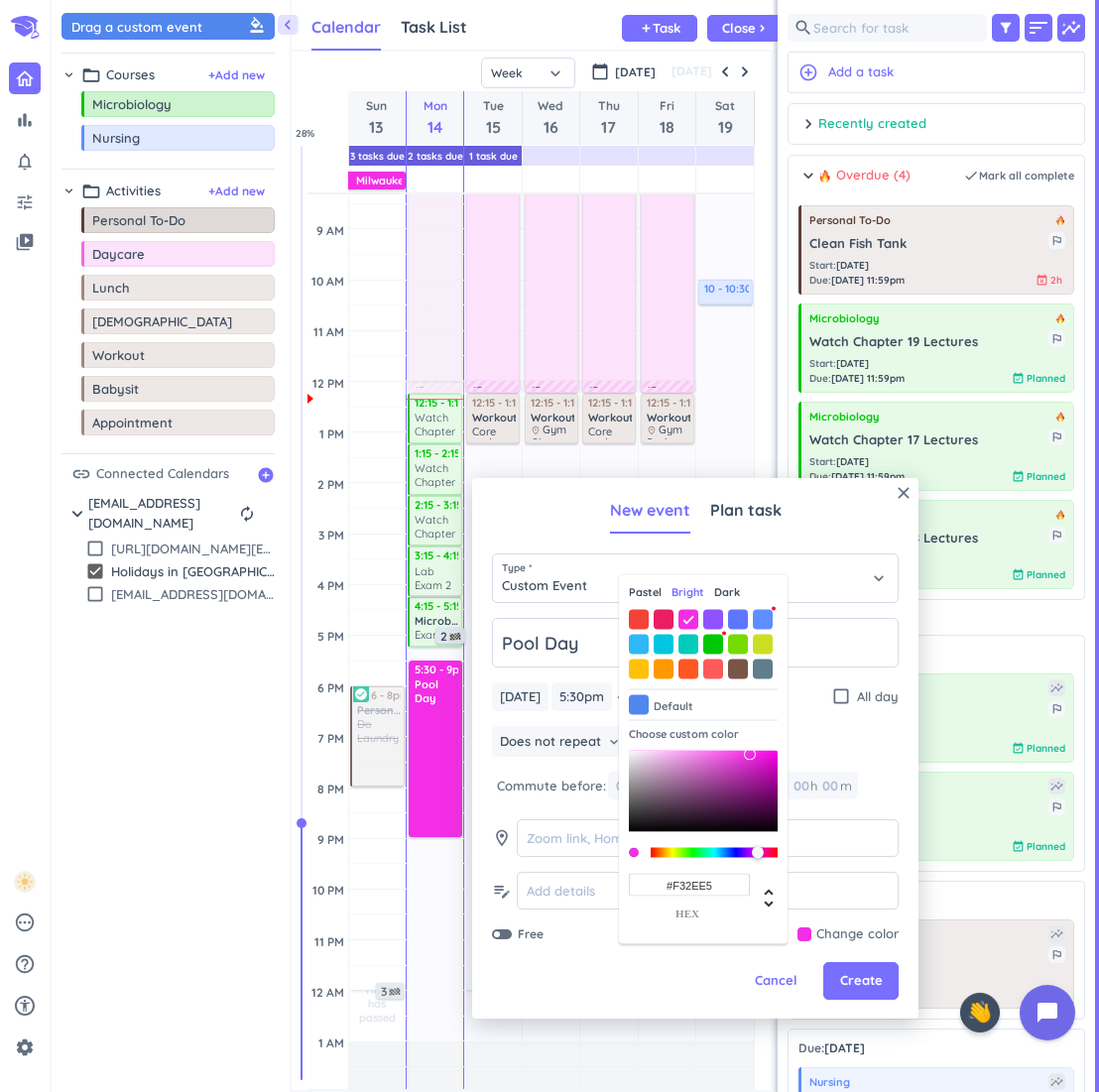 click on "close New event Plan task Type * Custom Event keyboard_arrow_down Pool Day [DATE] [DATE]   5:30pm 5:30pm - 9:00pm 9:00pm check_box_outline_blank All day Does not repeat keyboard_arrow_down Commute before: 00 h 00 m Commute after: 00 h 00 m room edit_note Free Change color Pastel Bright Dark Default Choose custom color #F32EE5 hex Cancel Create" at bounding box center [695, 748] 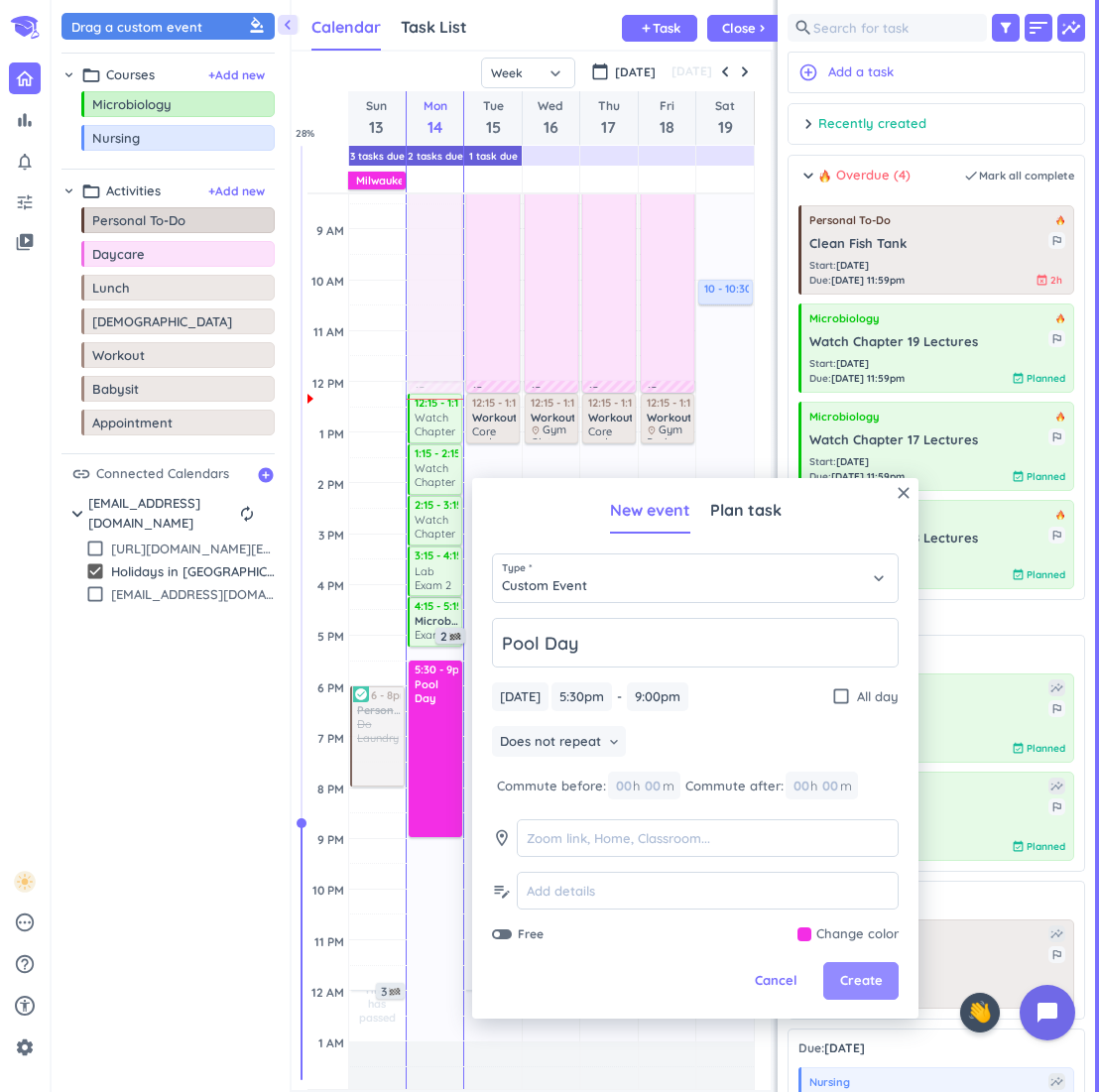 click on "Create" at bounding box center [861, 981] 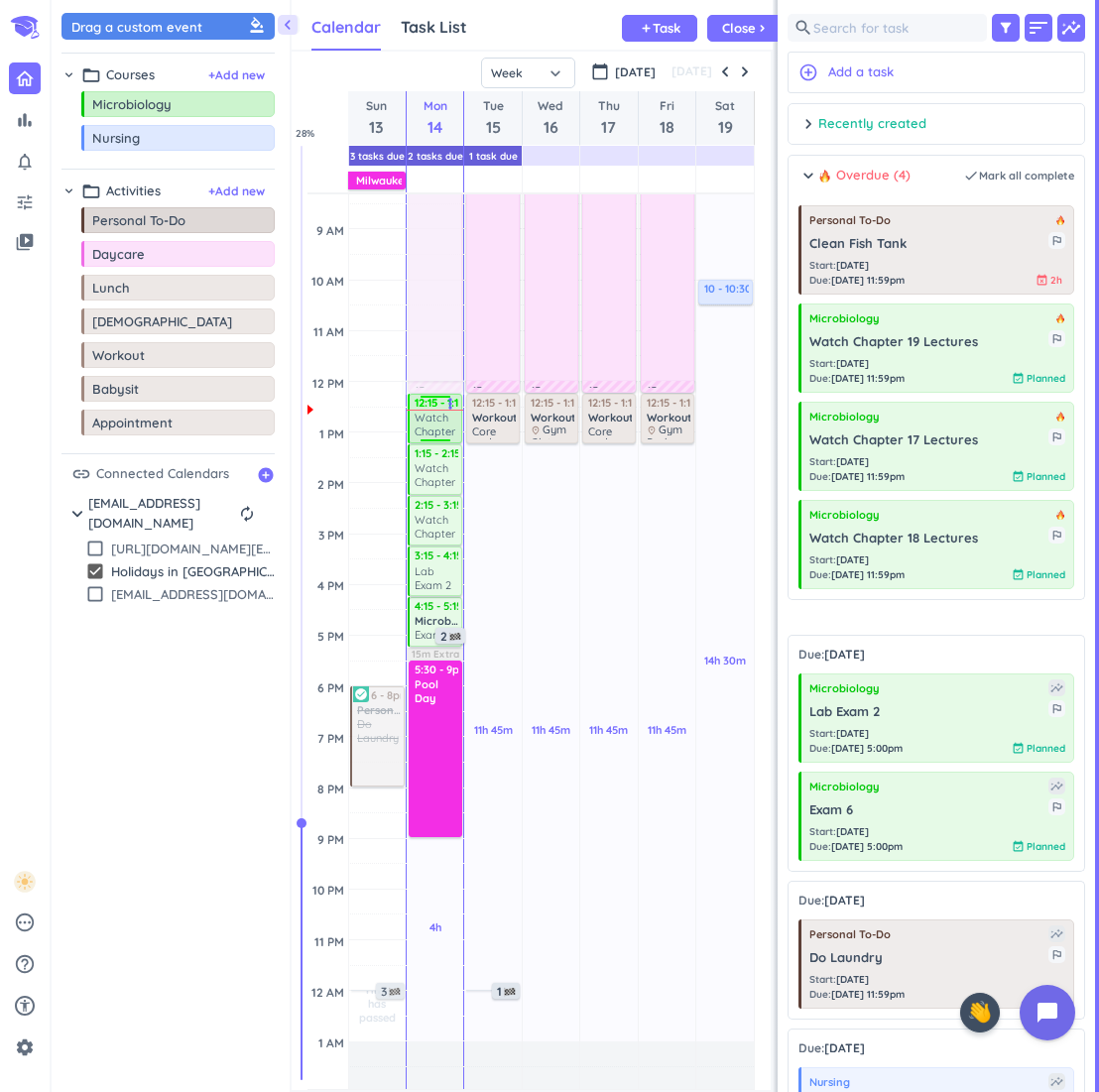 click on "Watch Chapter 17 Lectures" at bounding box center (436, 425) 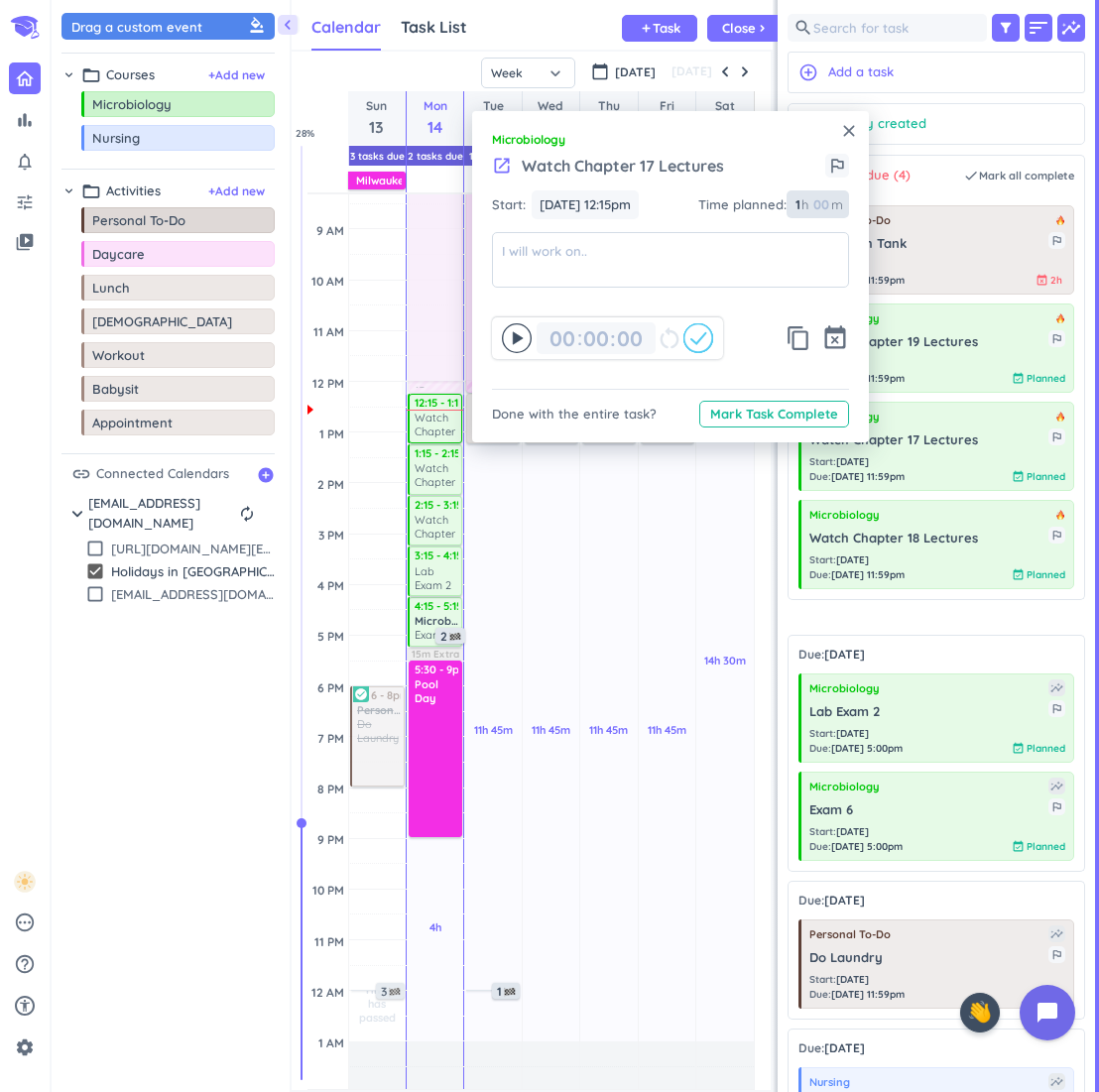 drag, startPoint x: 798, startPoint y: 201, endPoint x: 811, endPoint y: 207, distance: 14.3178211 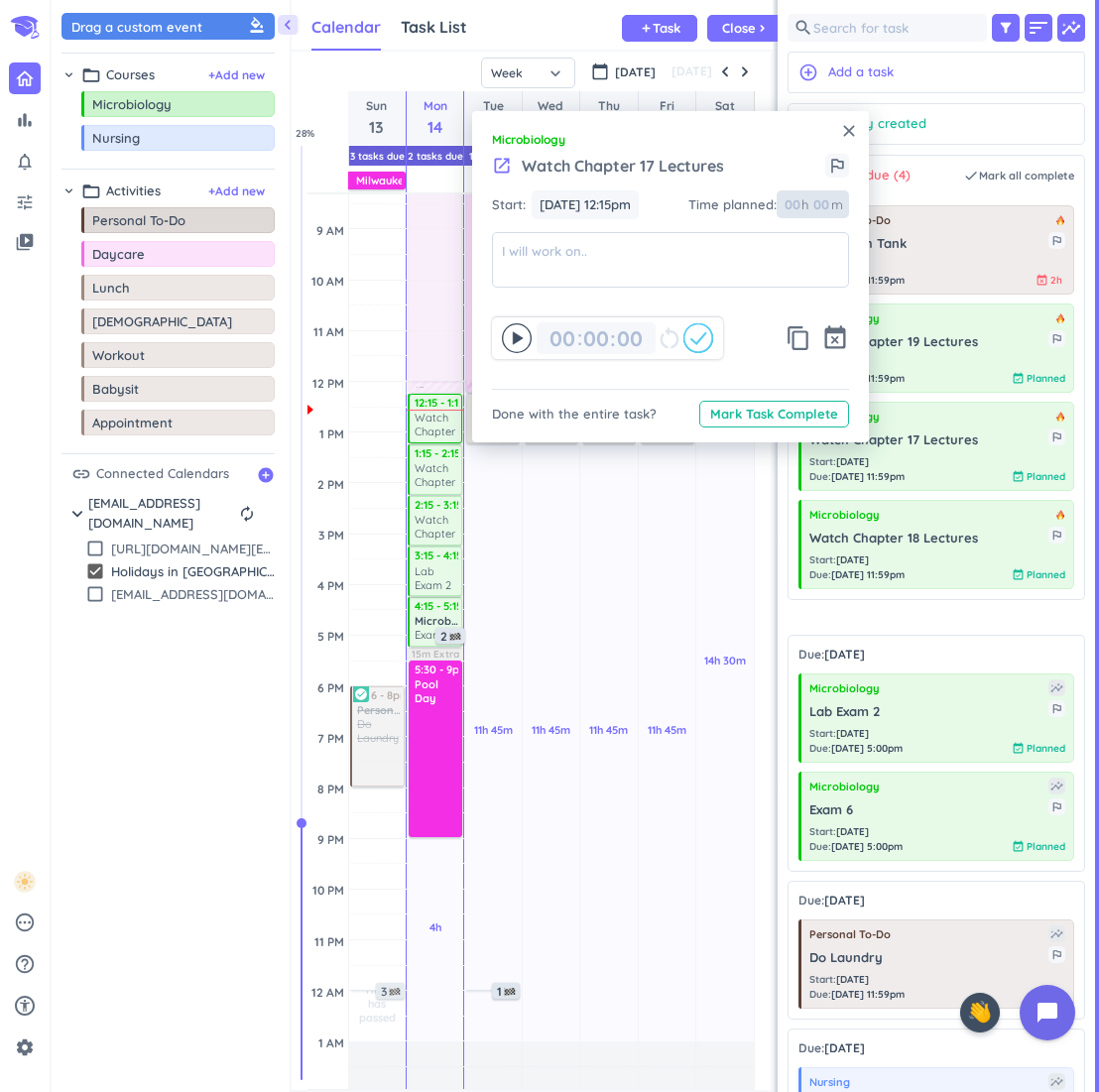 type 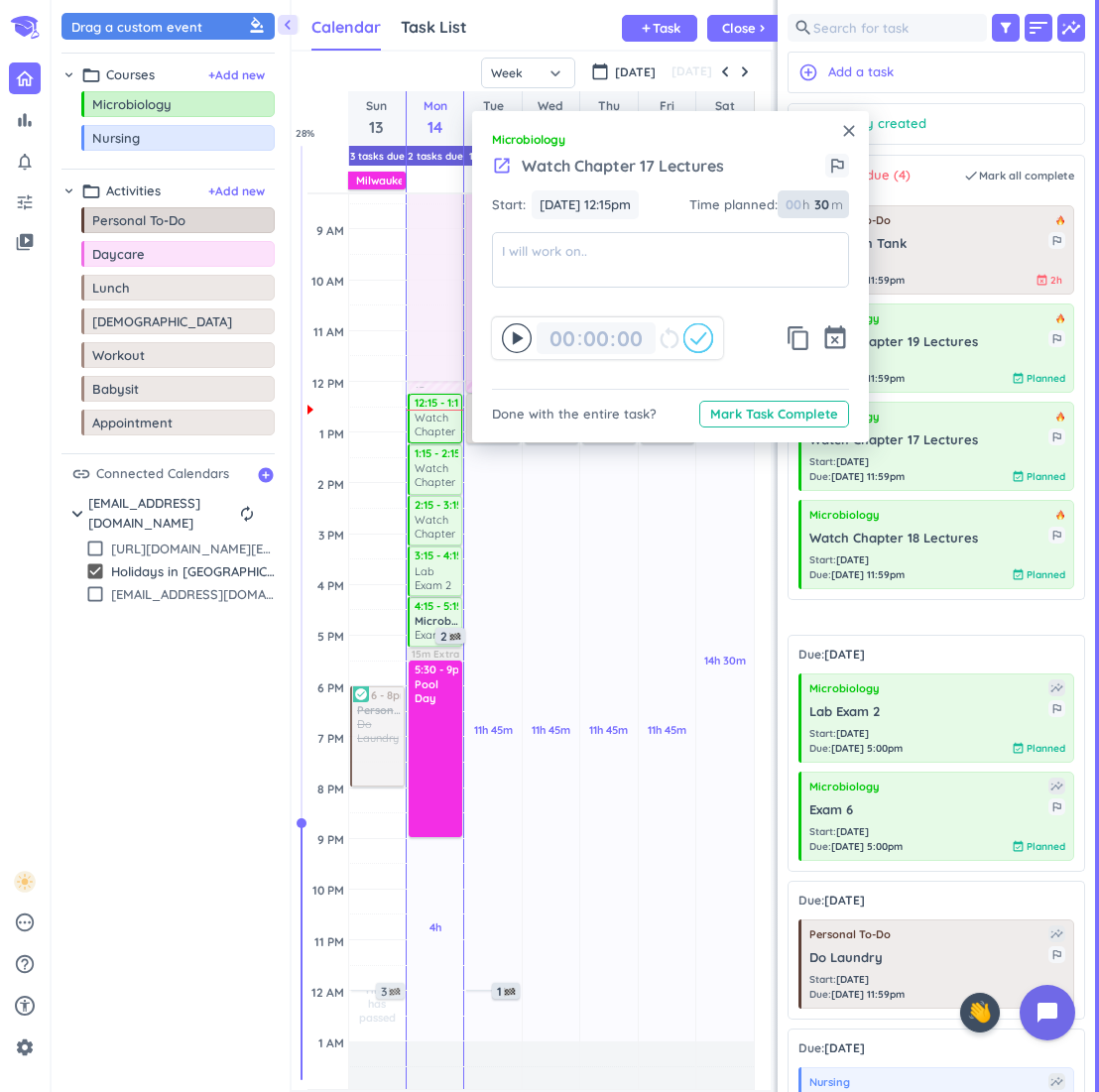 type on "30" 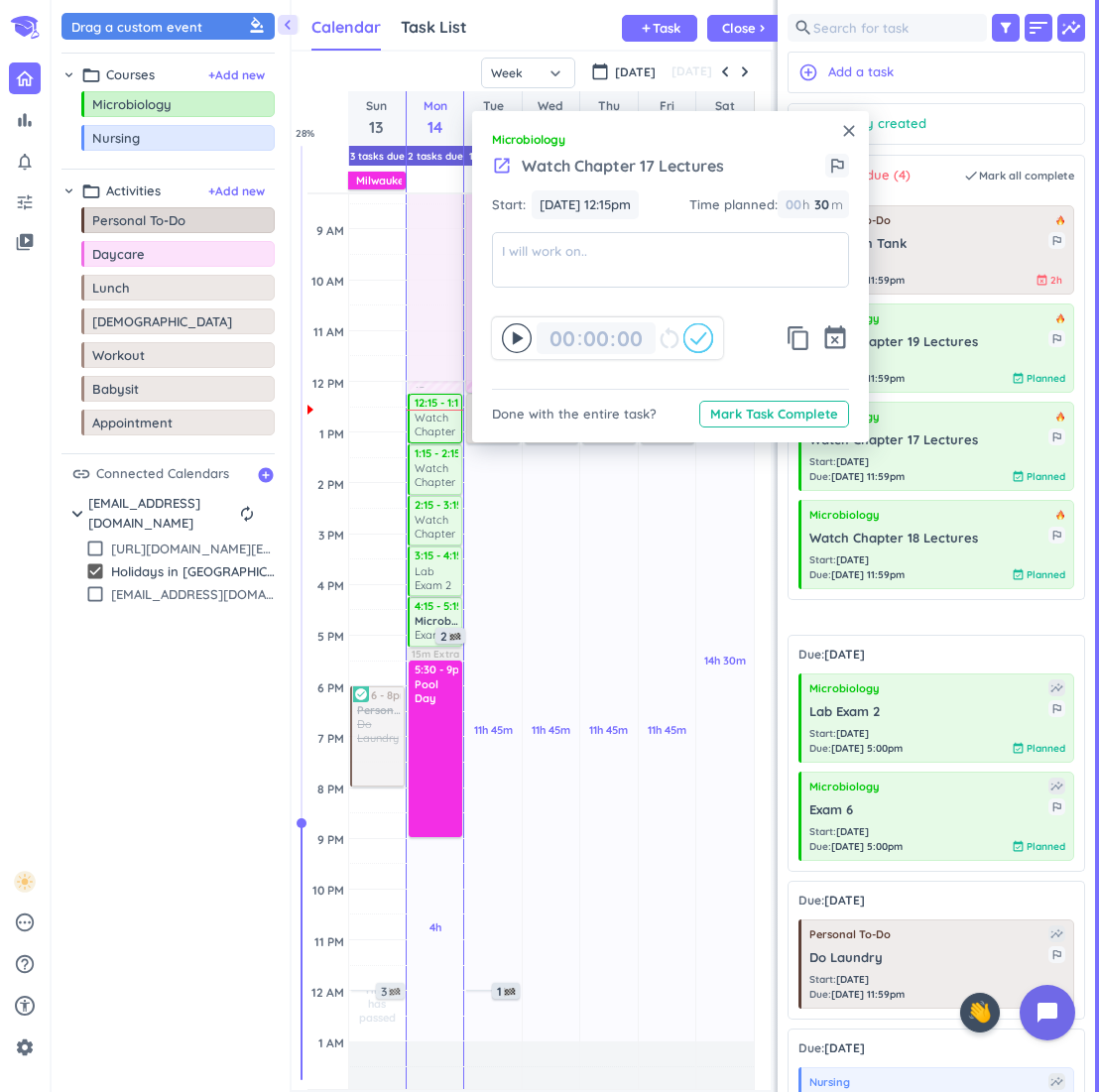 click on "launch Watch Chapter 17 Lectures outlined_flag" at bounding box center (671, 172) 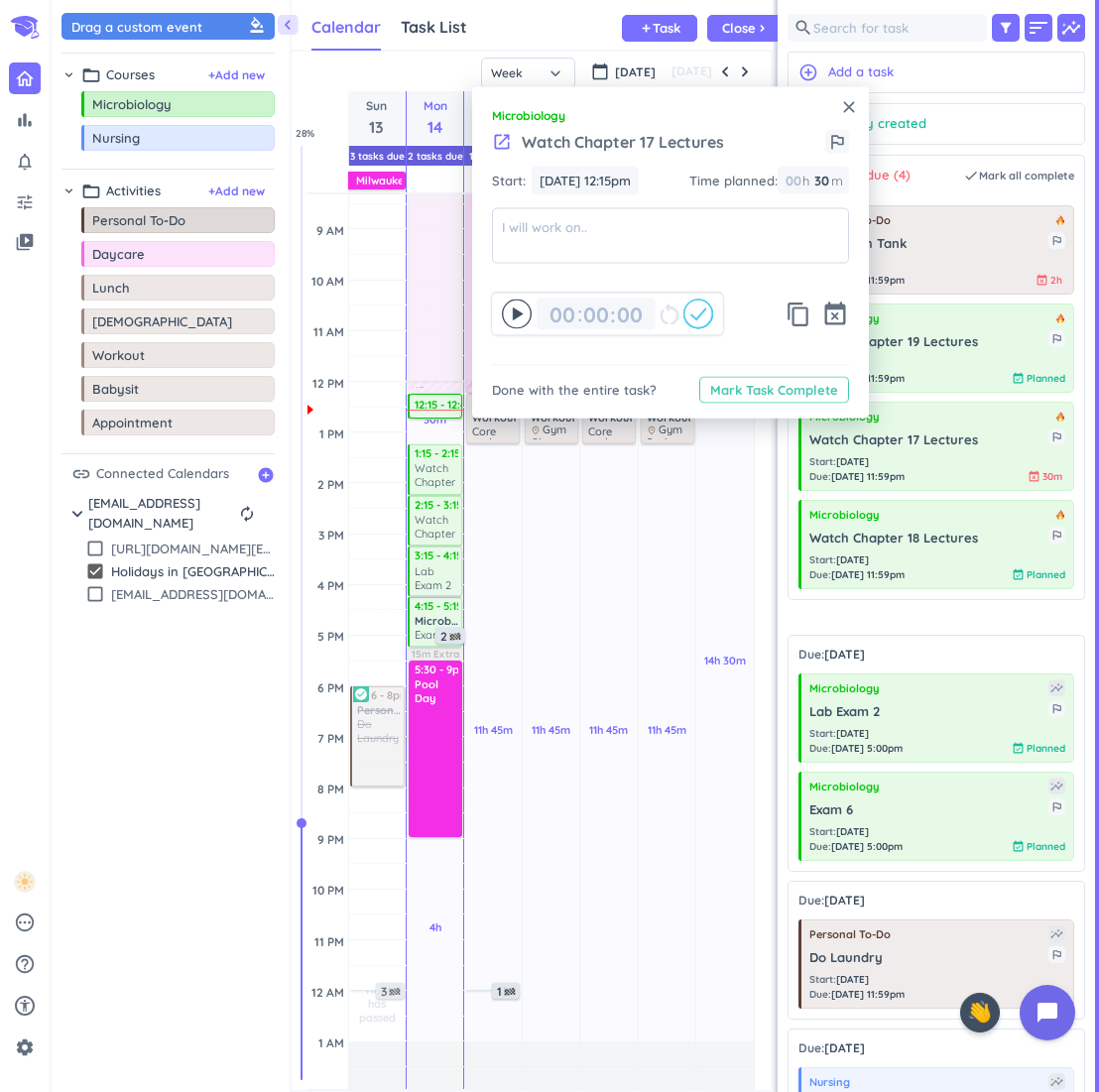 drag, startPoint x: 774, startPoint y: 394, endPoint x: 777, endPoint y: 378, distance: 16.27882 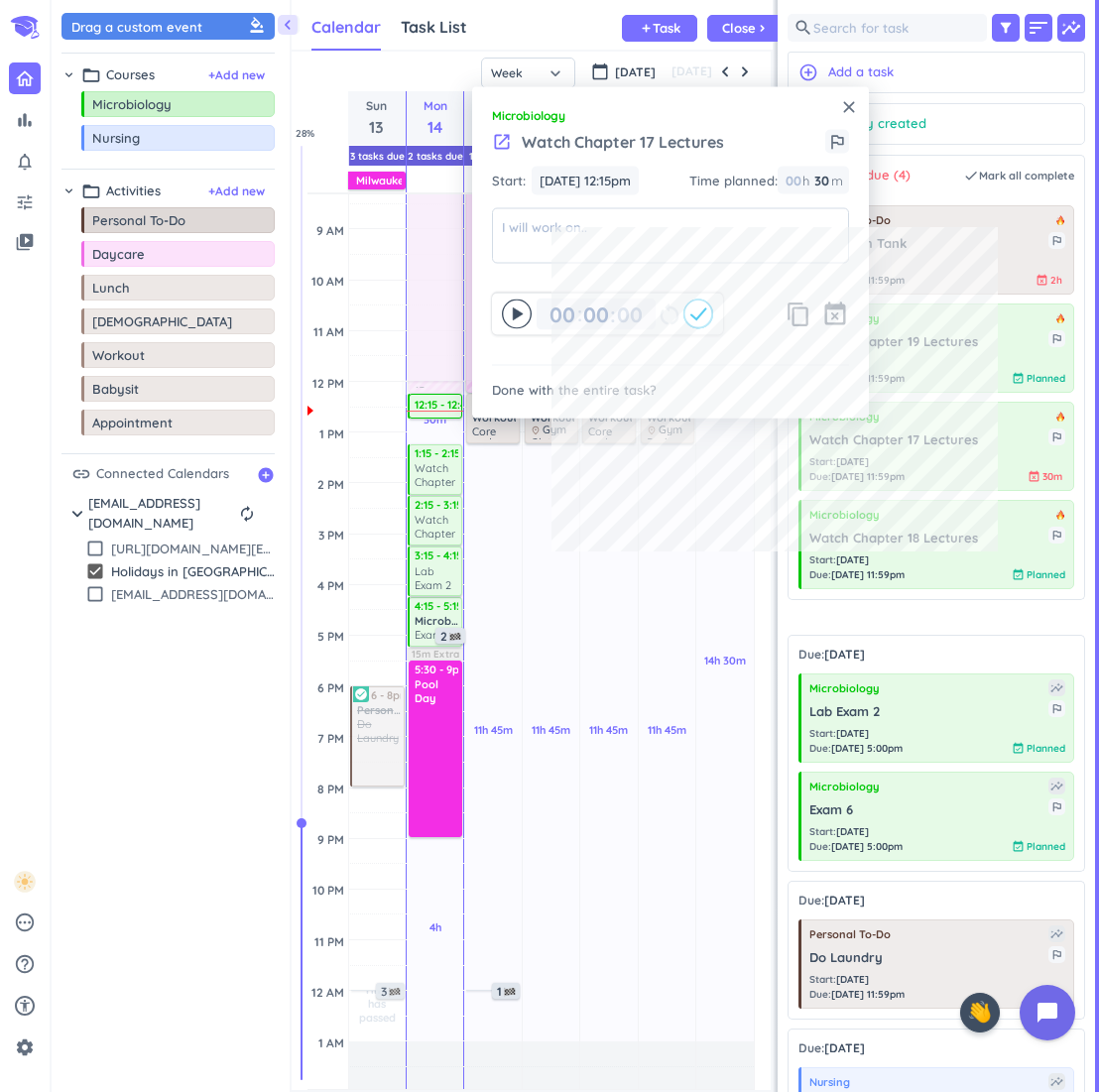 type on "1" 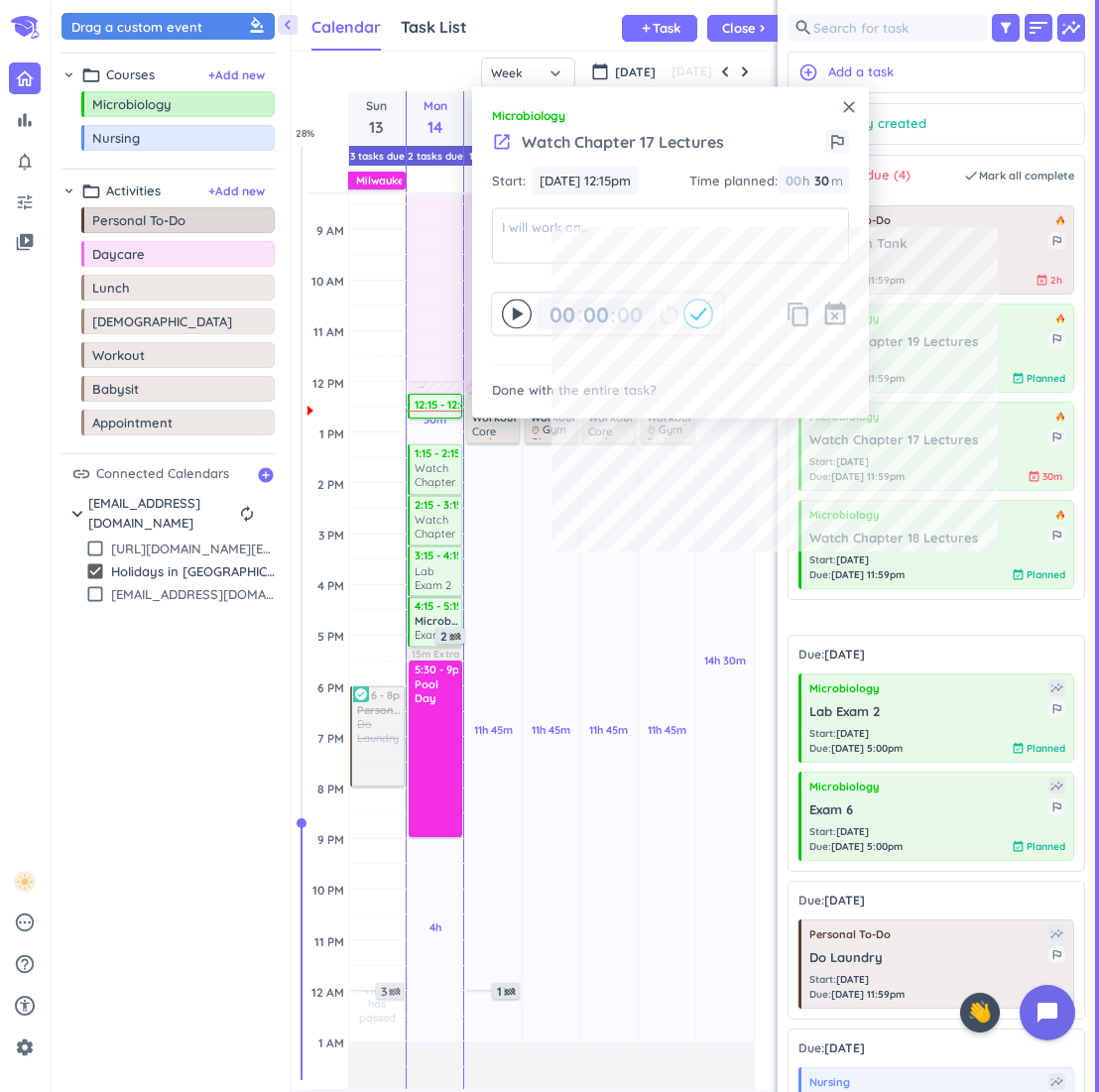 type 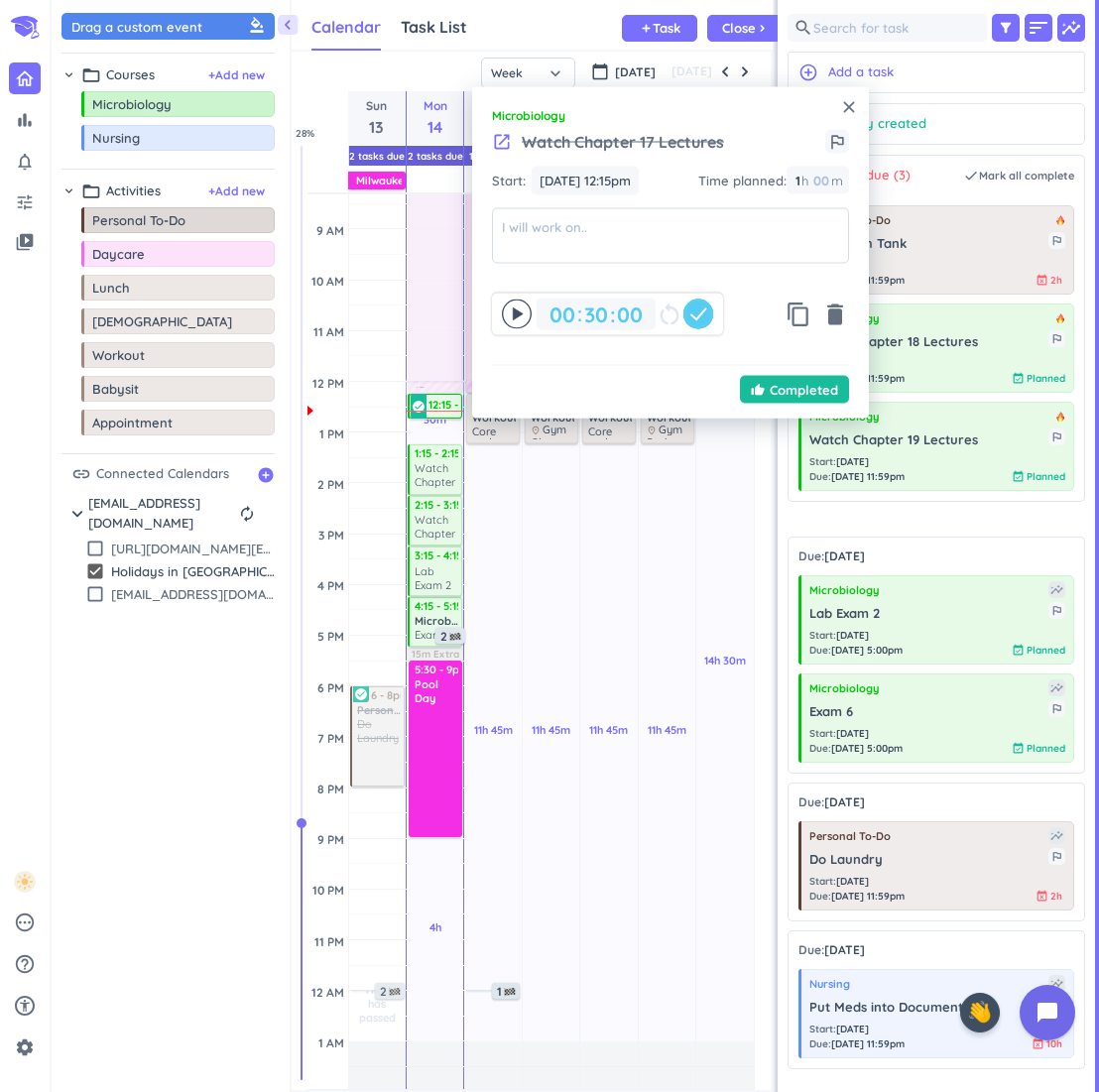 click on "close" at bounding box center [849, 107] 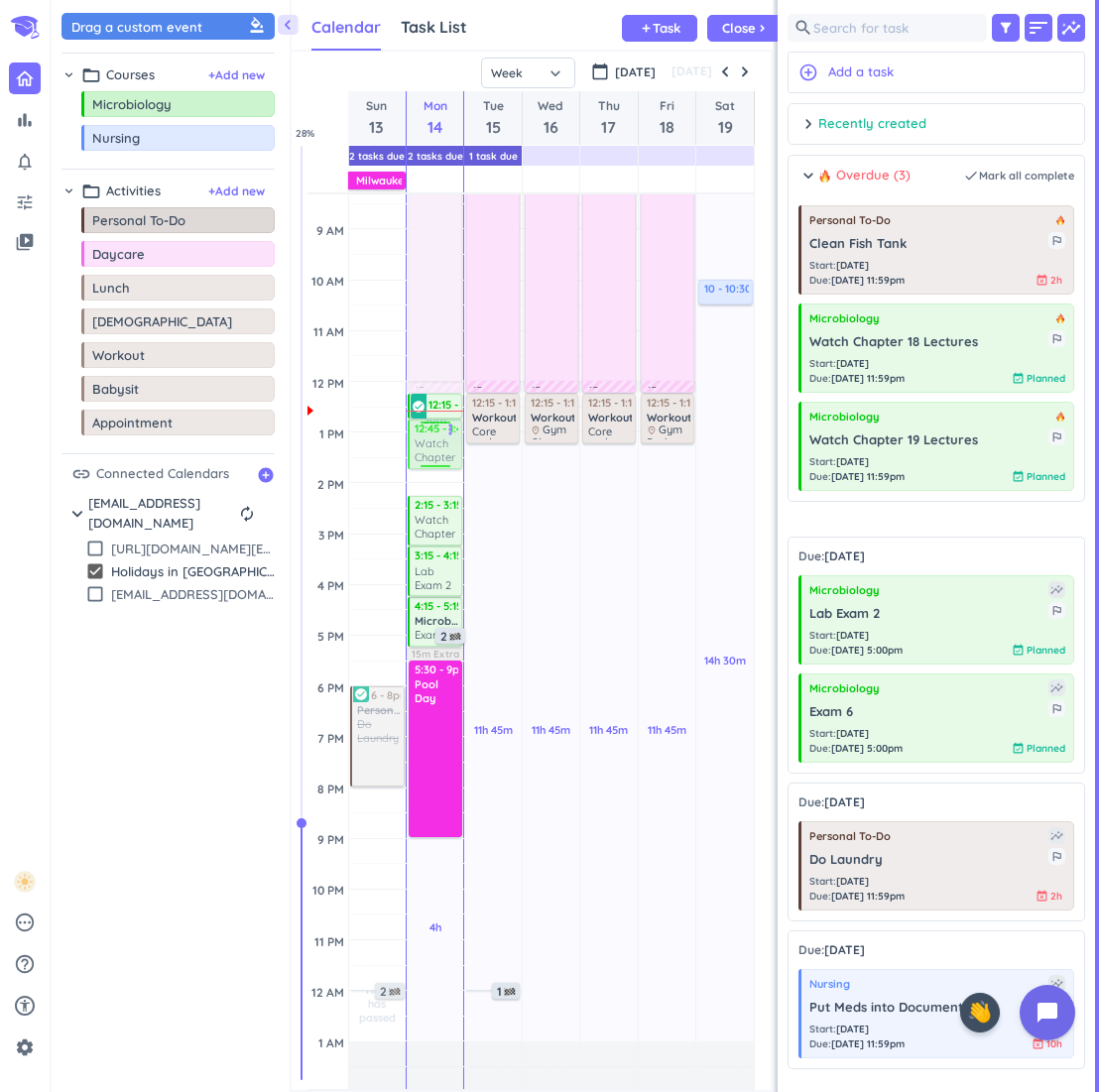 drag, startPoint x: 419, startPoint y: 472, endPoint x: 426, endPoint y: 446, distance: 26.925824 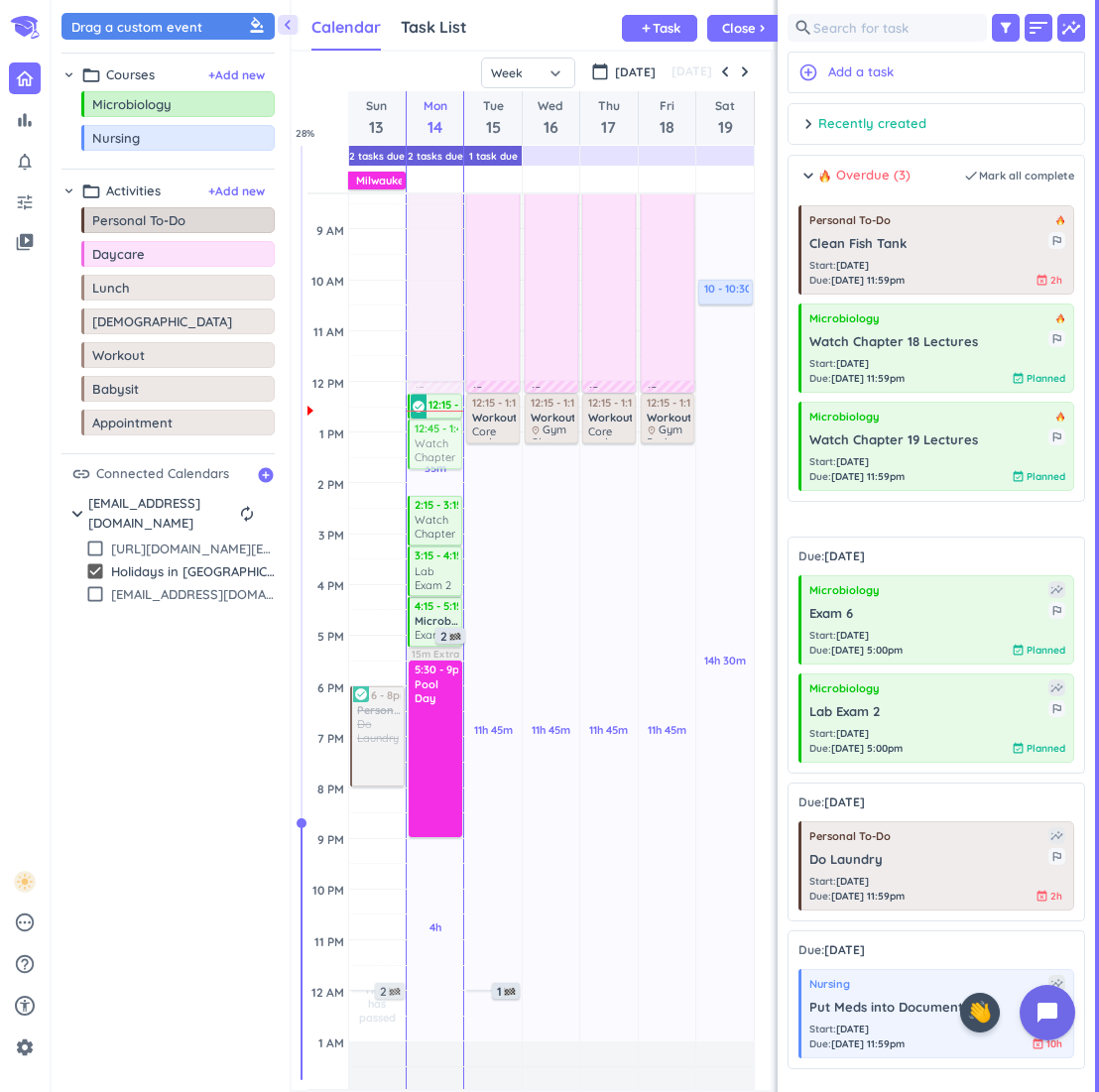 click on "Time has passed Past due Plan 35m Past due Plan 4h  Past due Plan 3h 45m Past due Plan 15m Extra Adjust Awake Time 12:15 - 12:45pm Watch Chapter 17 Lectures more_vert check_circle   12:40 - 1:40pm Microbiology Watch Chapter 18 Lectures more_vert 4:15 - 5:15pm Microbiology Exam 6 more_vert 2  15m commute 7am - 12pm Daycare delete_outline Work 15m commute 2:15 - 3:15pm Microbiology Watch Chapter 19 Lectures more_vert 3:15 - 4:15pm Microbiology Lab Exam 2 more_vert 5:30 - 9pm Pool Day delete_outline 12:45 - 1:45pm Microbiology Watch Chapter 18 Lectures more_vert" at bounding box center [434, 584] 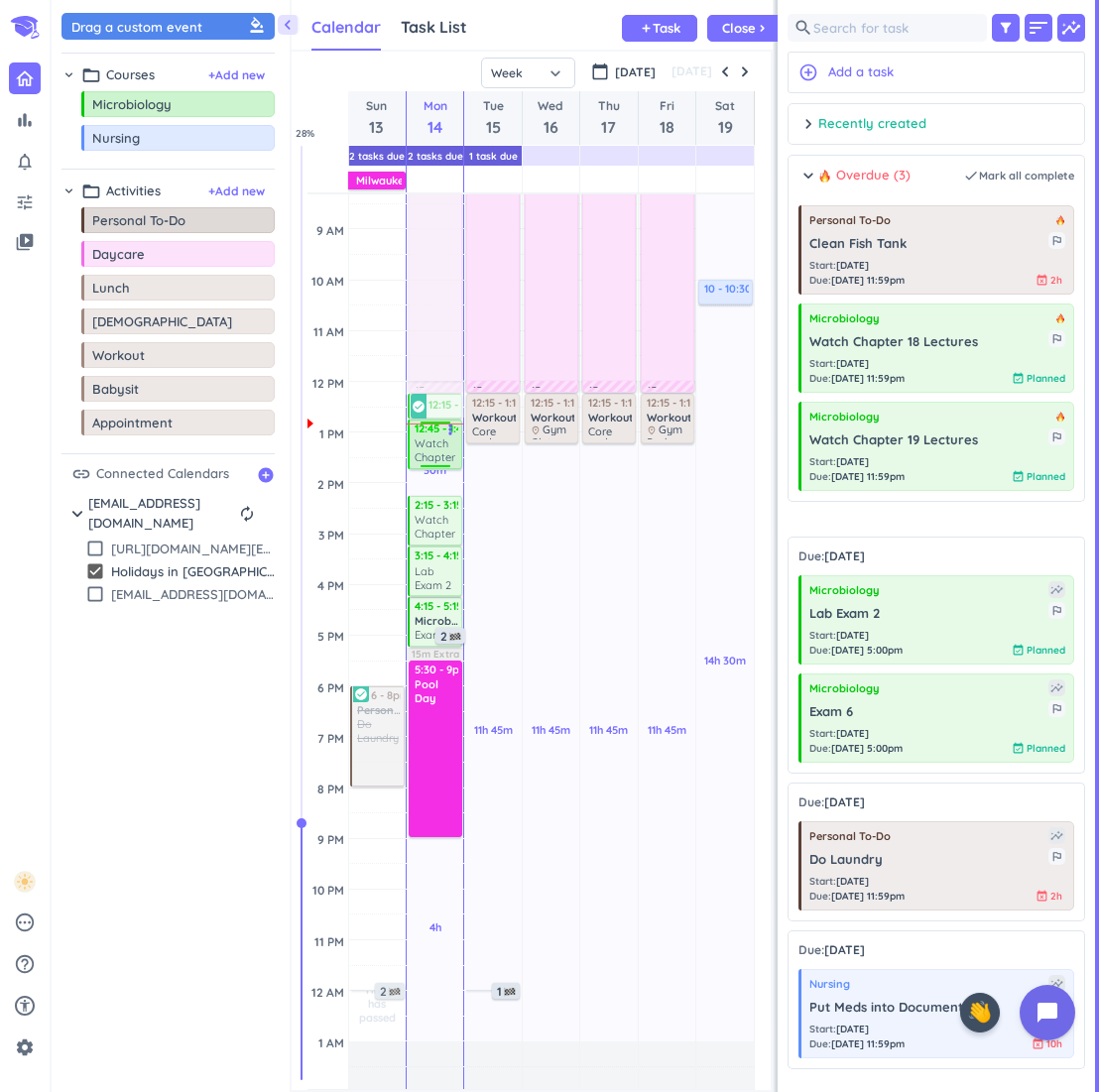 click on "Watch Chapter 18 Lectures" at bounding box center (436, 450) 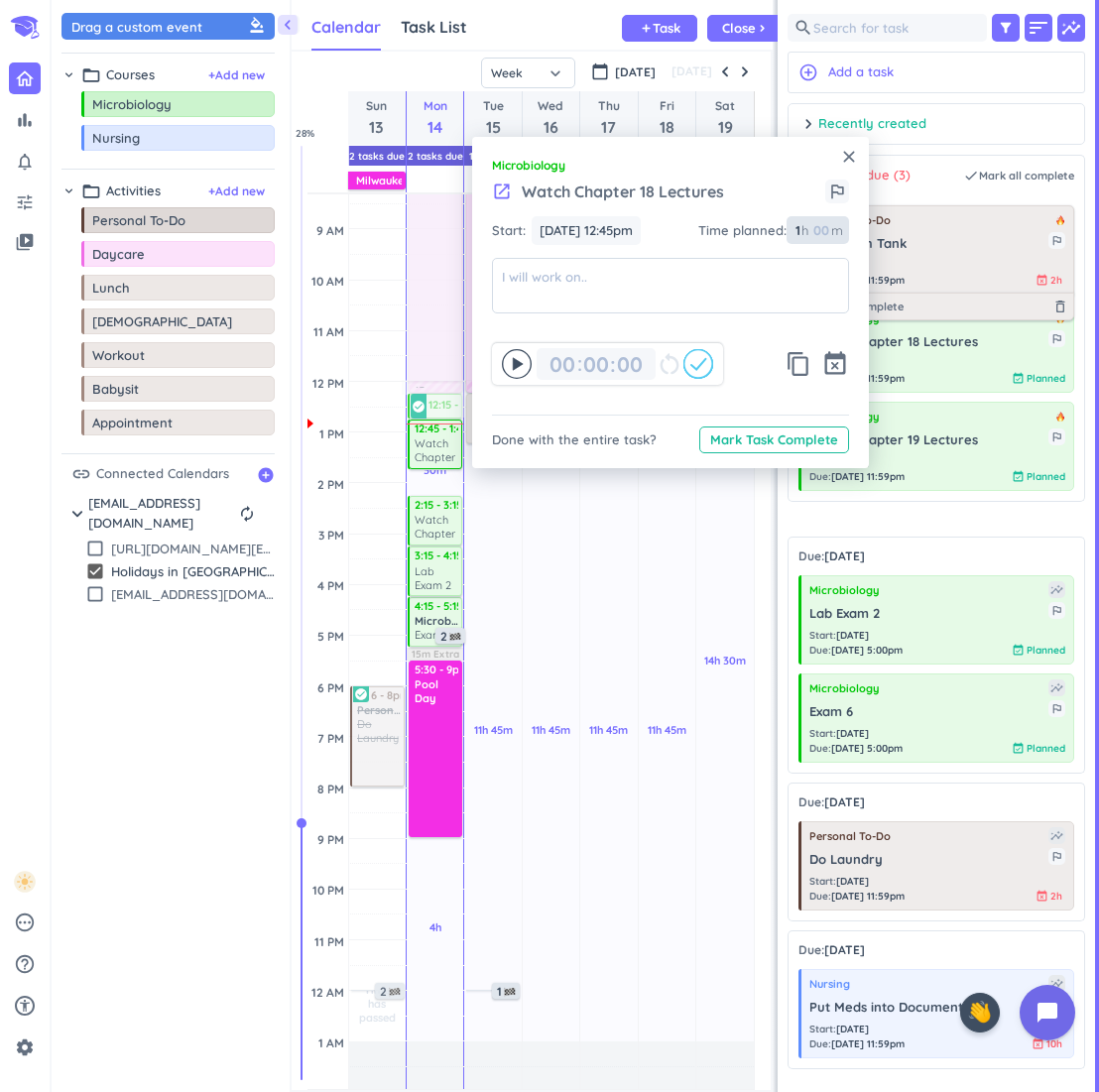 drag, startPoint x: 799, startPoint y: 229, endPoint x: 874, endPoint y: 267, distance: 84.07735 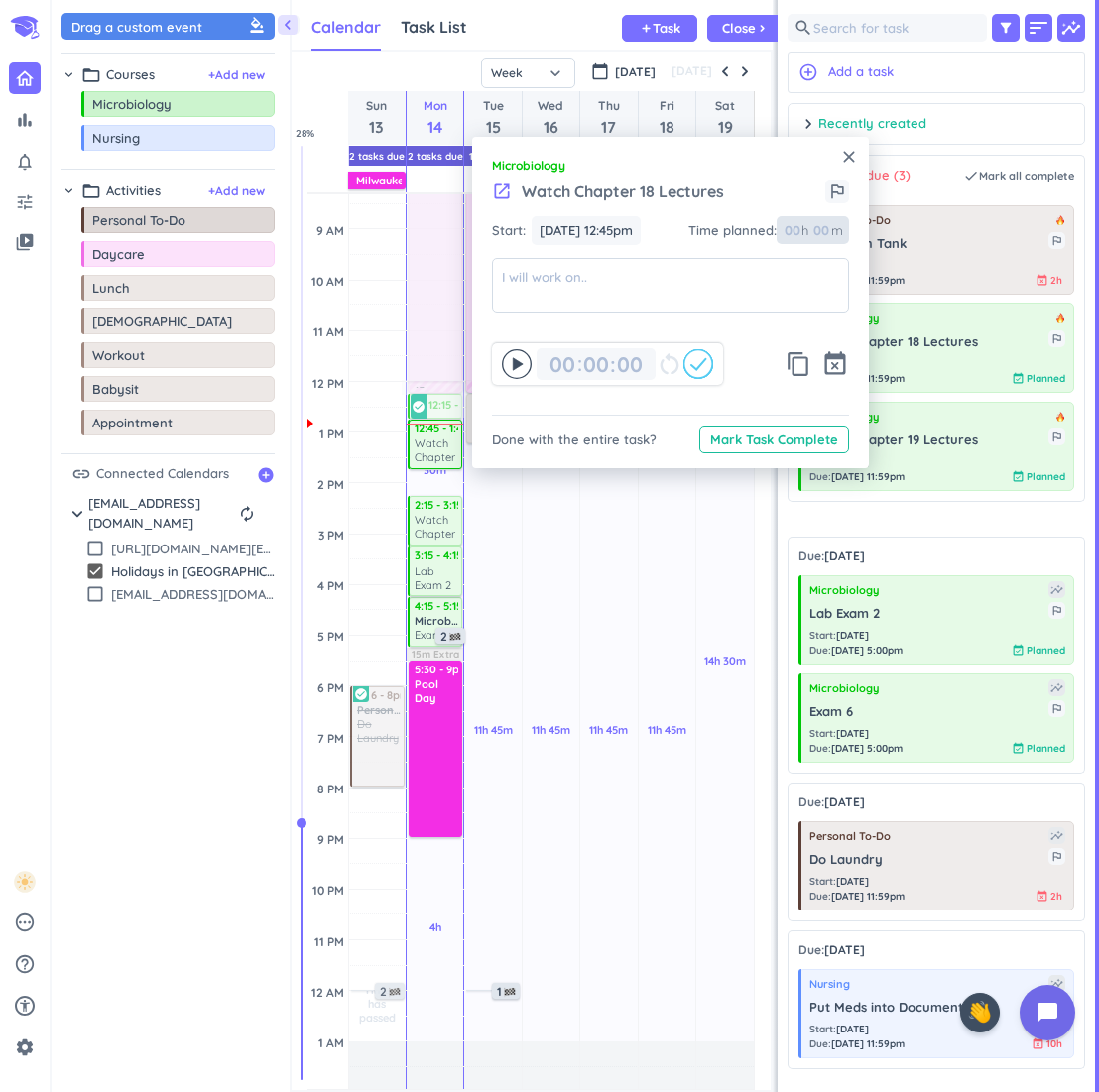 type 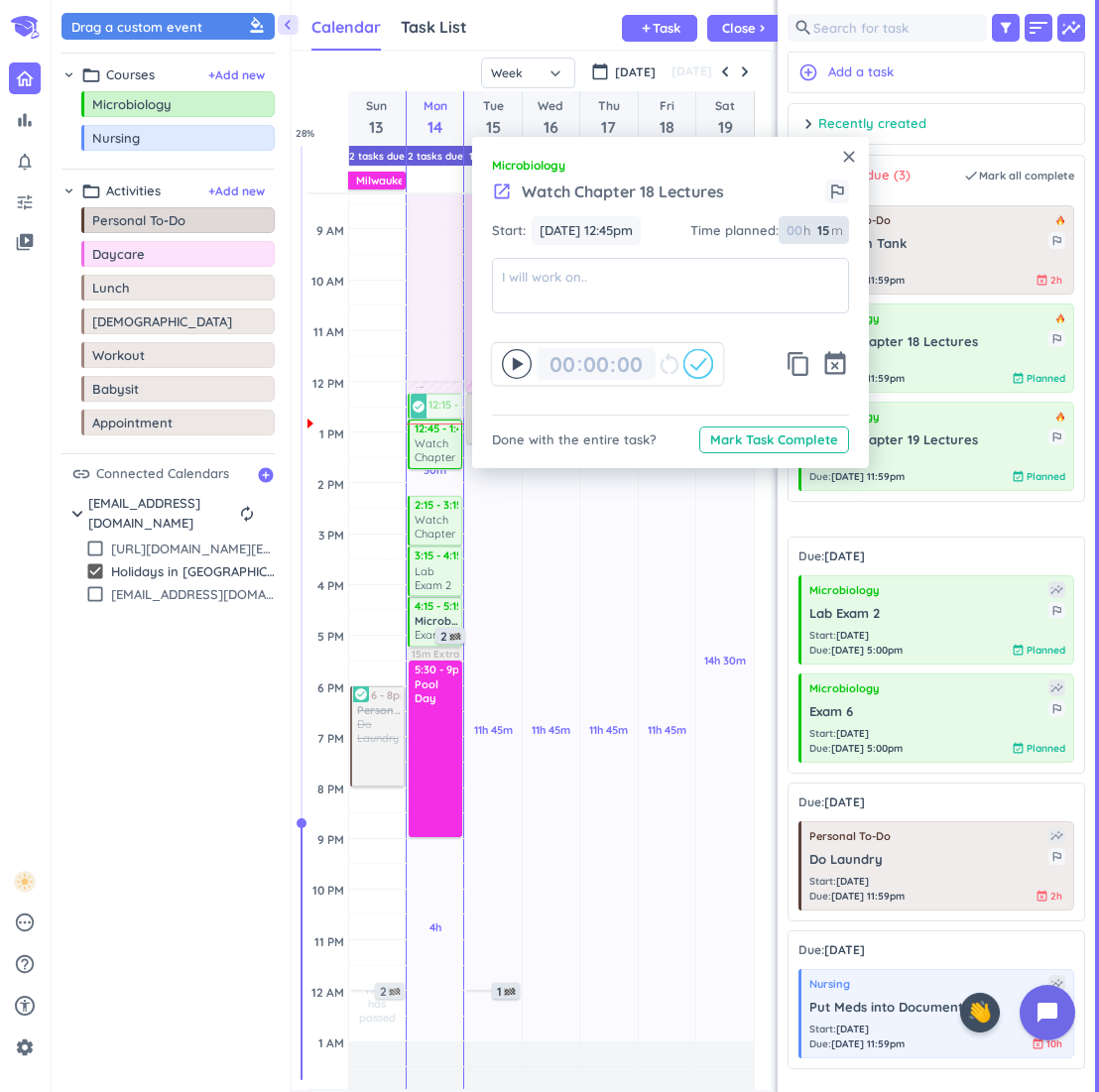 type on "15" 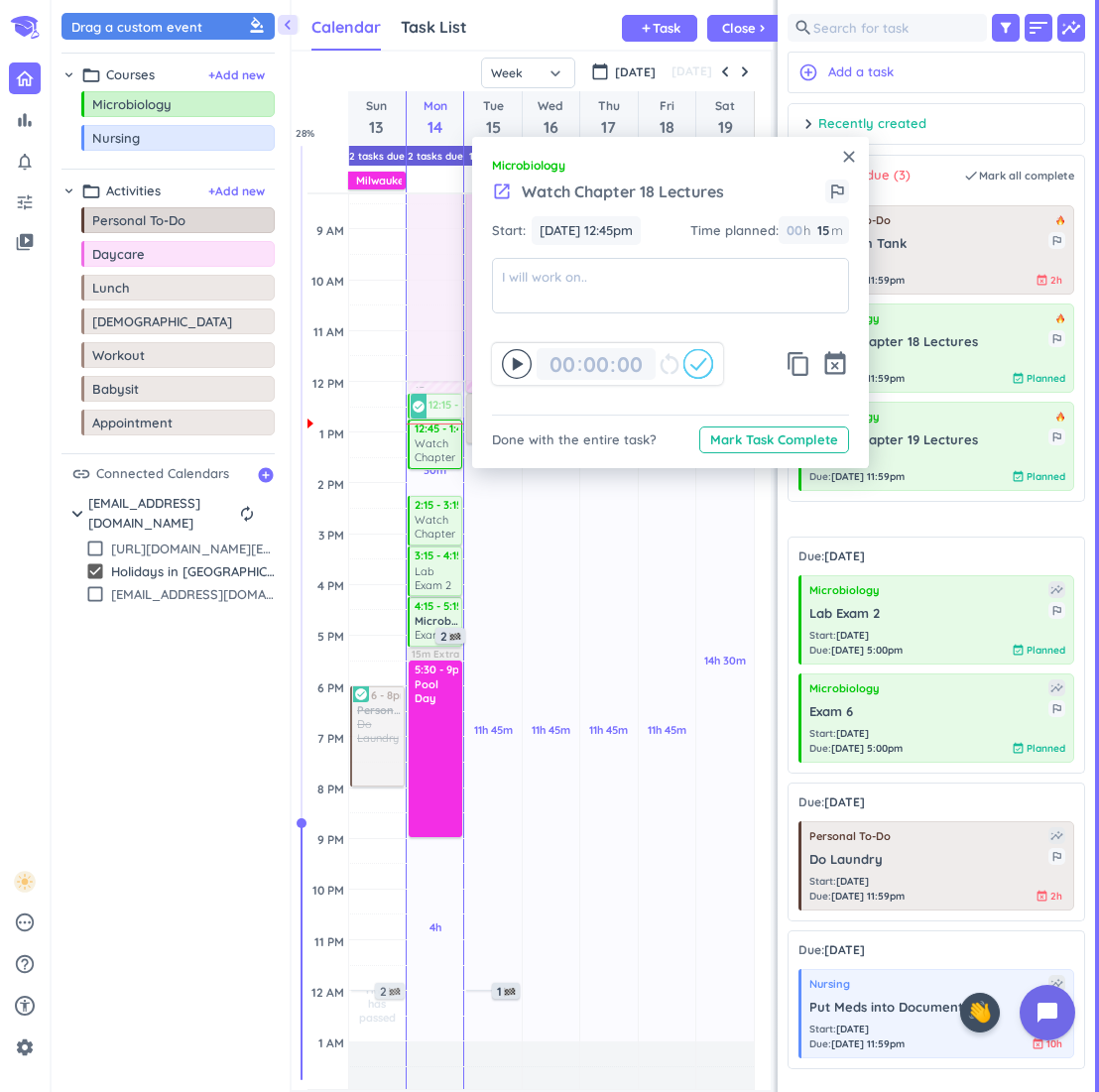 click on "close Microbiology launch Watch Chapter 18 Lectures outlined_flag Start: [DATE] 12:45pm [DATE] 12:45pm Time planned : 00 h 15 15 00 m 00 00 : 00 restart_alt content_copy event_busy Done with the entire task? Mark Task Complete" at bounding box center (671, 303) 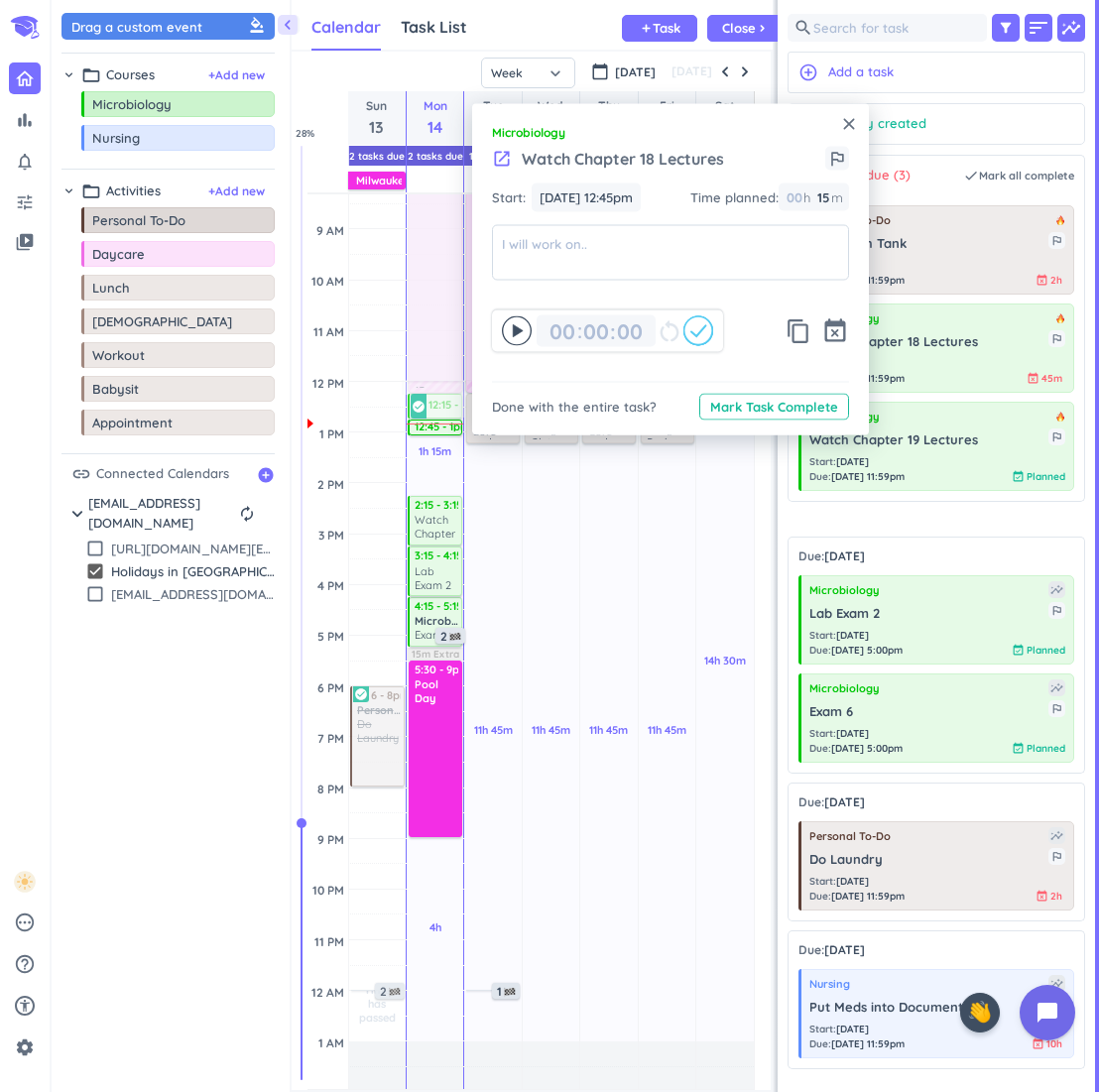 click on "close" at bounding box center [849, 124] 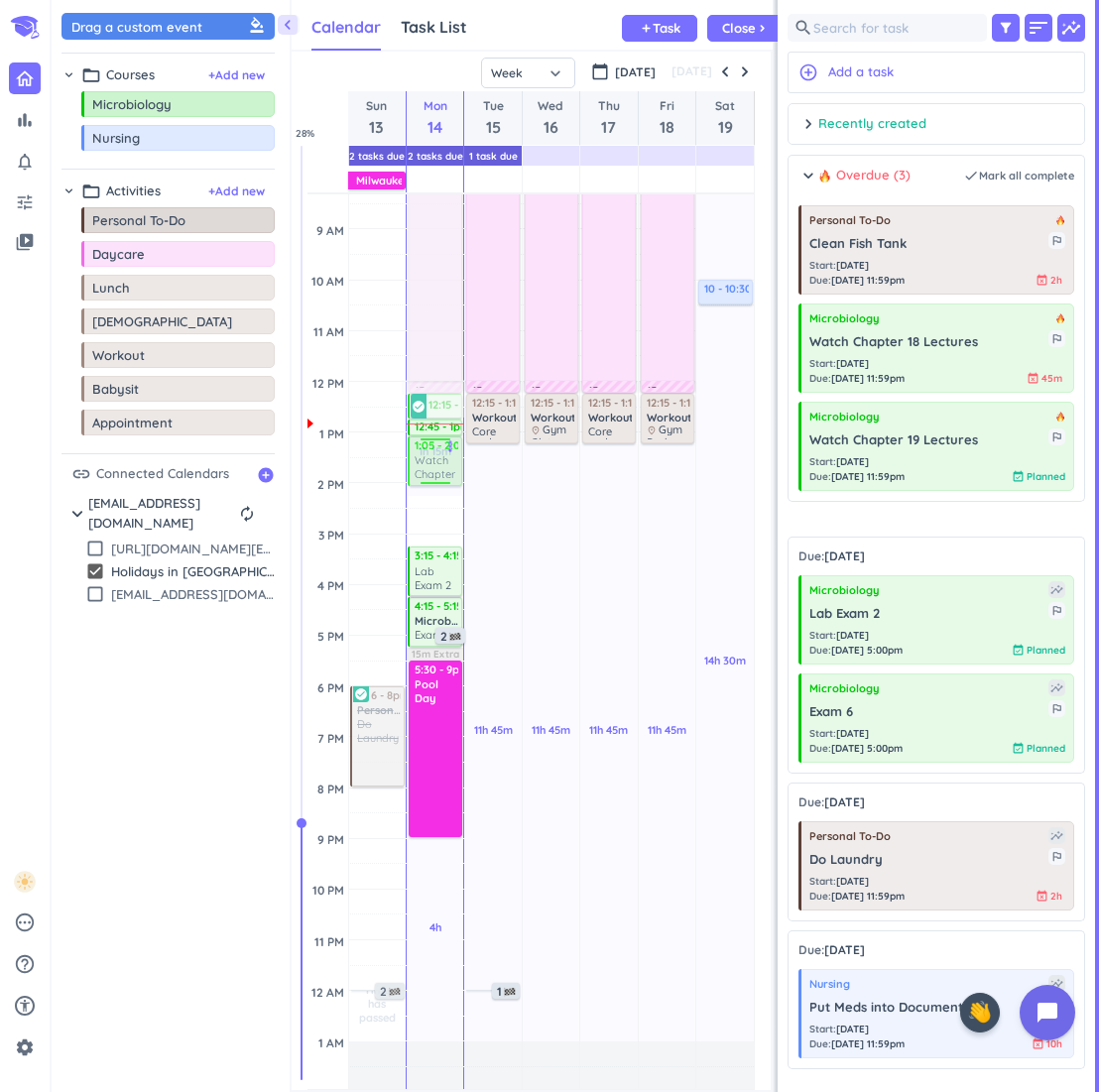 drag, startPoint x: 427, startPoint y: 522, endPoint x: 431, endPoint y: 464, distance: 58.13777 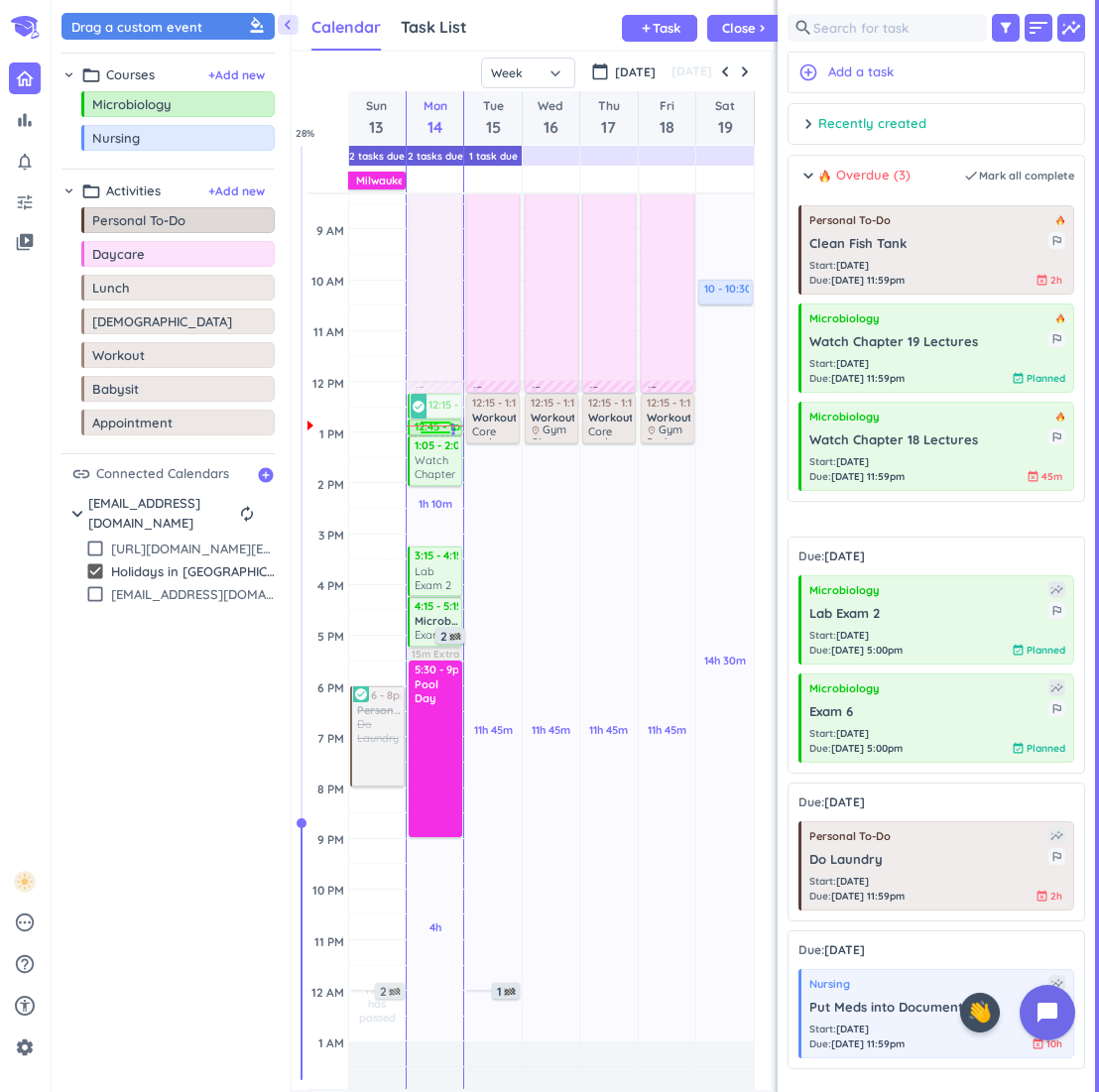 click at bounding box center [435, 425] 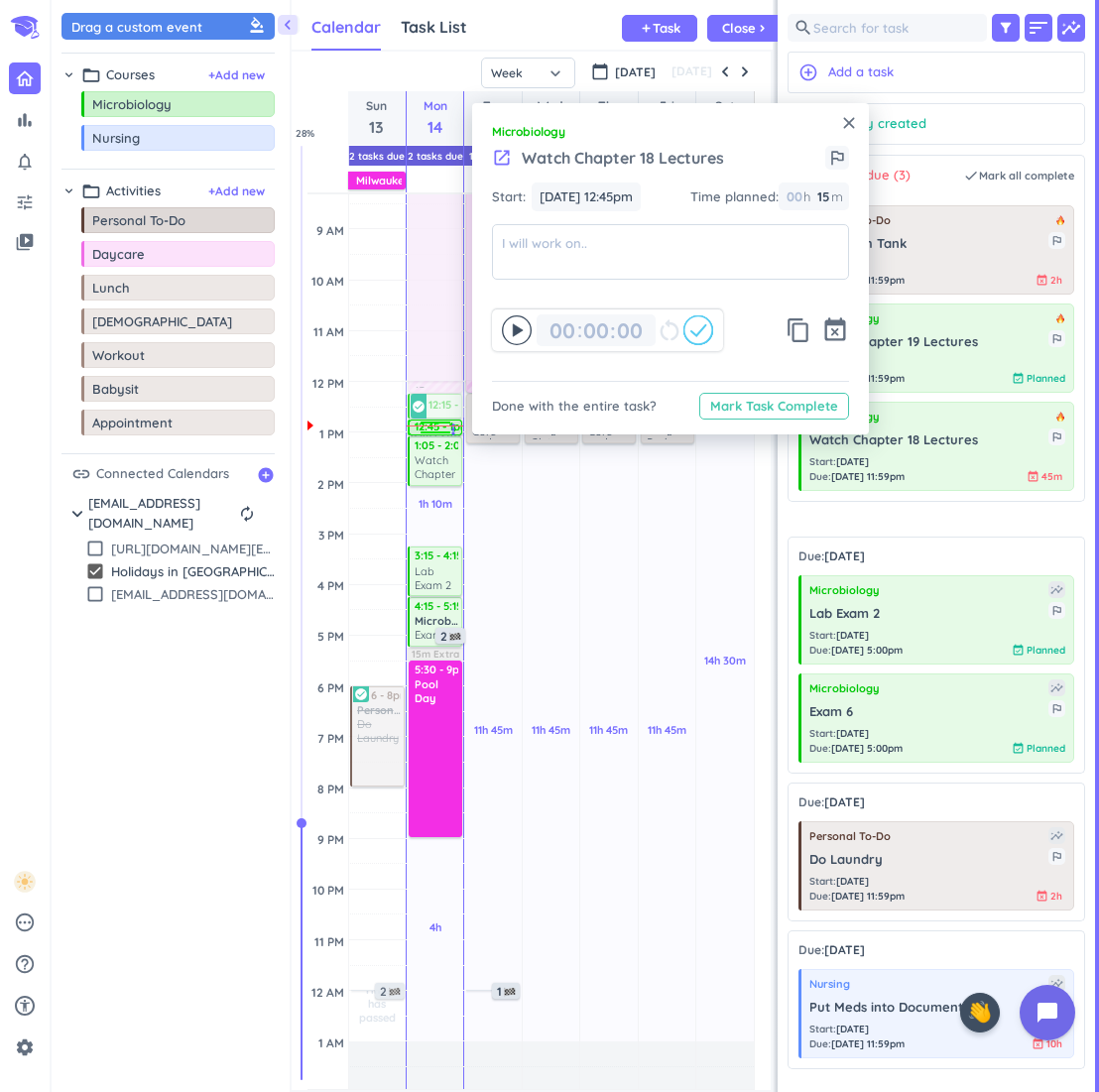 click on "Mark Task Complete" at bounding box center (774, 406) 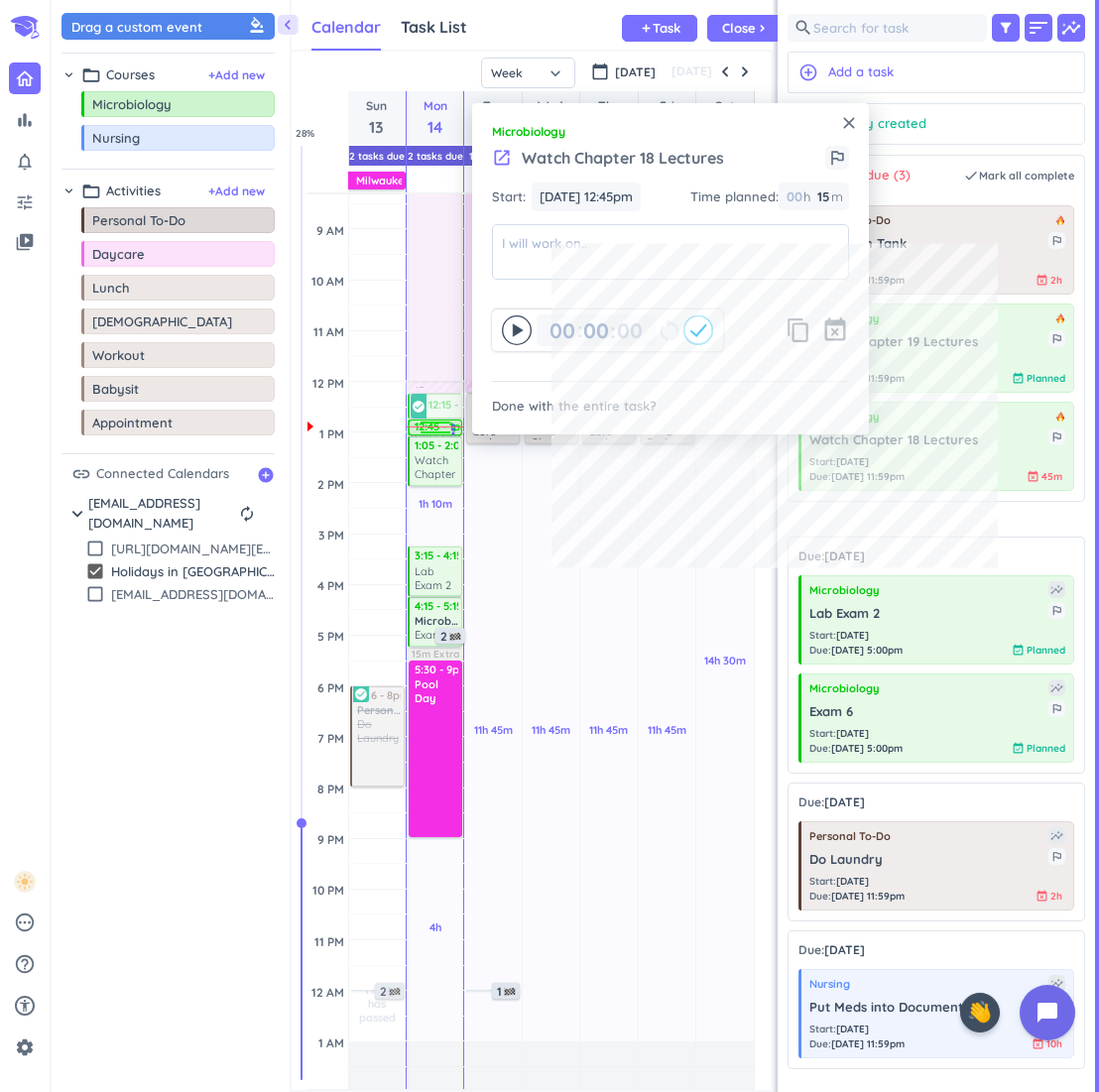 type on "00" 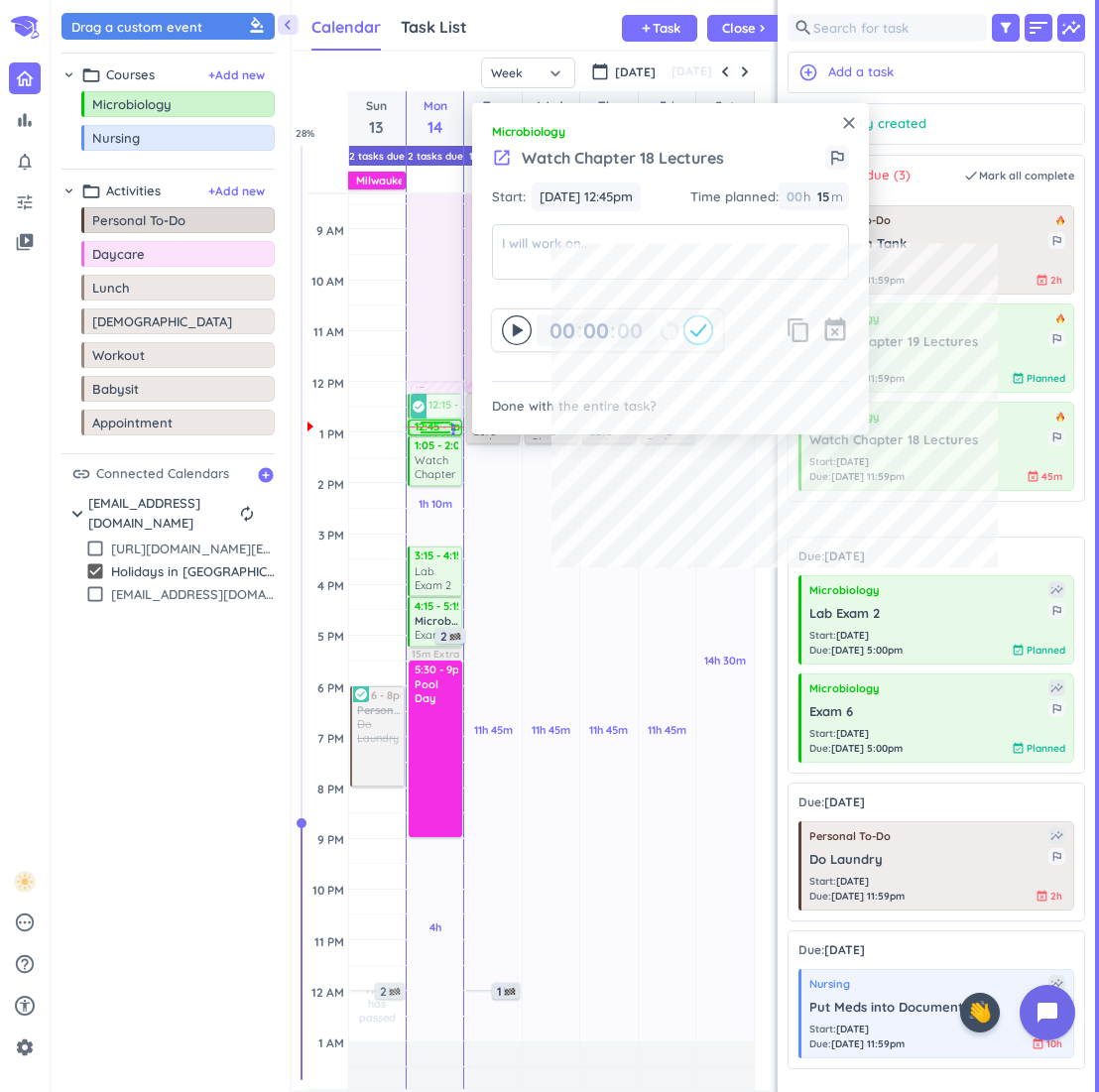 type on "15" 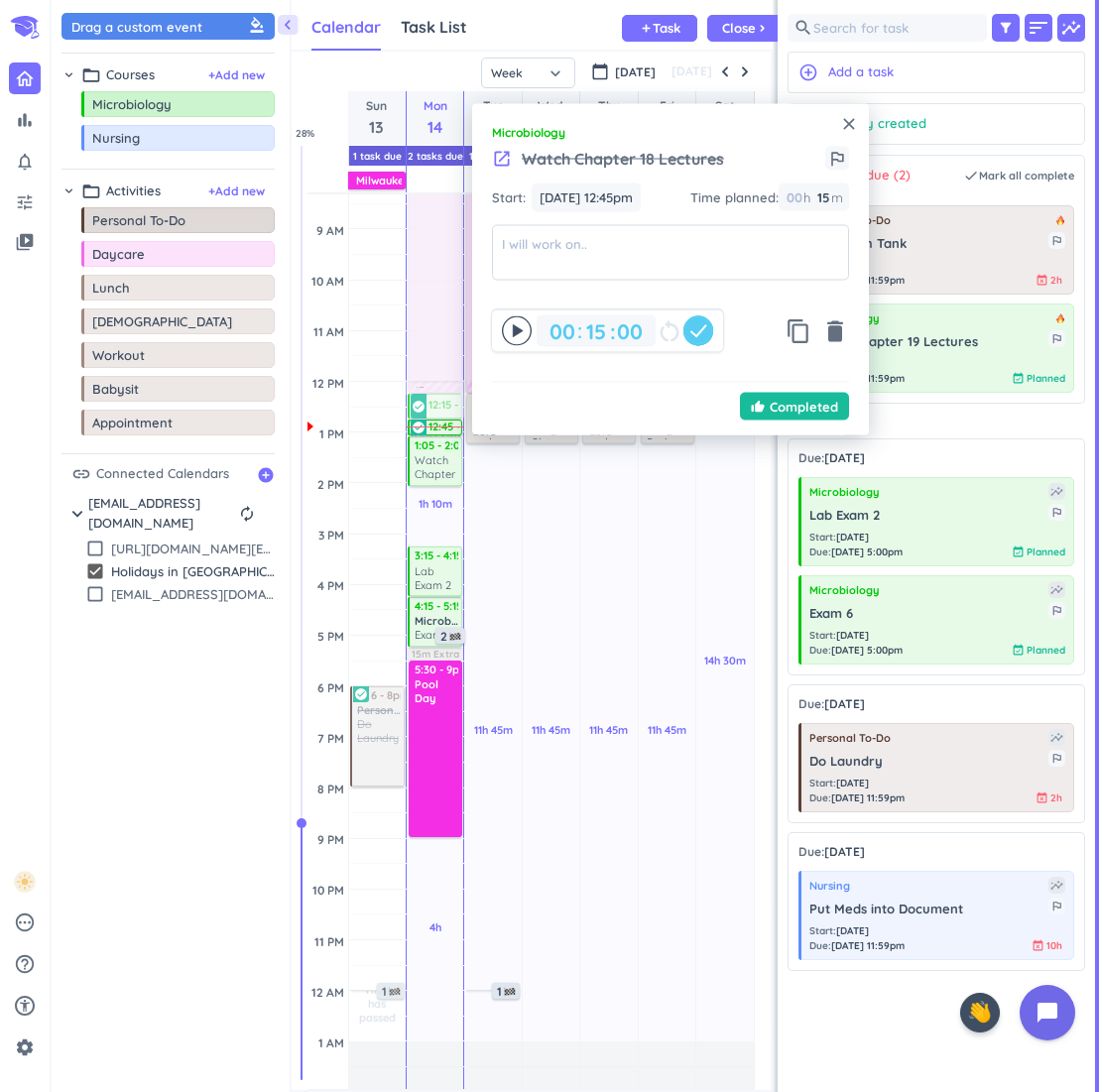 click on "close" at bounding box center (849, 124) 